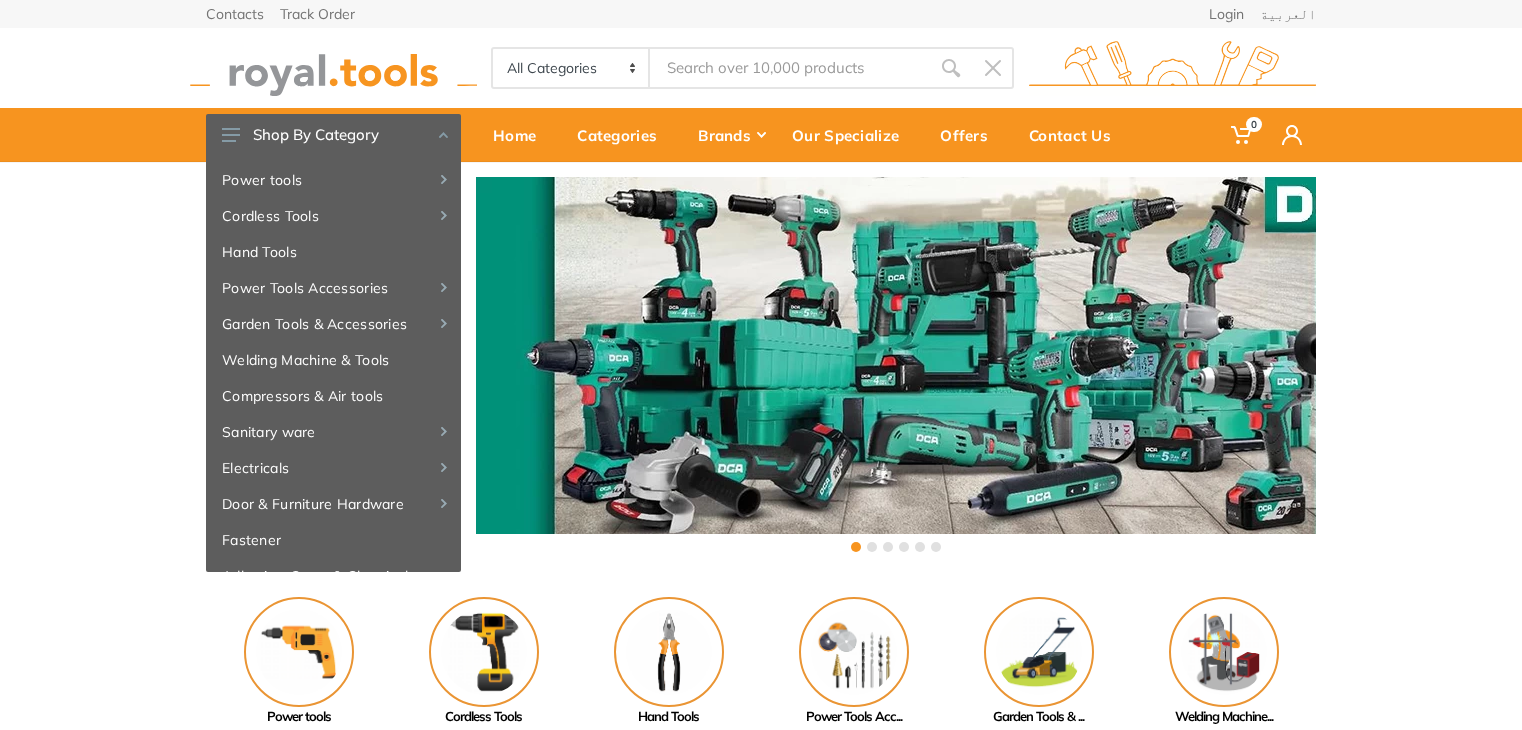 scroll, scrollTop: 0, scrollLeft: 0, axis: both 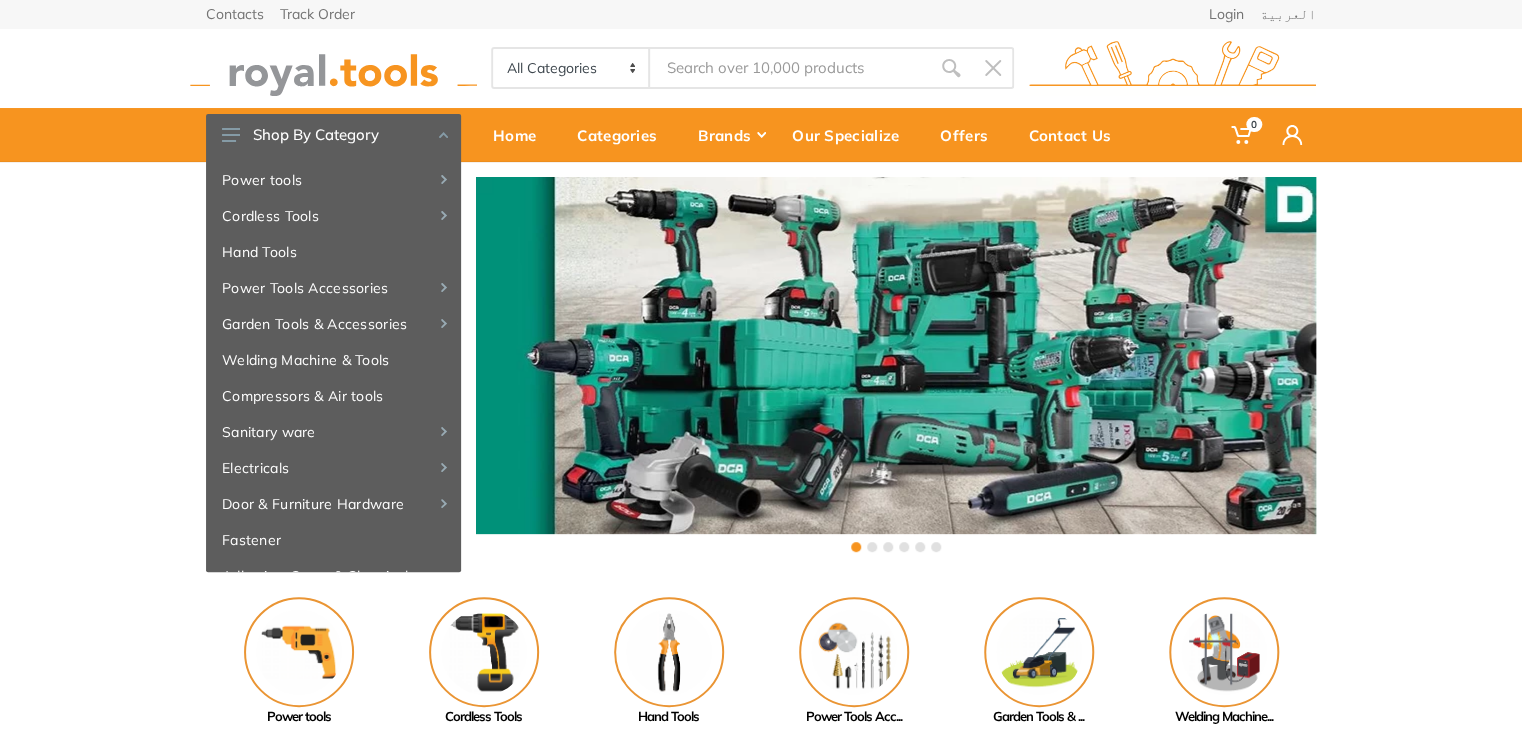 click at bounding box center (333, 68) 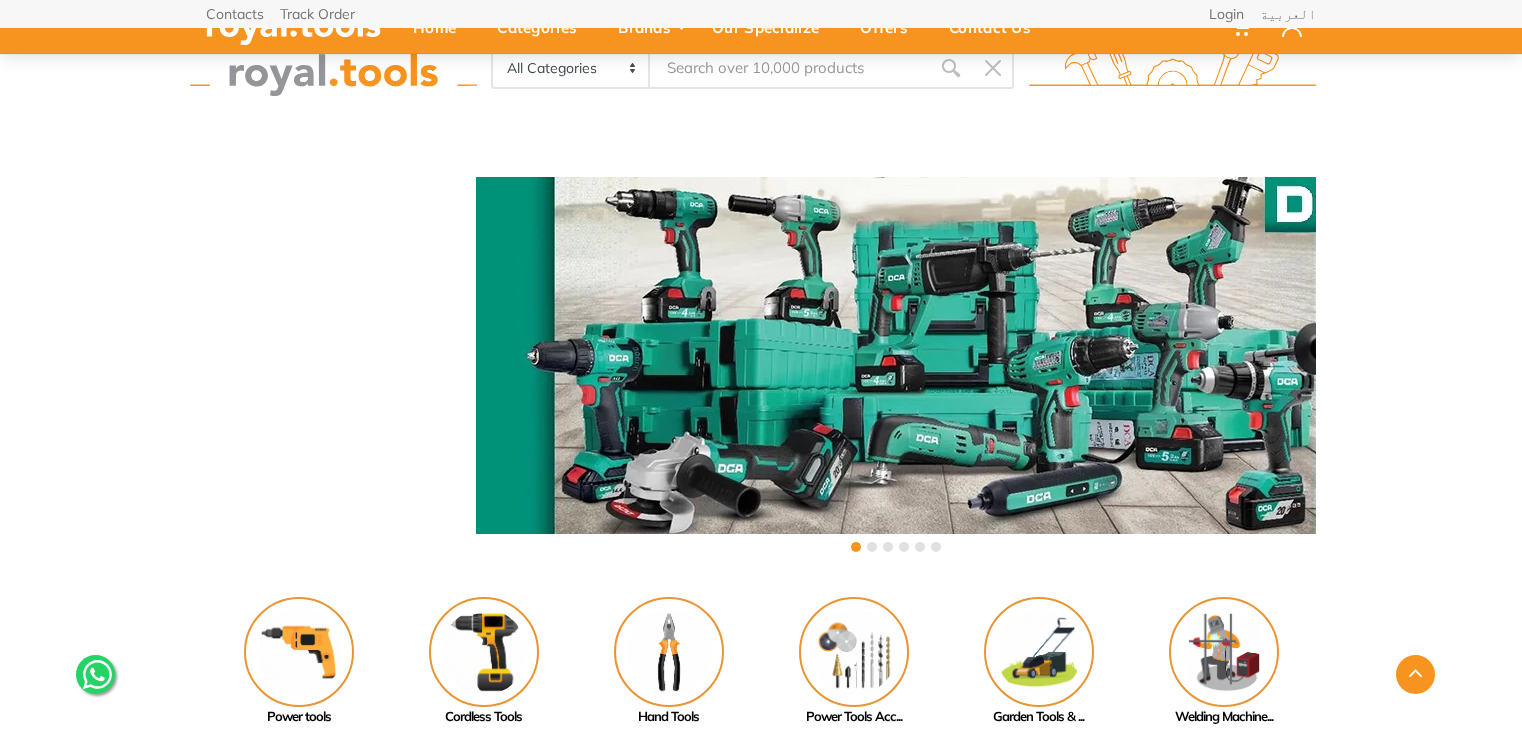 scroll, scrollTop: 2060, scrollLeft: 0, axis: vertical 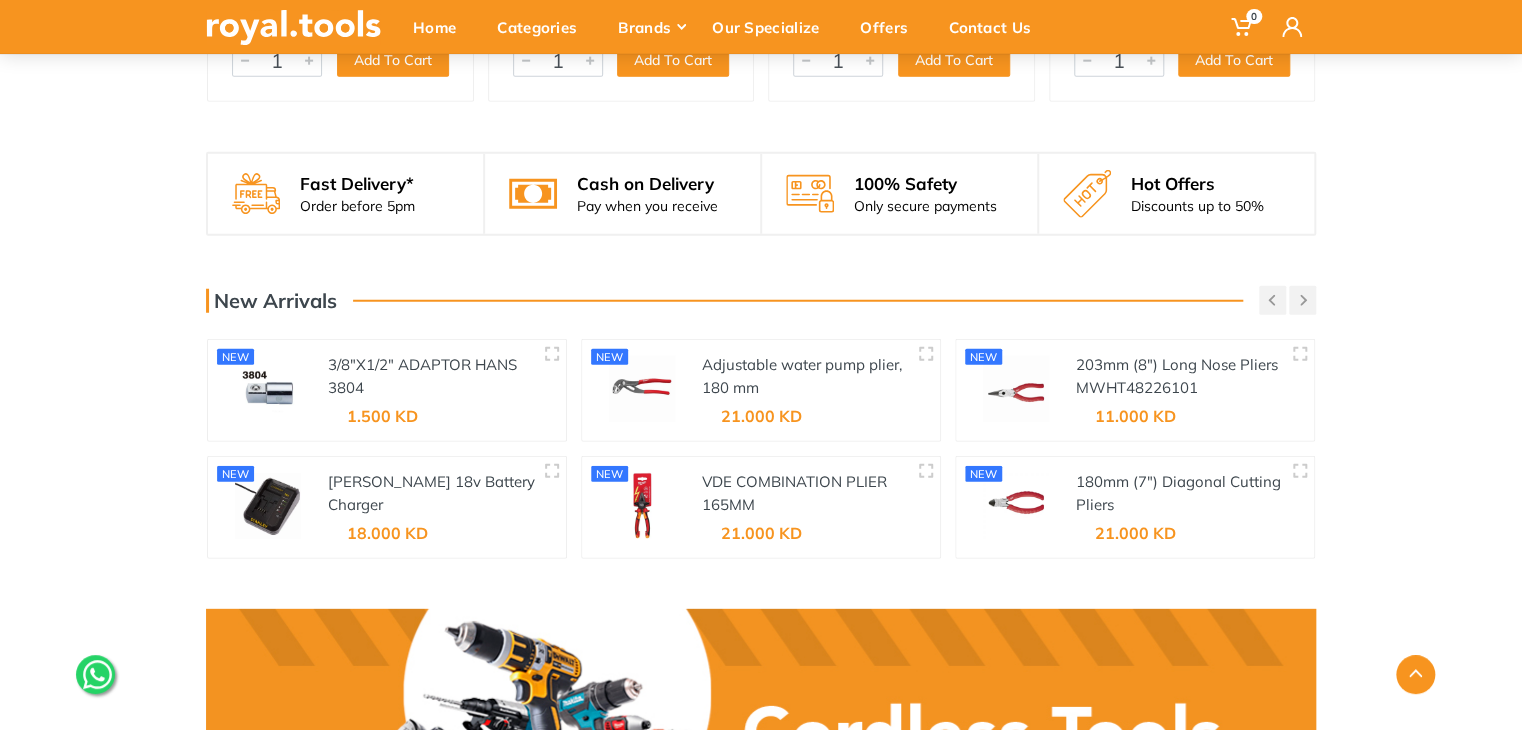 click on "1.500 KD" at bounding box center (372, 409) 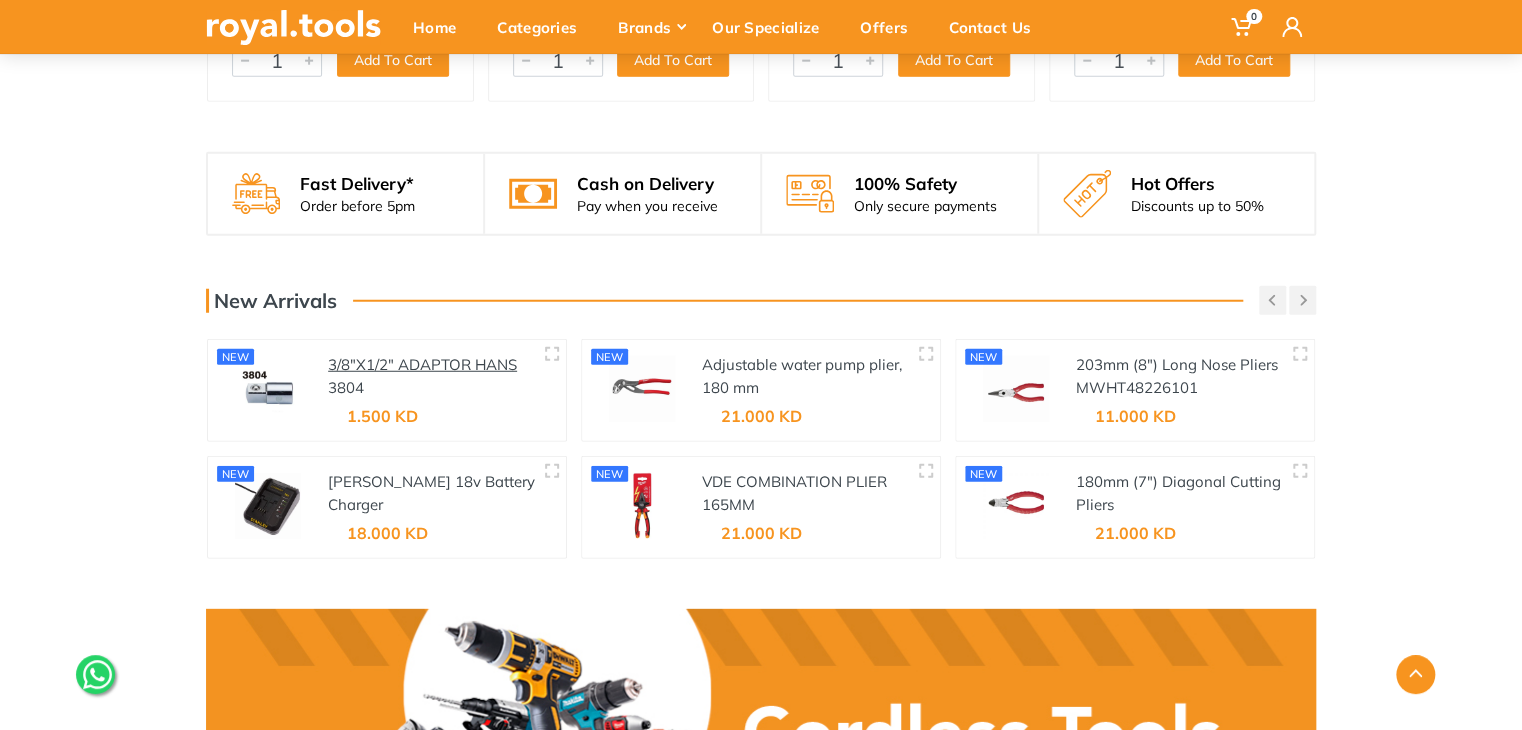 click on "3/8"X1/2" ADAPTOR HANS" at bounding box center [422, 364] 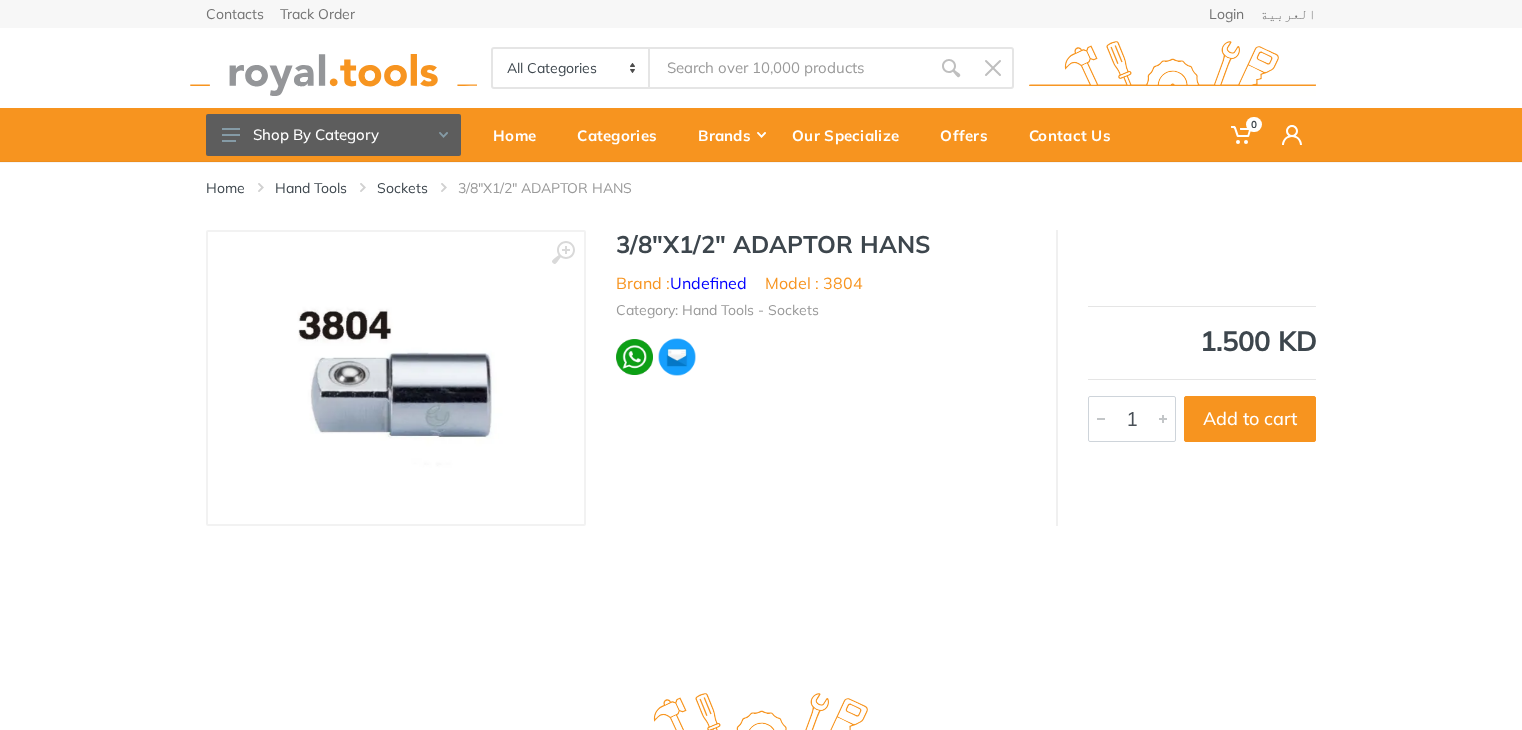 scroll, scrollTop: 0, scrollLeft: 0, axis: both 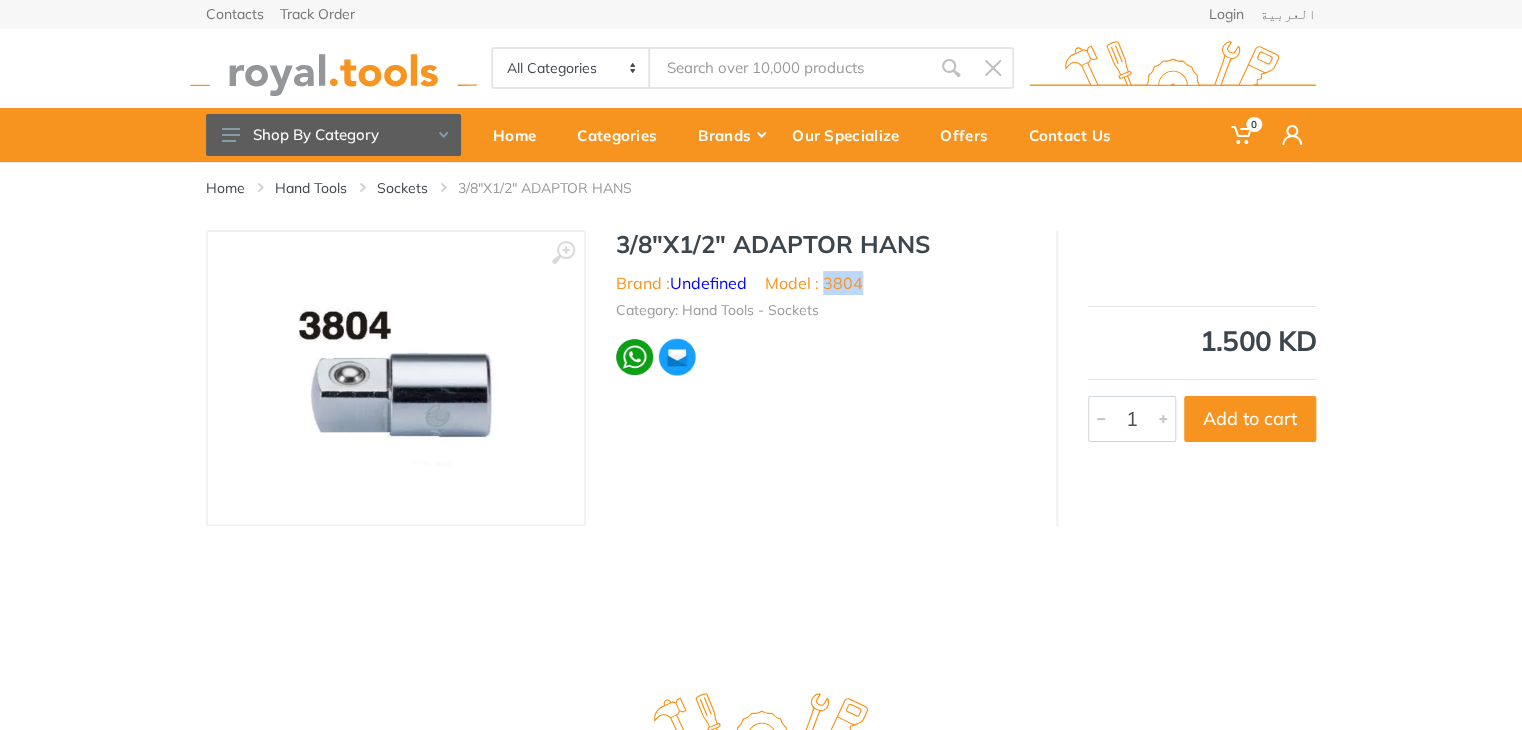 drag, startPoint x: 860, startPoint y: 281, endPoint x: 826, endPoint y: 293, distance: 36.05551 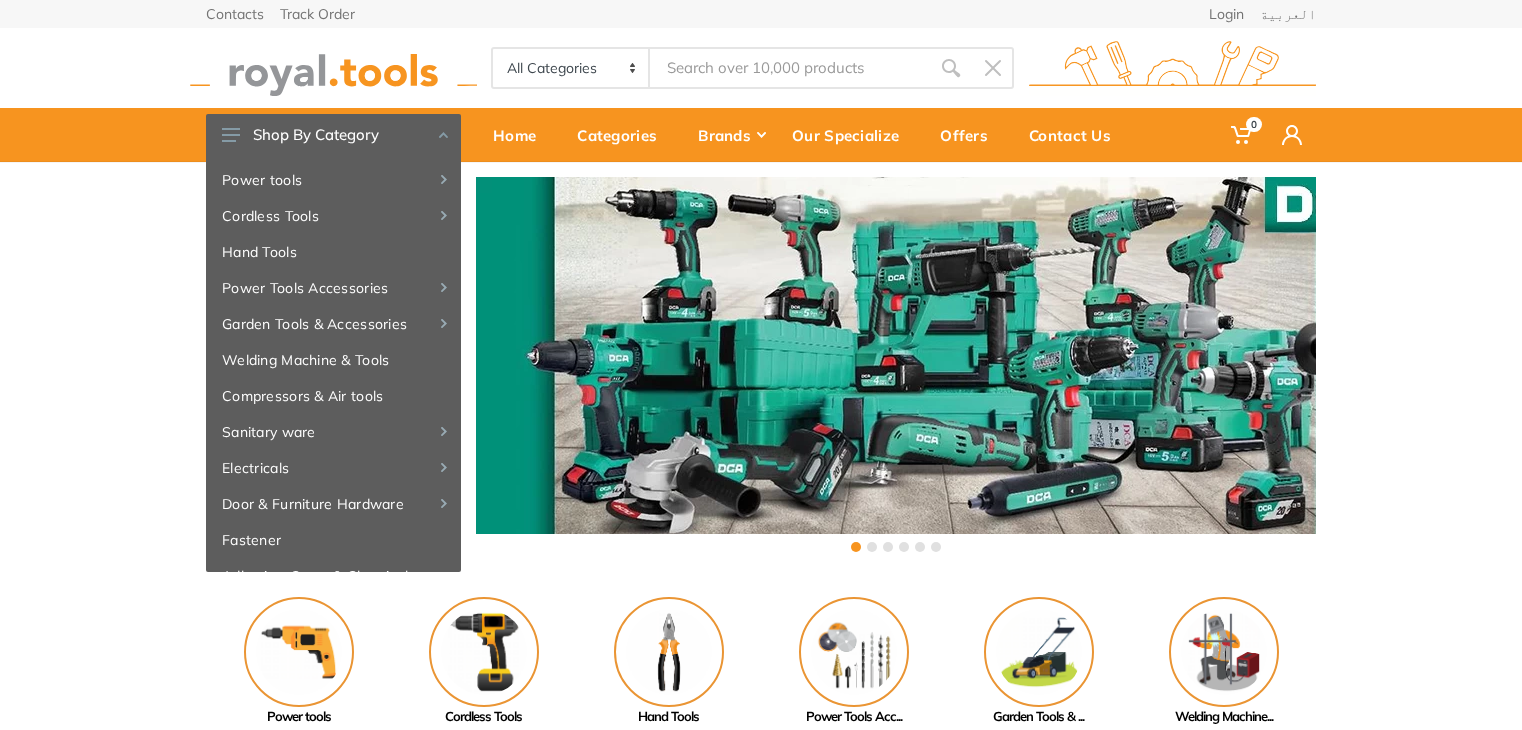 scroll, scrollTop: 0, scrollLeft: 0, axis: both 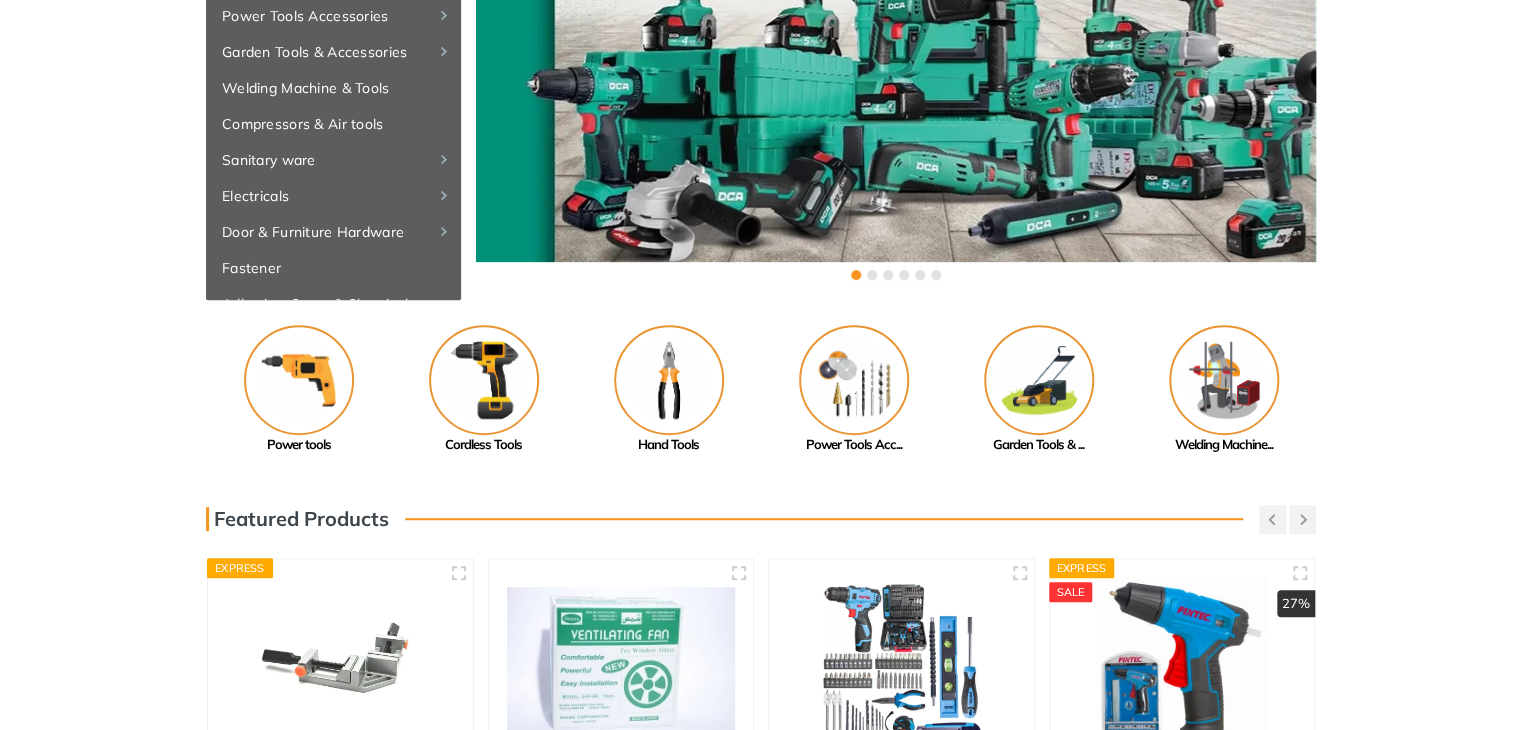drag, startPoint x: 1535, startPoint y: 53, endPoint x: 1529, endPoint y: 421, distance: 368.04892 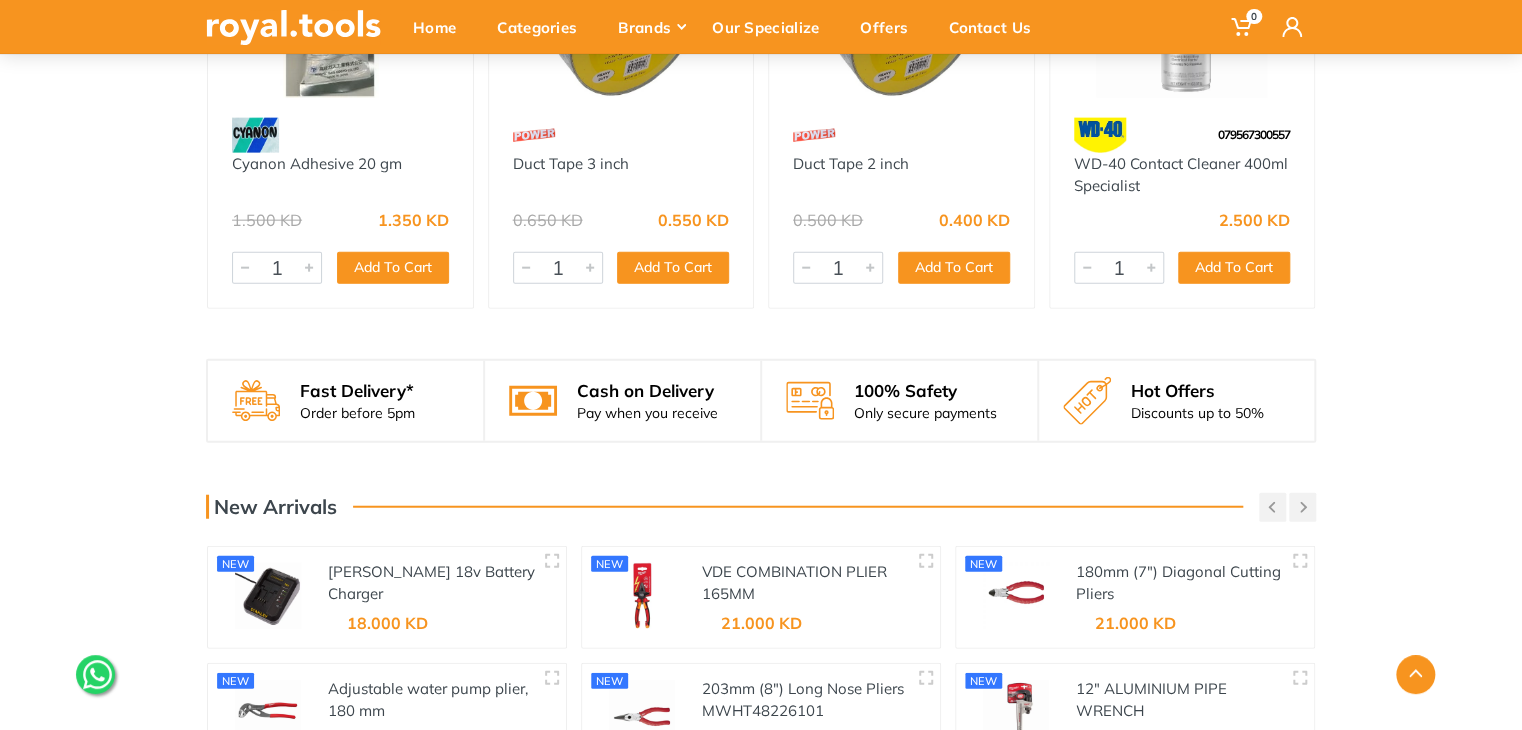 scroll, scrollTop: 2299, scrollLeft: 0, axis: vertical 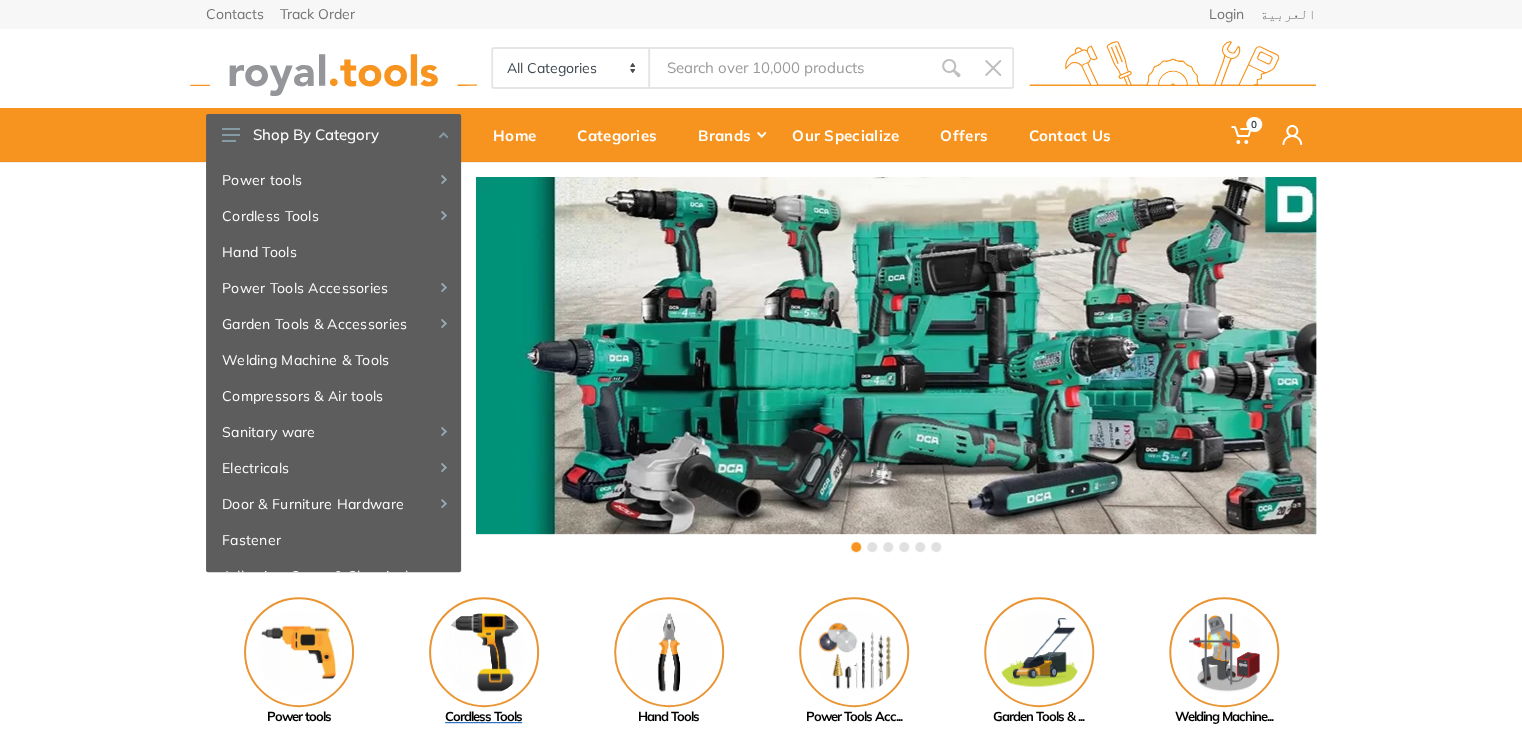 click at bounding box center (484, 652) 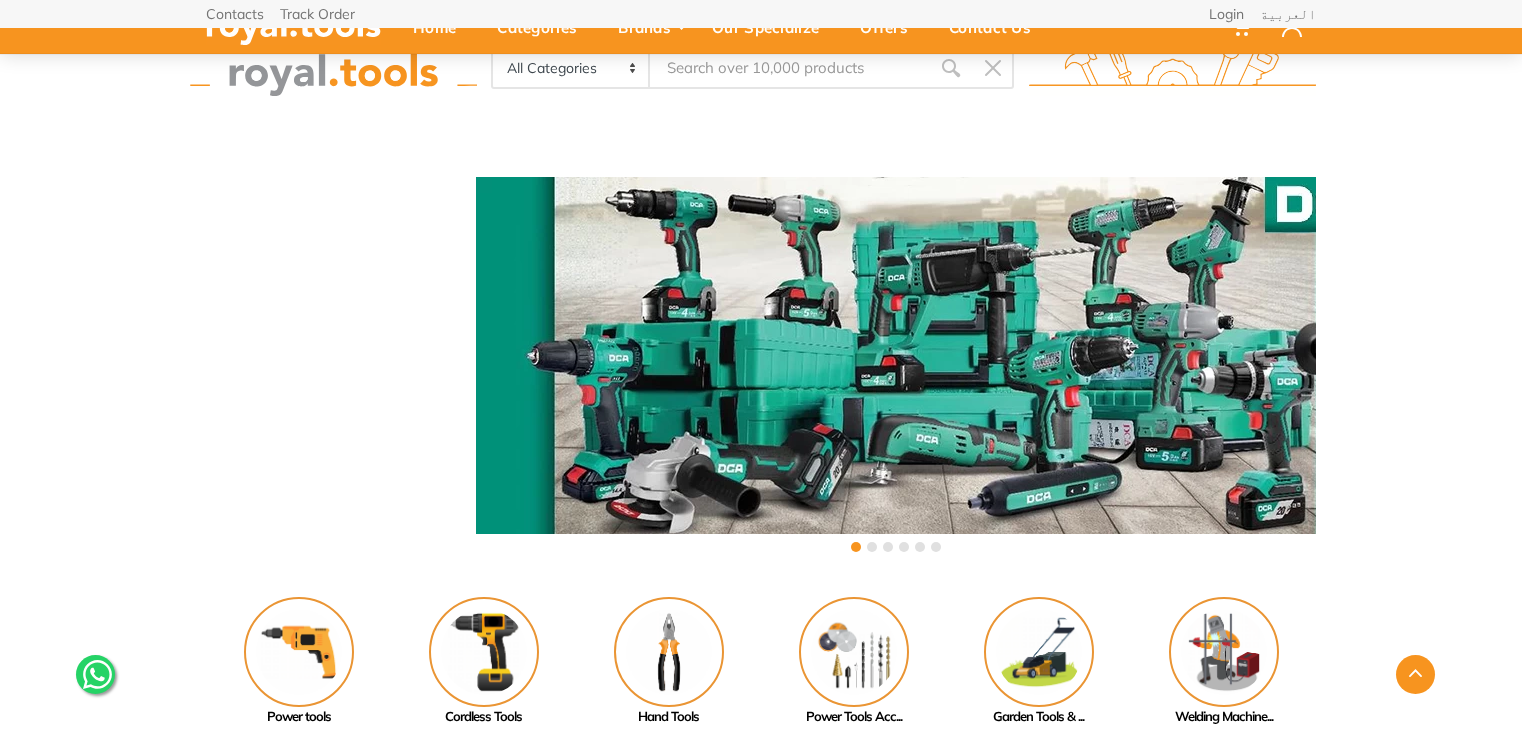 scroll, scrollTop: 2571, scrollLeft: 0, axis: vertical 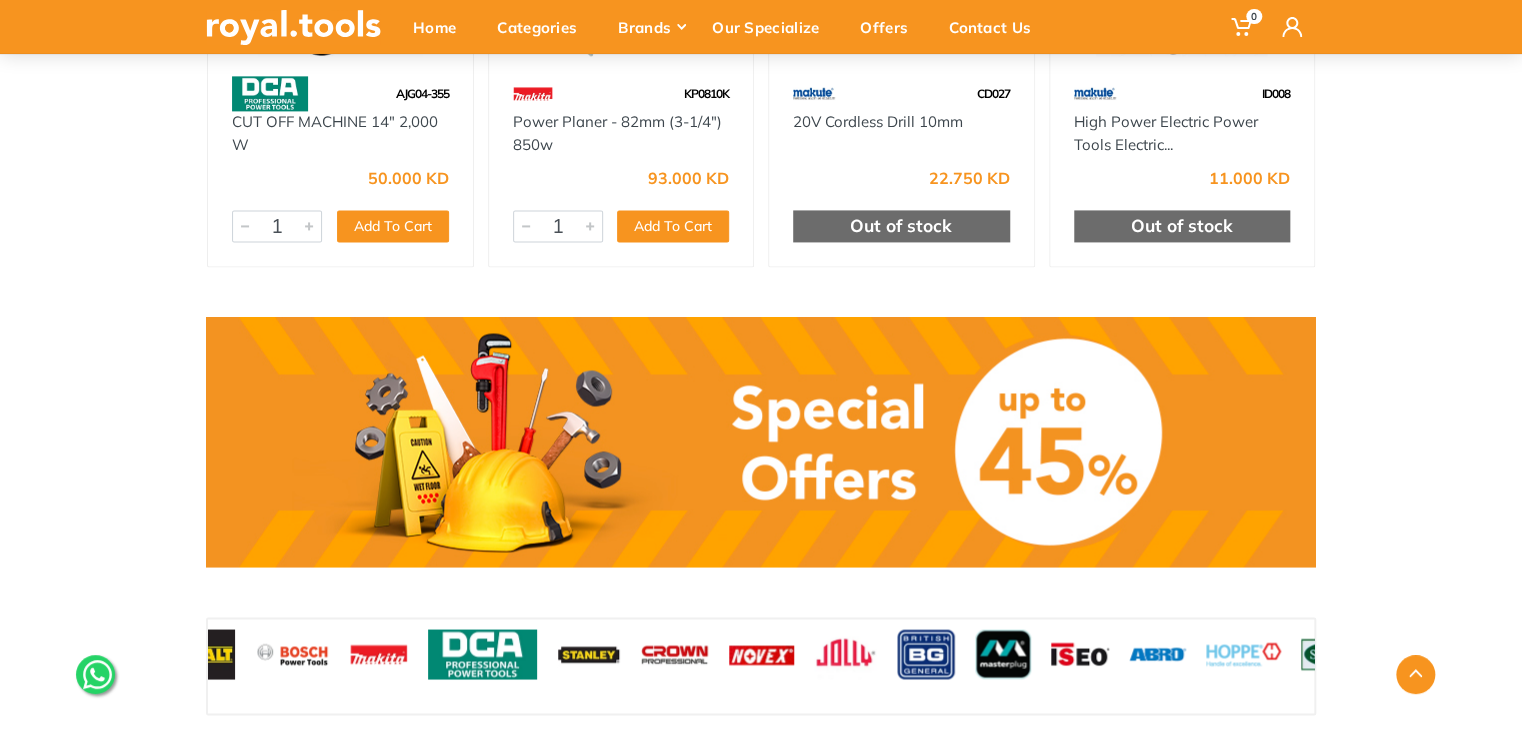 click at bounding box center (761, 442) 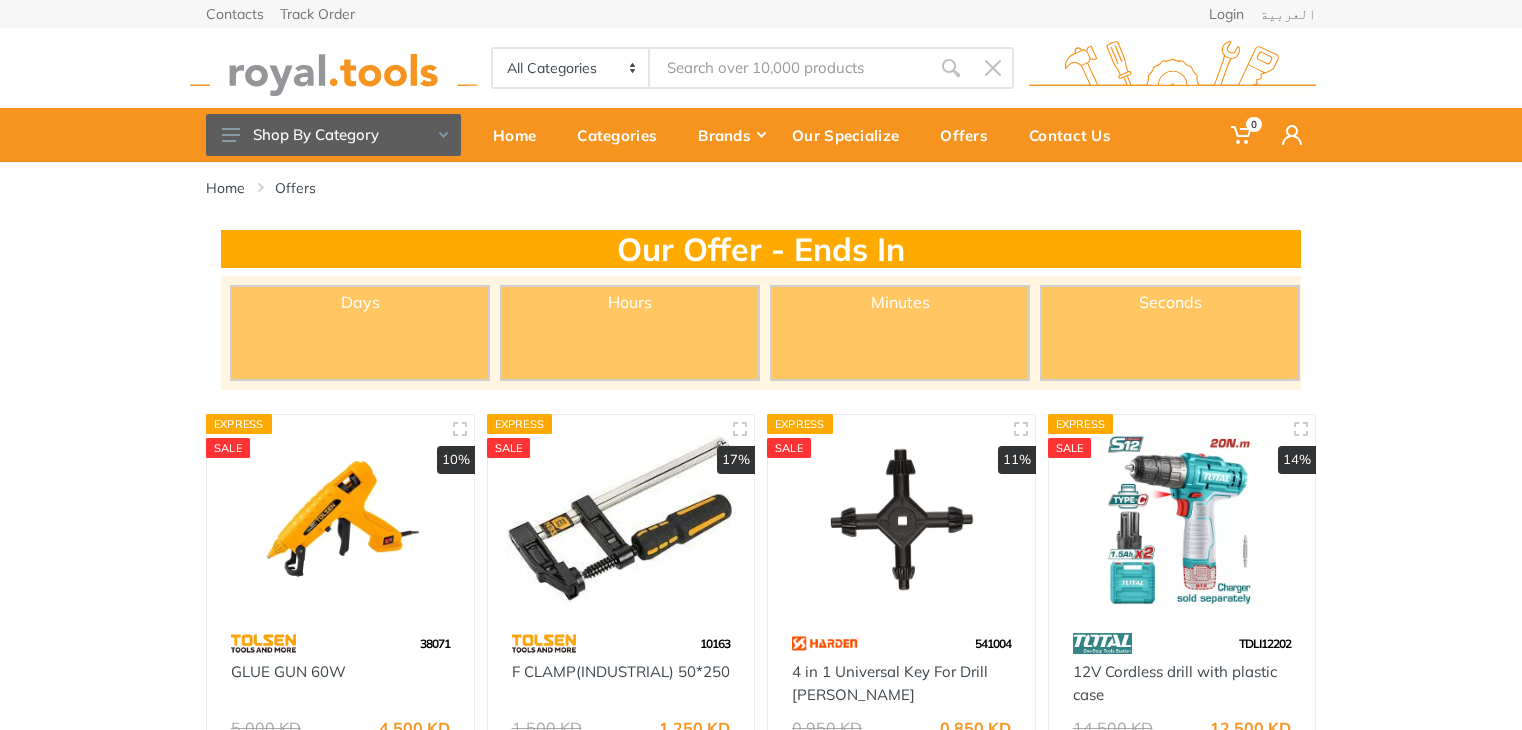 scroll, scrollTop: 0, scrollLeft: 0, axis: both 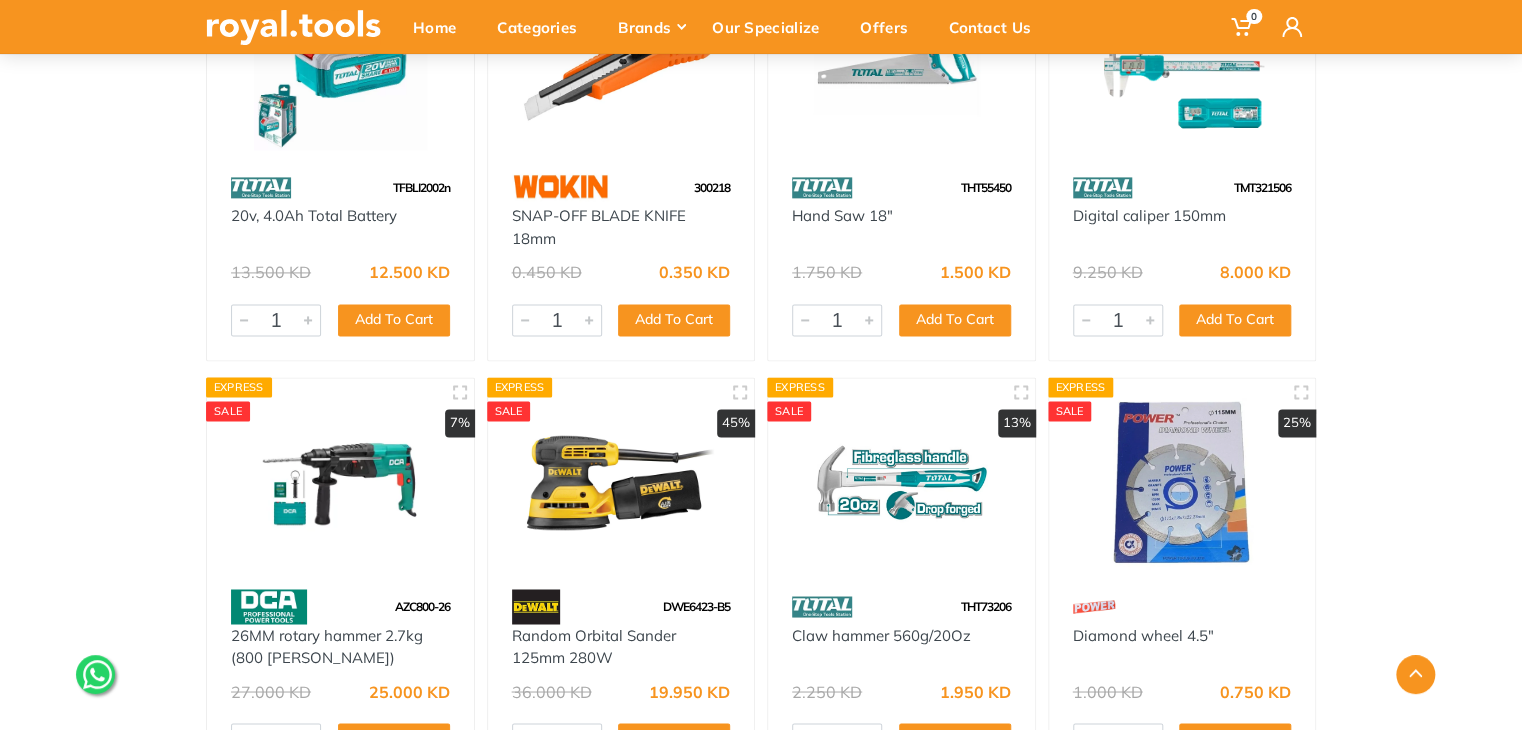 click at bounding box center [621, 482] 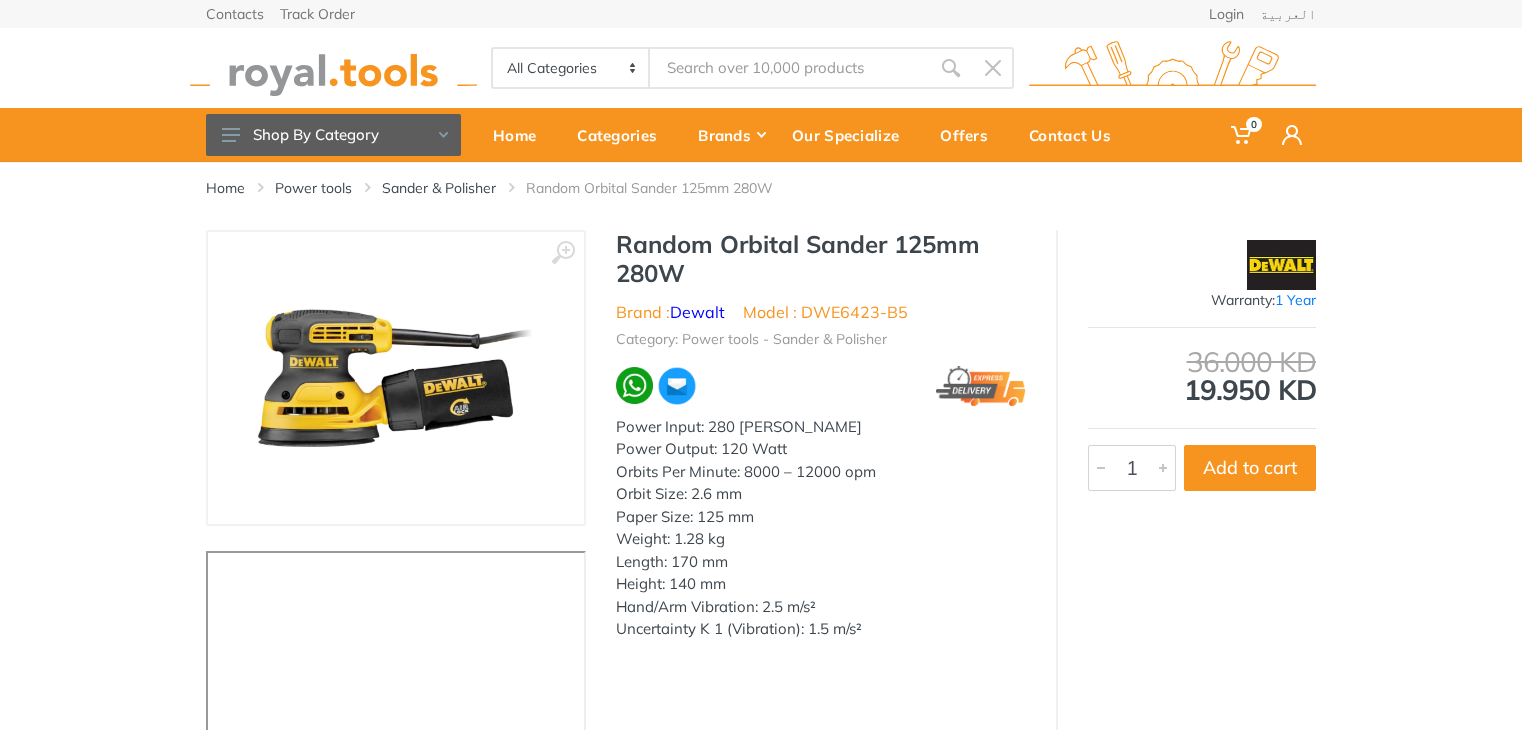 scroll, scrollTop: 0, scrollLeft: 0, axis: both 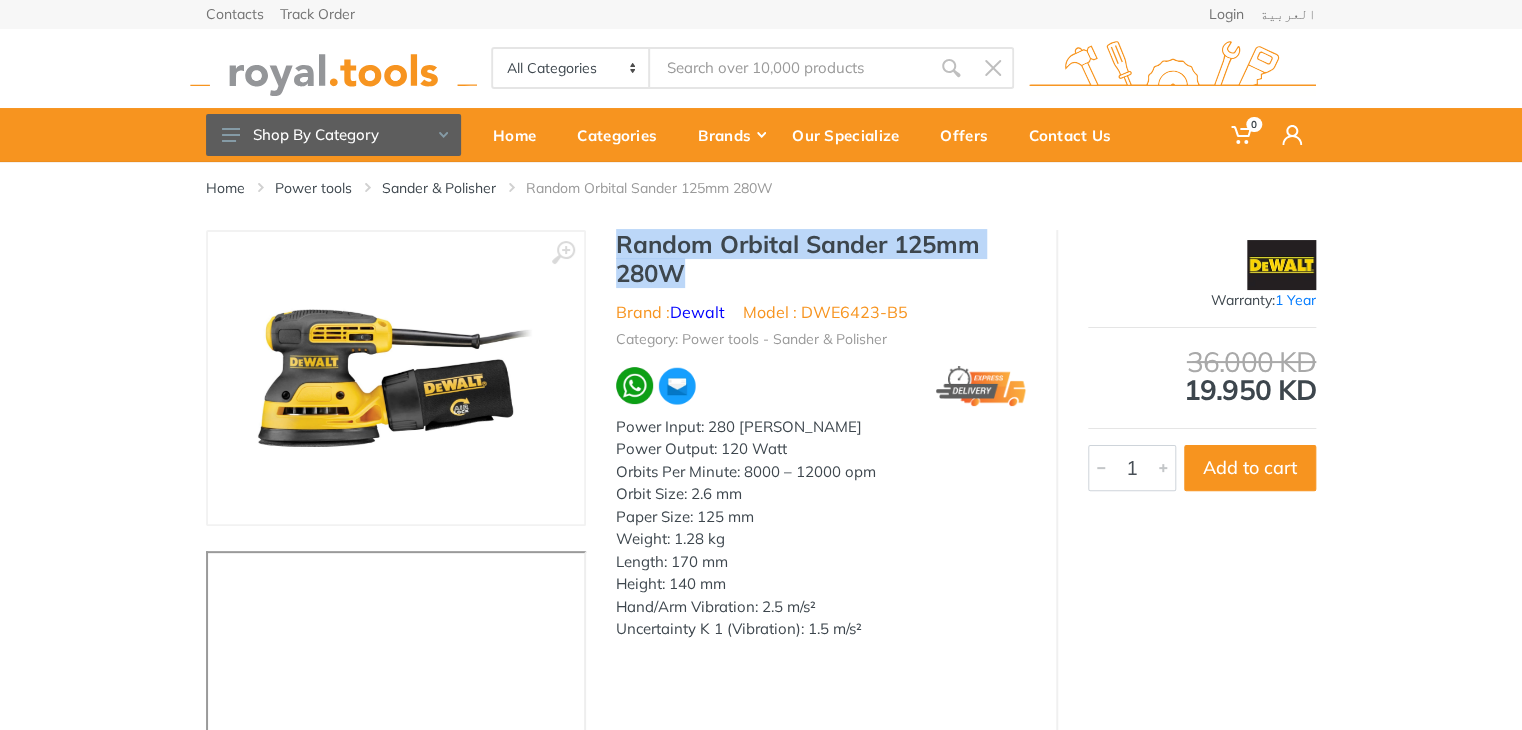 drag, startPoint x: 683, startPoint y: 267, endPoint x: 623, endPoint y: 247, distance: 63.245552 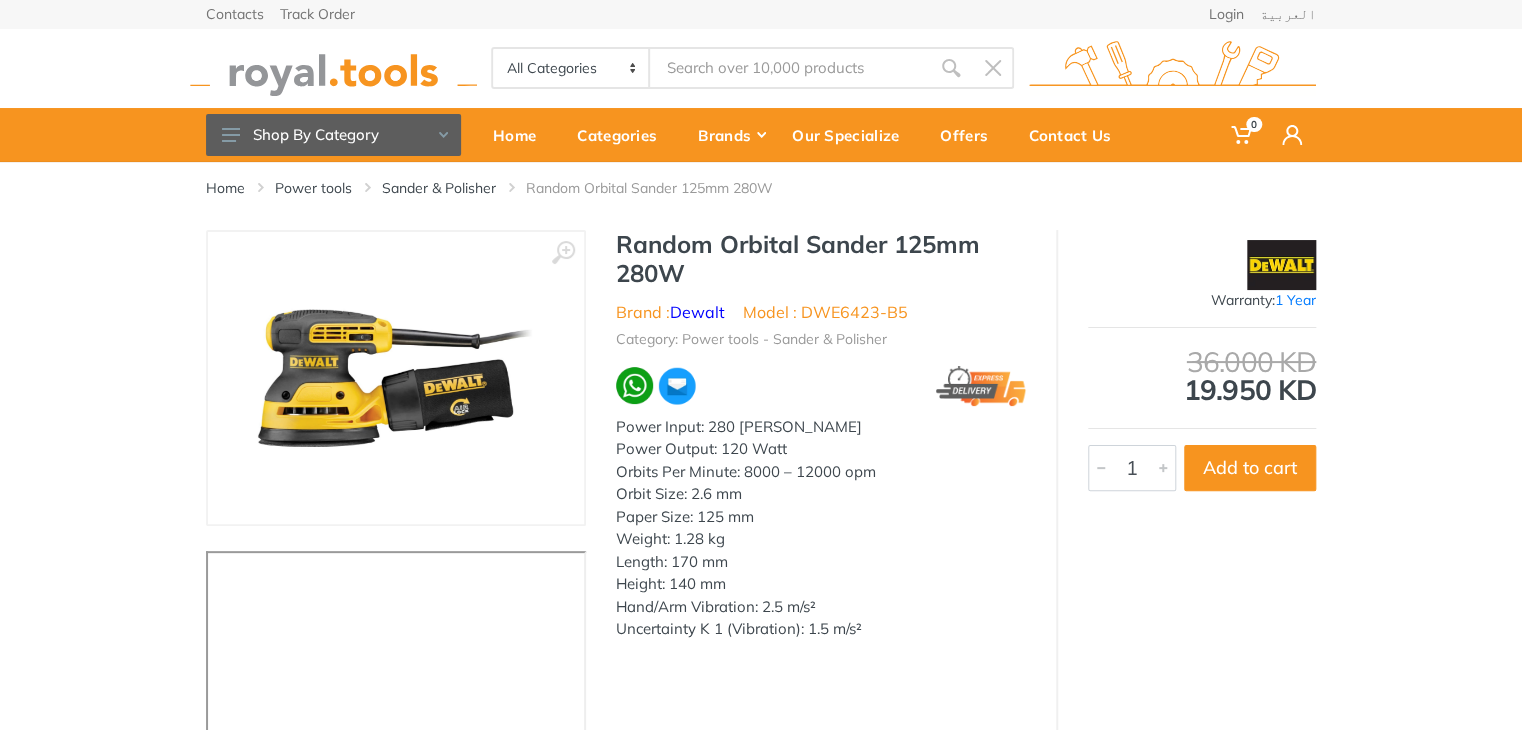 click on "Power Input: 280 [PERSON_NAME] Power Output: 120 Watt Orbits Per Minute: 8000 – 12000 opm Orbit Size: 2.6 mm Paper Size: 125 mm Weight: 1.28 kg Length: 170 mm Height: 140 mm Hand/Arm Vibration: 2.5 m/s² Uncertainty K 1 (Vibration): 1.5 m/s²" at bounding box center (821, 528) 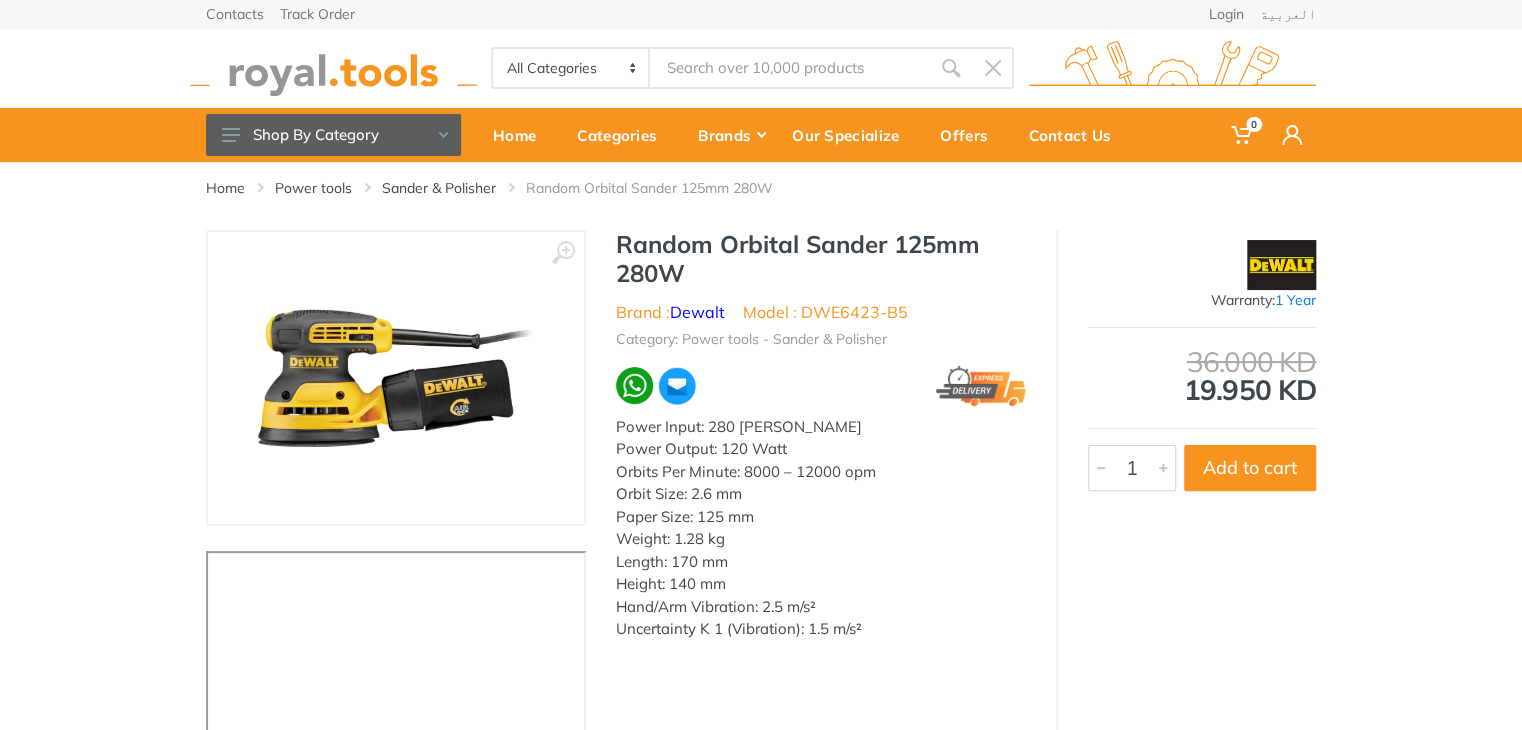 drag, startPoint x: 867, startPoint y: 629, endPoint x: 611, endPoint y: 433, distance: 322.4159 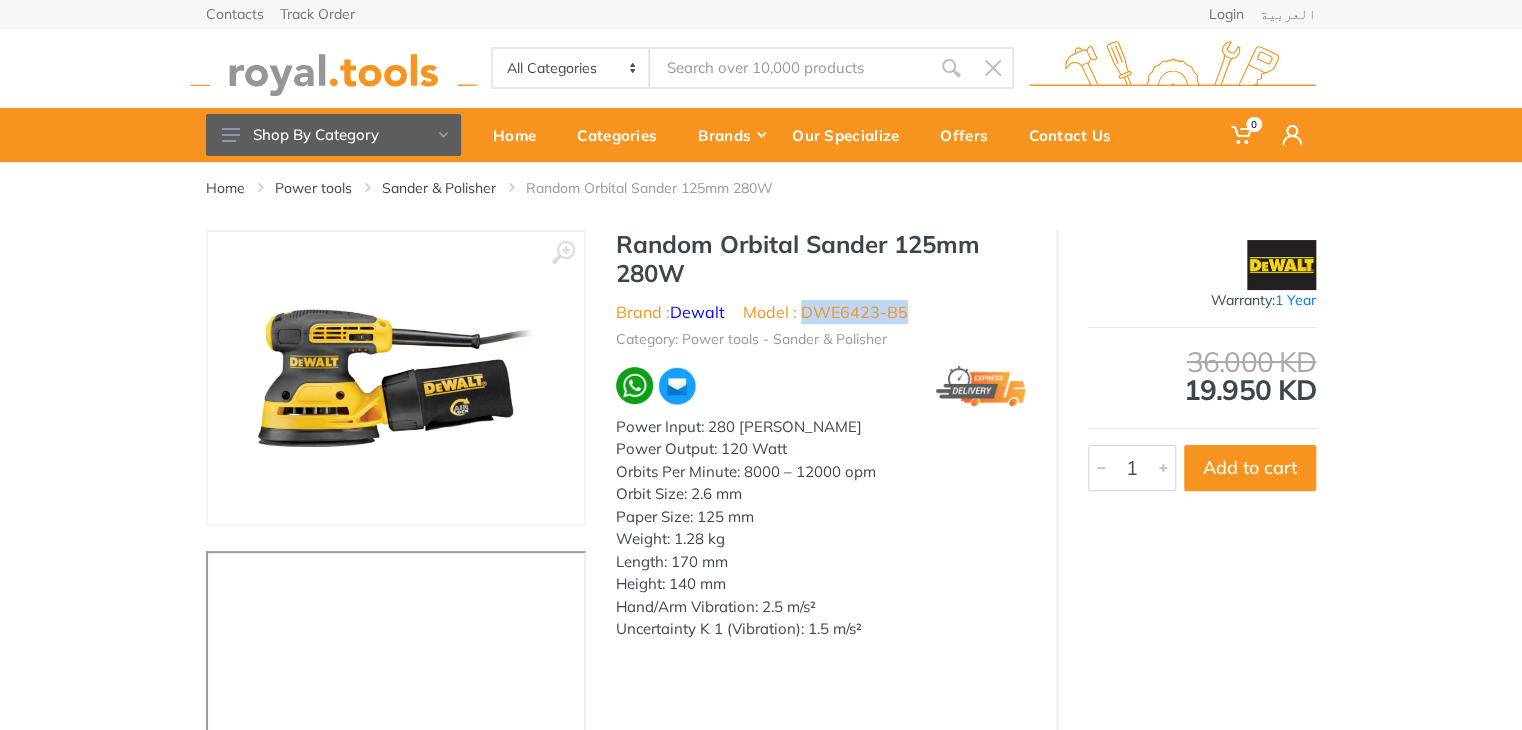 drag, startPoint x: 908, startPoint y: 314, endPoint x: 804, endPoint y: 318, distance: 104.0769 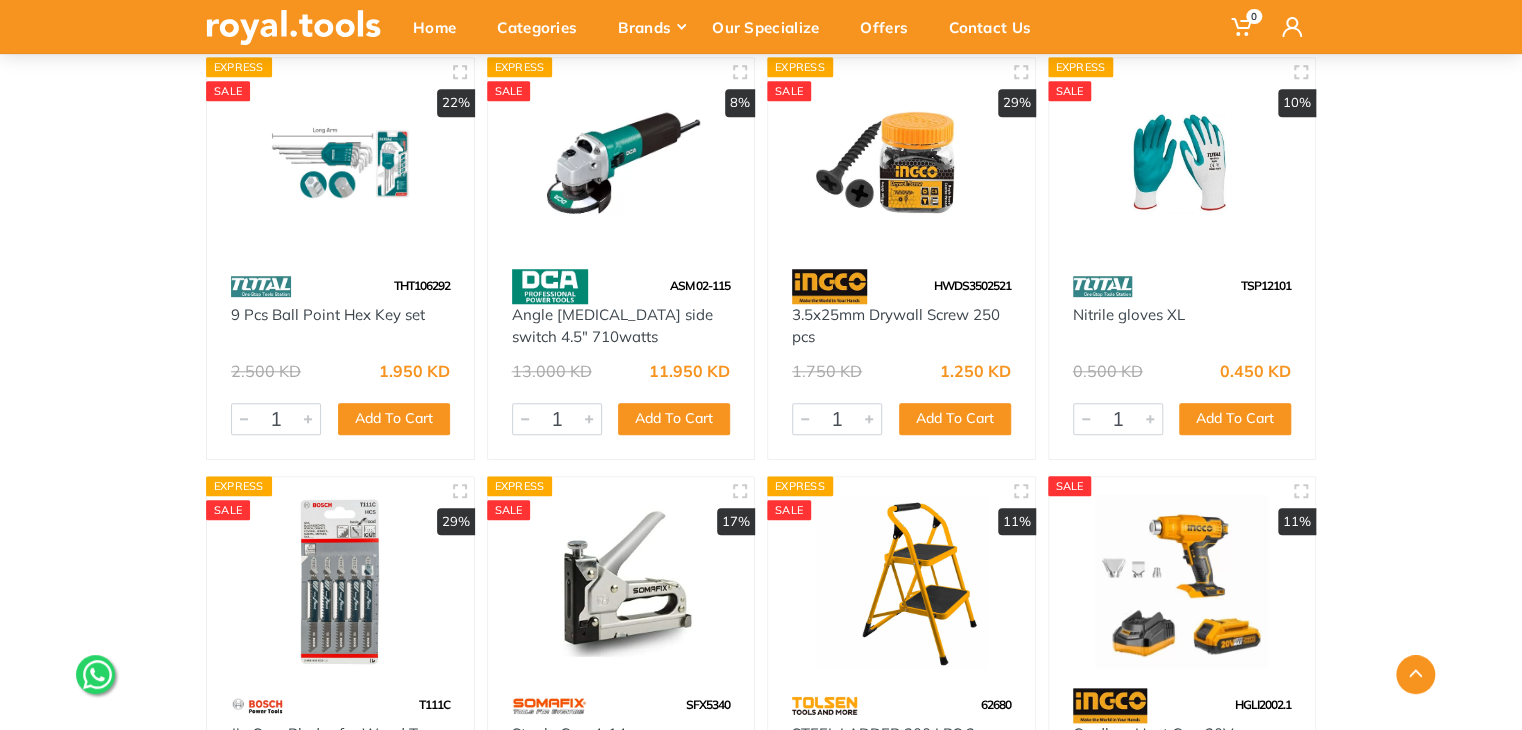 scroll, scrollTop: 0, scrollLeft: 0, axis: both 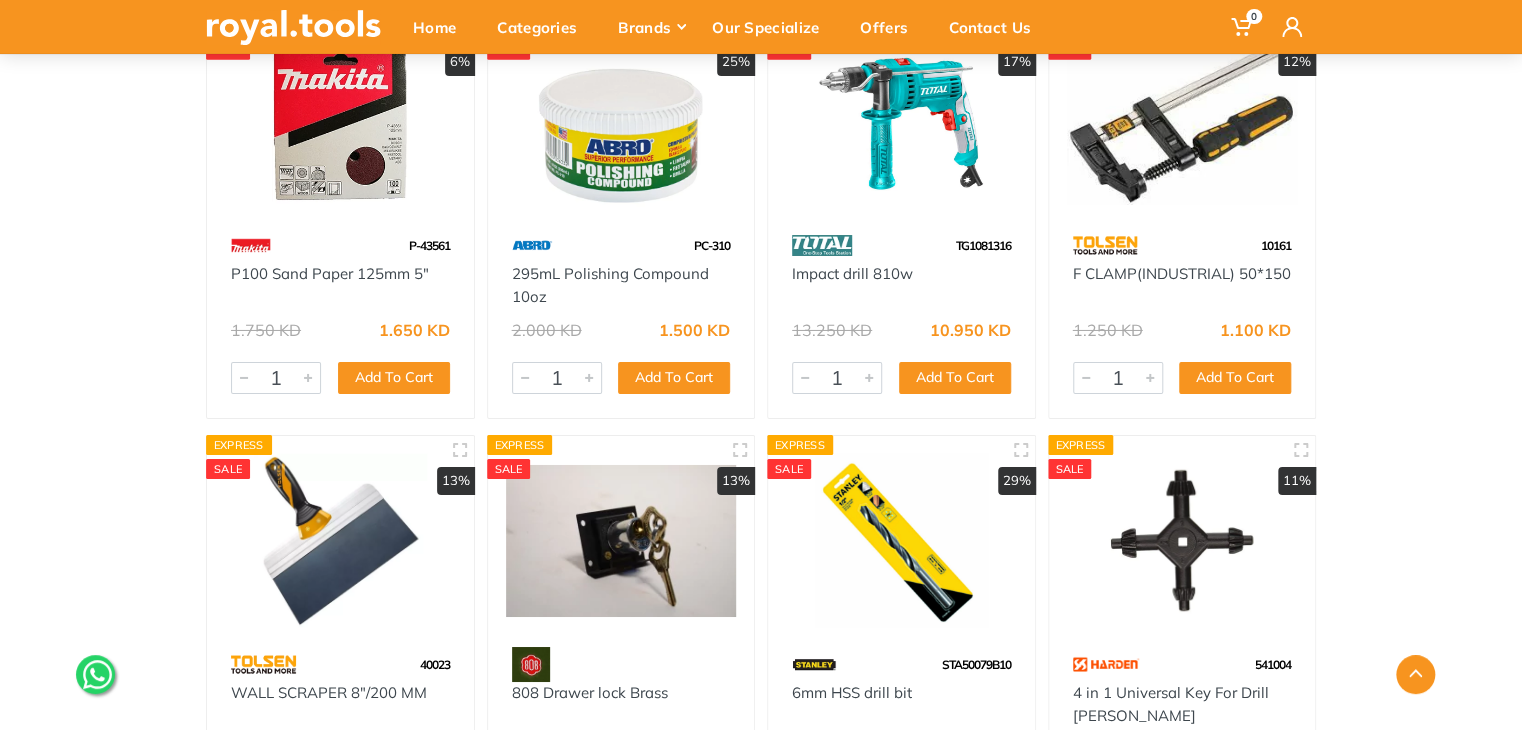 click at bounding box center (901, 121) 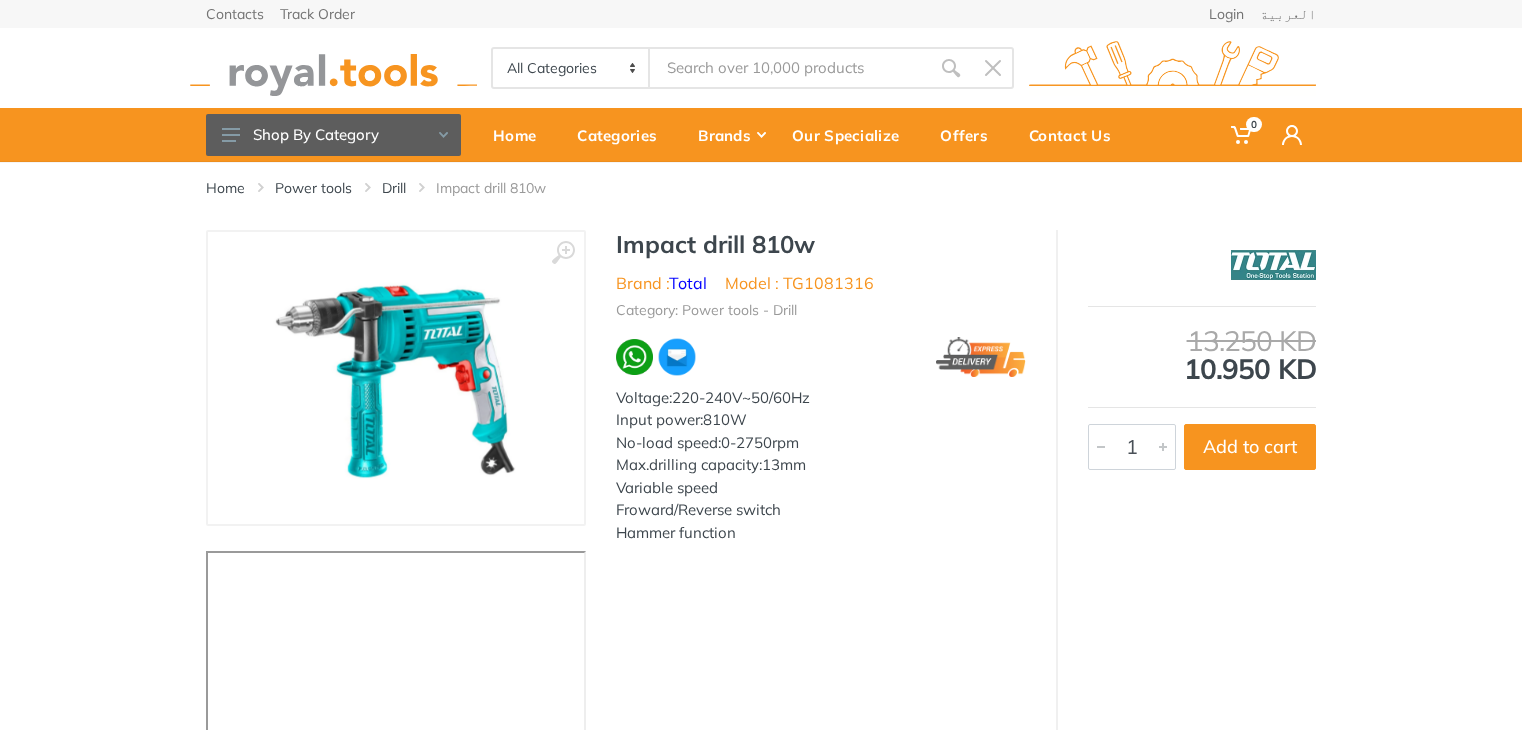 scroll, scrollTop: 0, scrollLeft: 0, axis: both 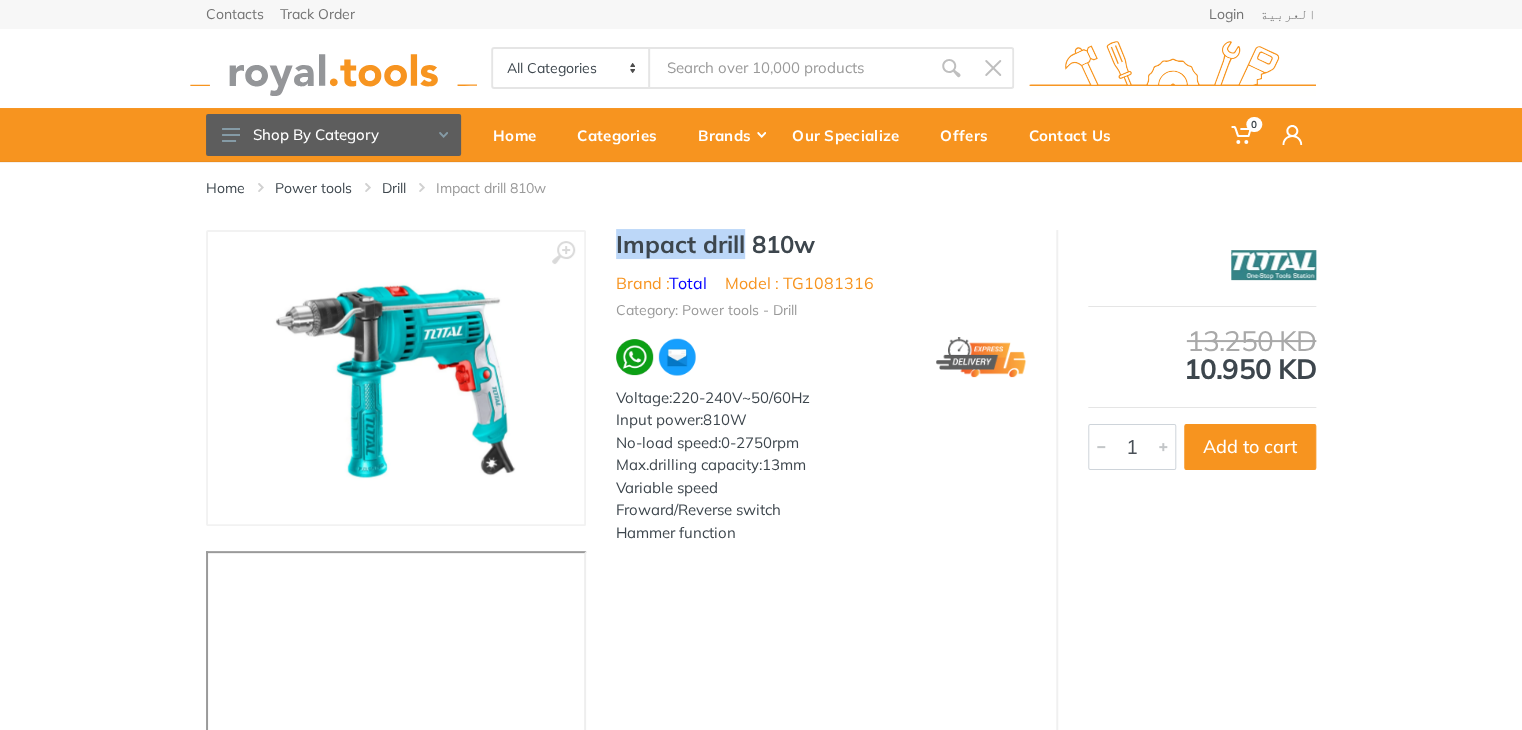 drag, startPoint x: 745, startPoint y: 246, endPoint x: 616, endPoint y: 248, distance: 129.0155 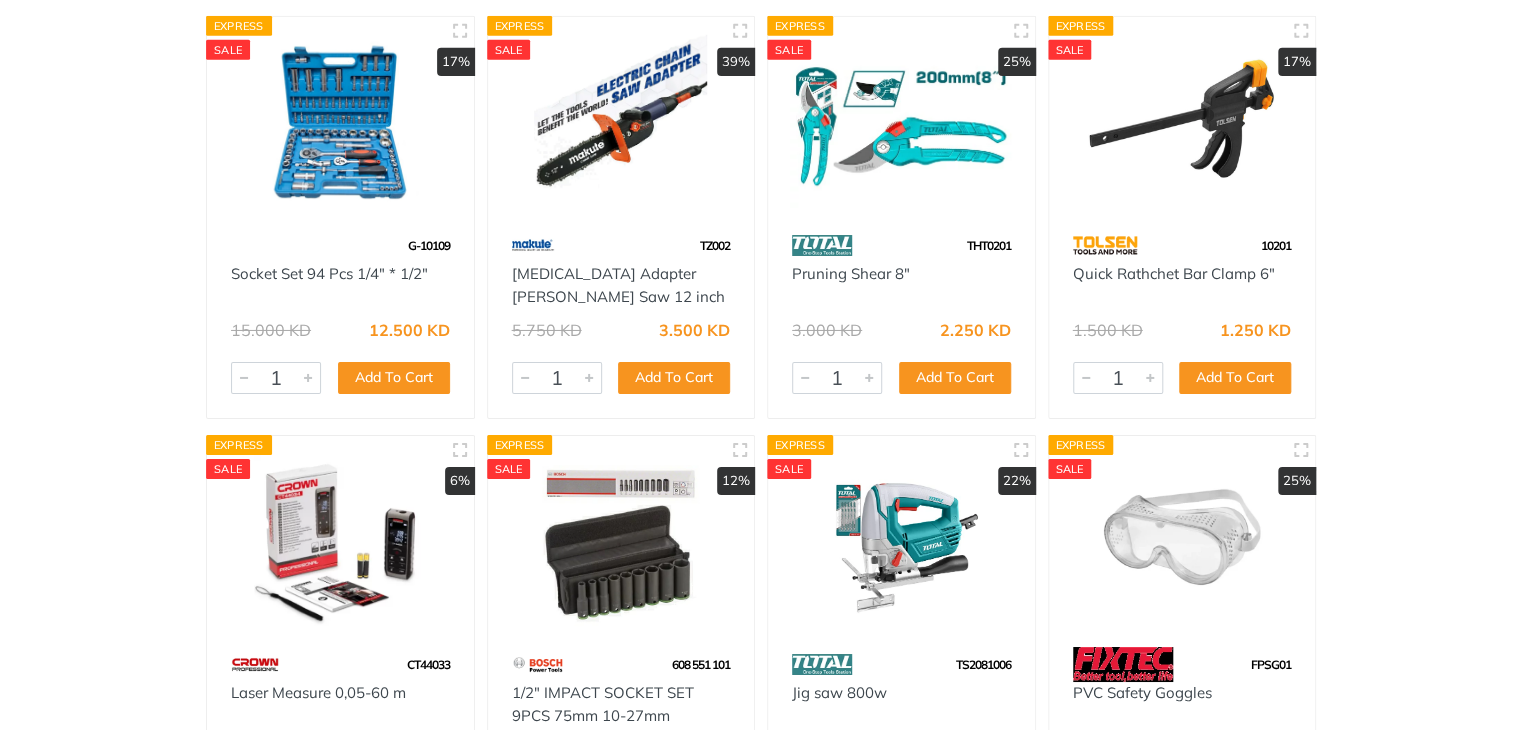 scroll, scrollTop: 10870, scrollLeft: 0, axis: vertical 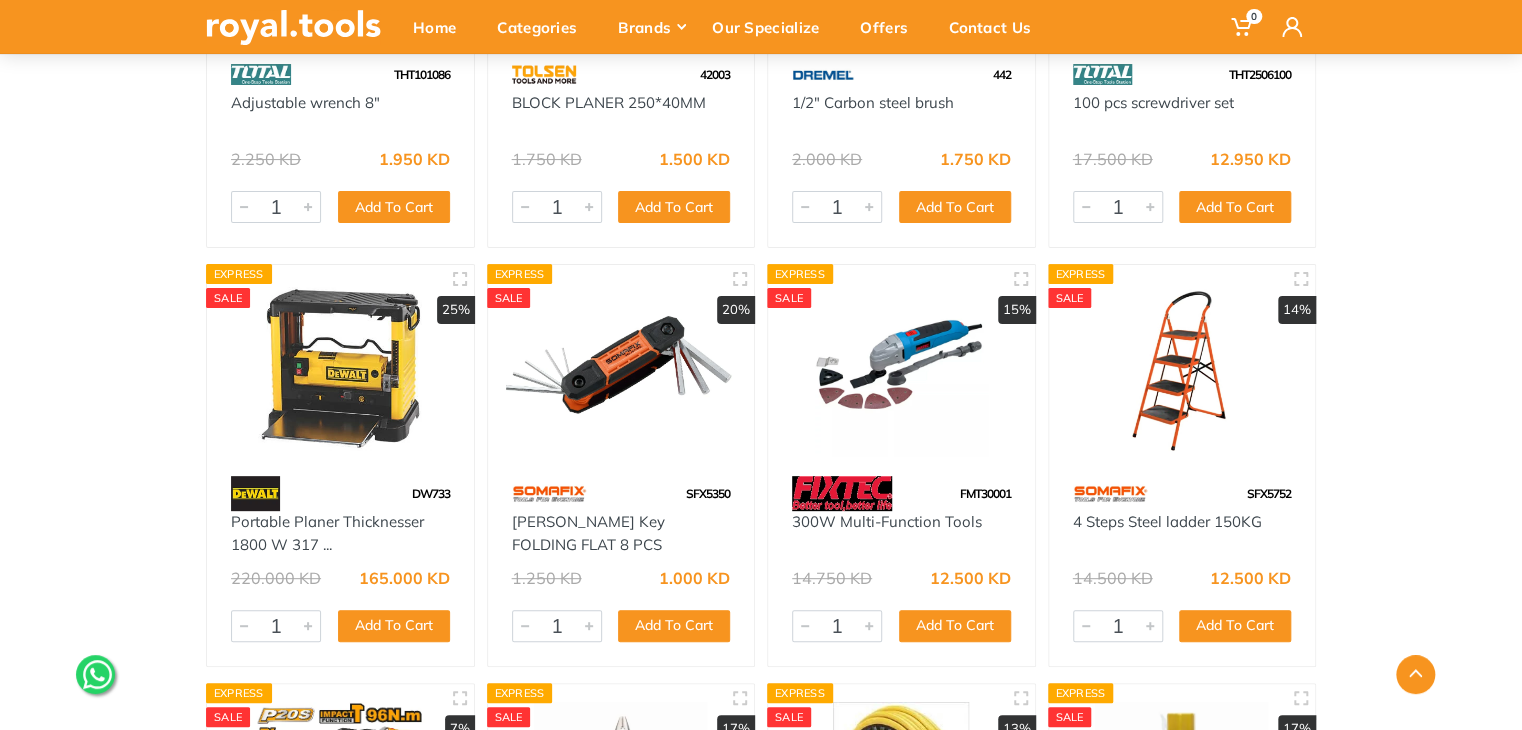 click at bounding box center (340, 369) 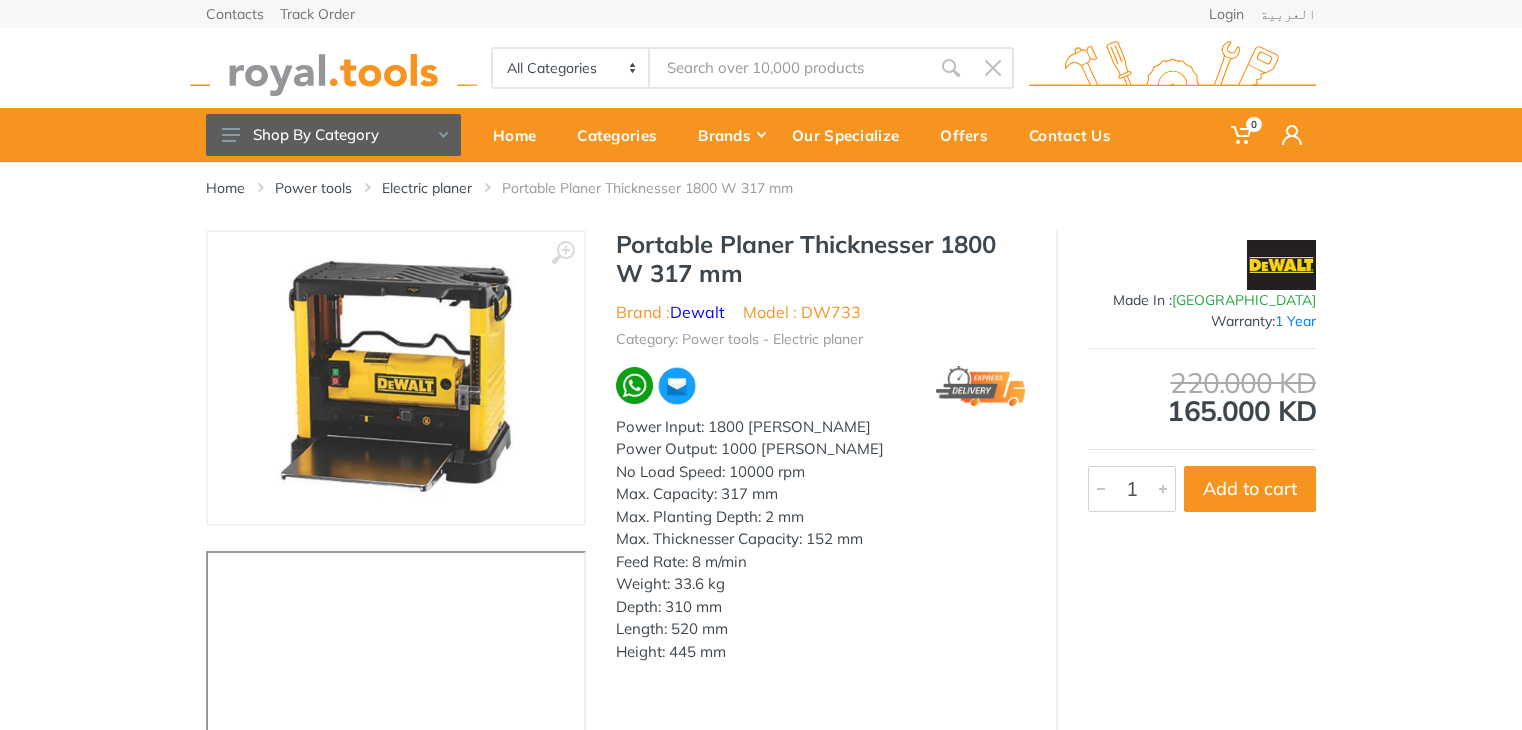 scroll, scrollTop: 0, scrollLeft: 0, axis: both 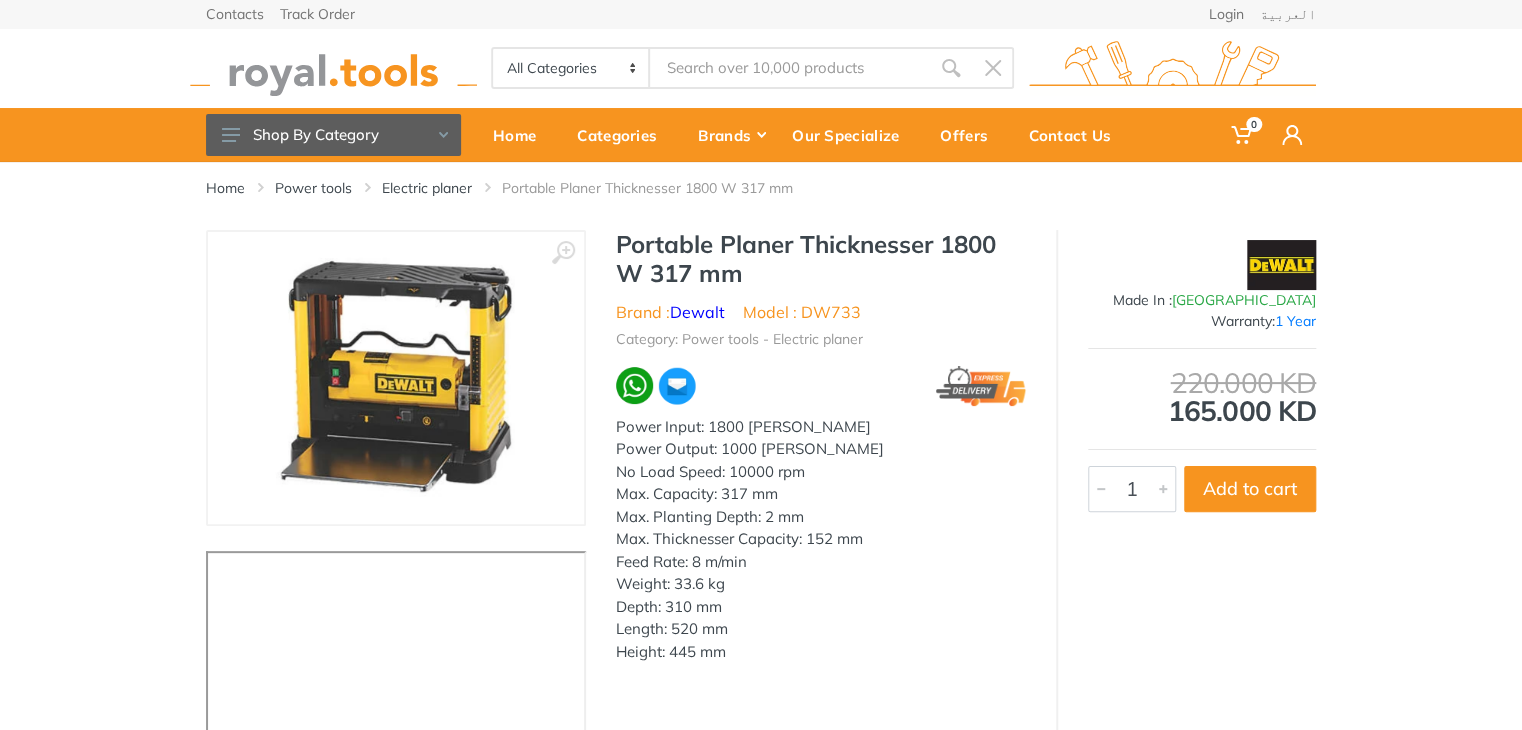 click at bounding box center (1282, 265) 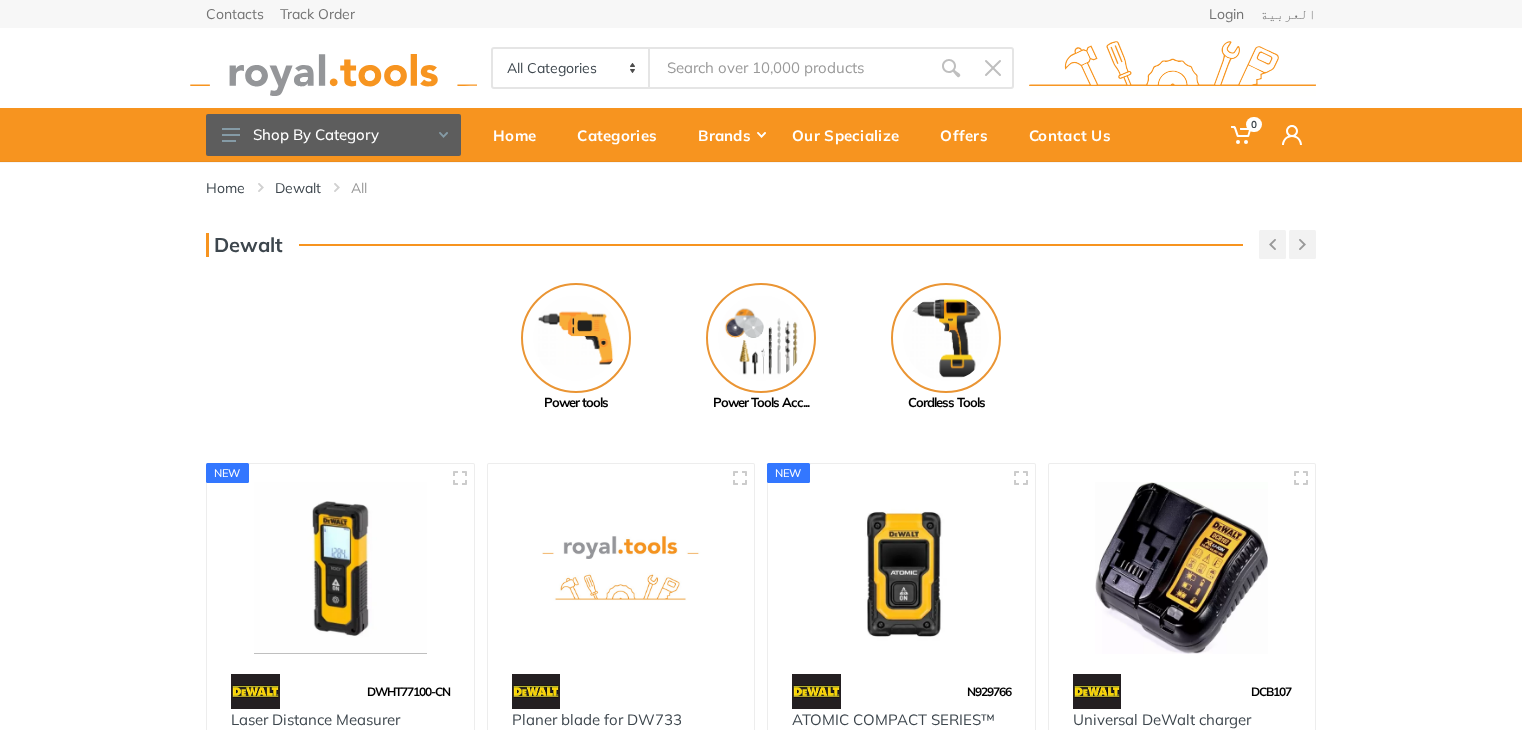 scroll, scrollTop: 0, scrollLeft: 0, axis: both 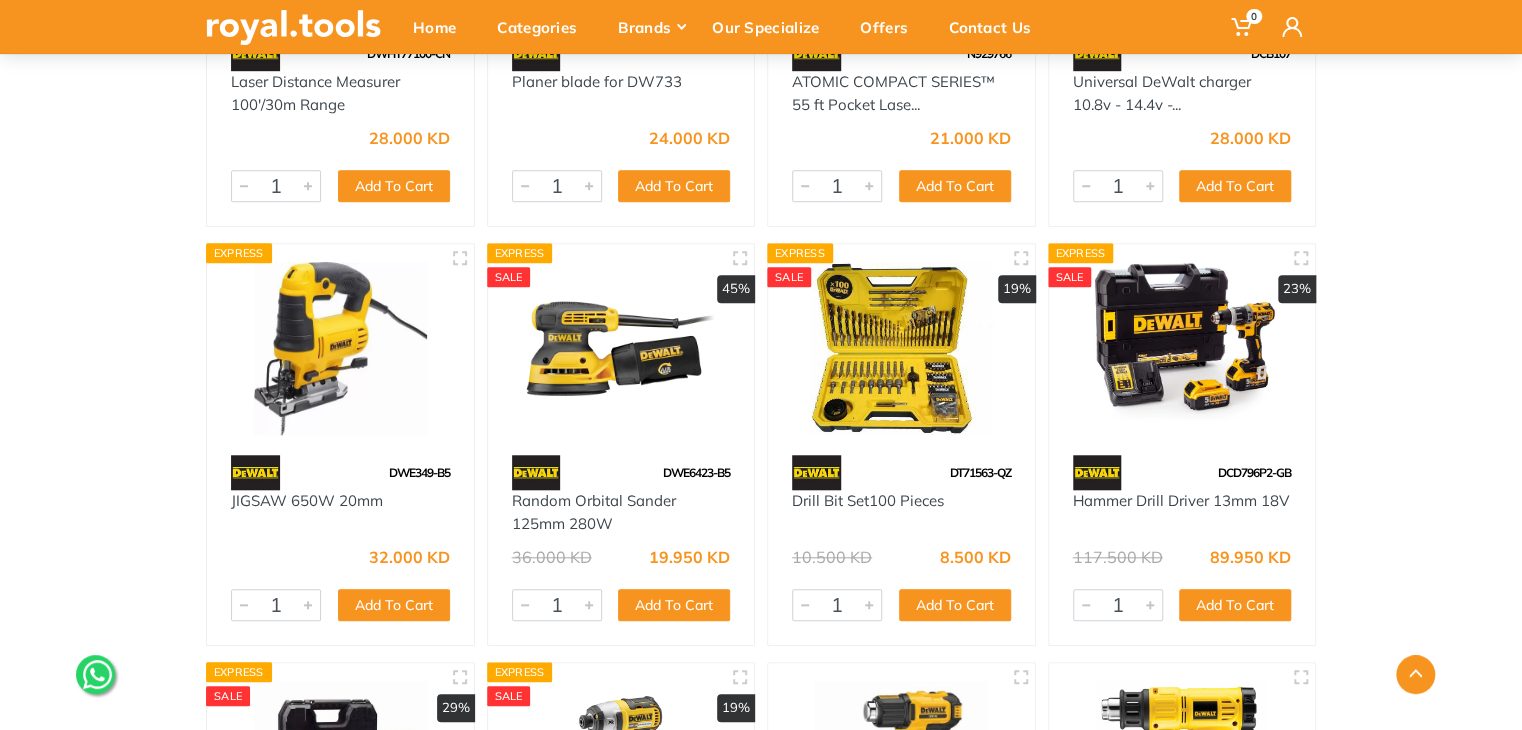 click on "DWE6423-B5" at bounding box center [621, 472] 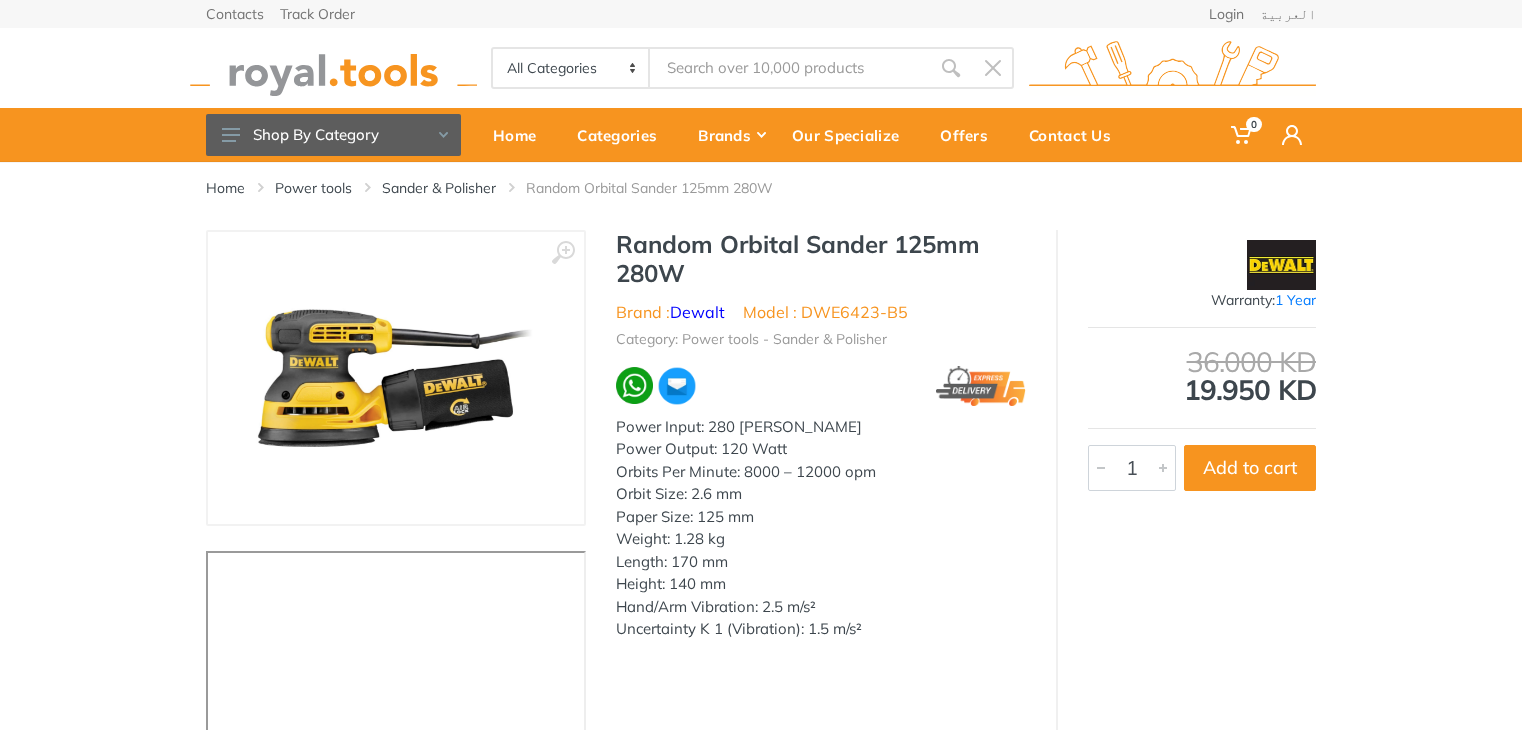 scroll, scrollTop: 0, scrollLeft: 0, axis: both 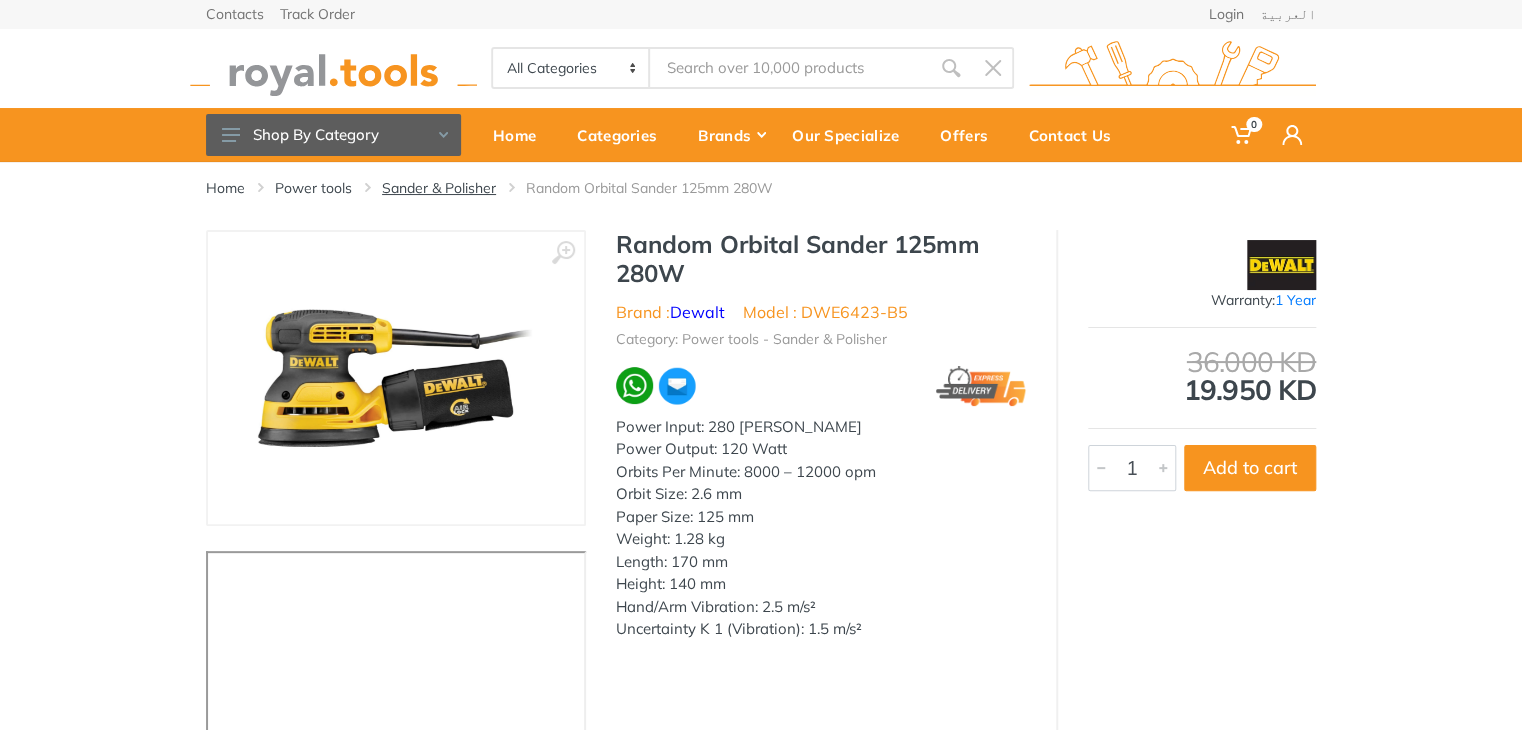 click on "Sander & Polisher" at bounding box center (439, 188) 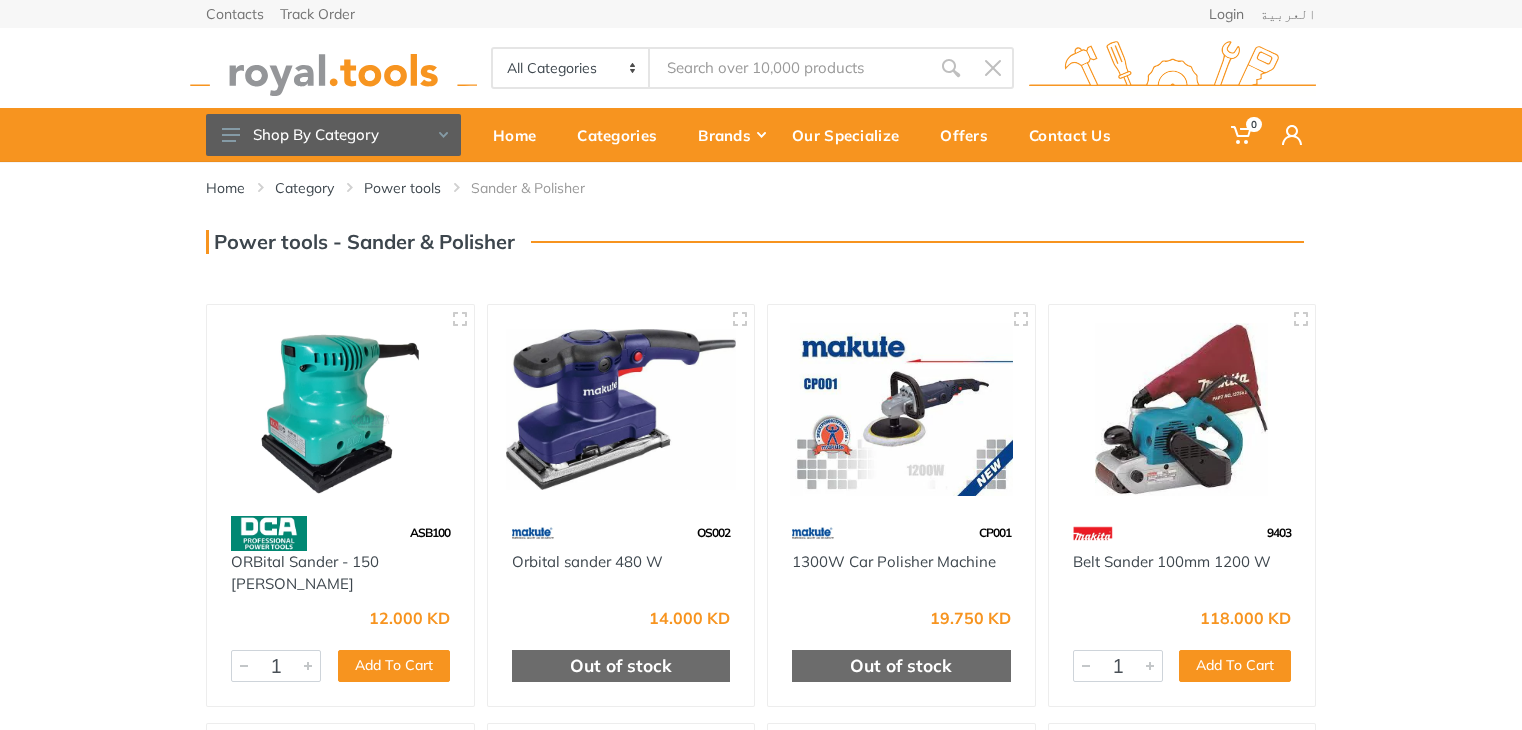 scroll, scrollTop: 0, scrollLeft: 0, axis: both 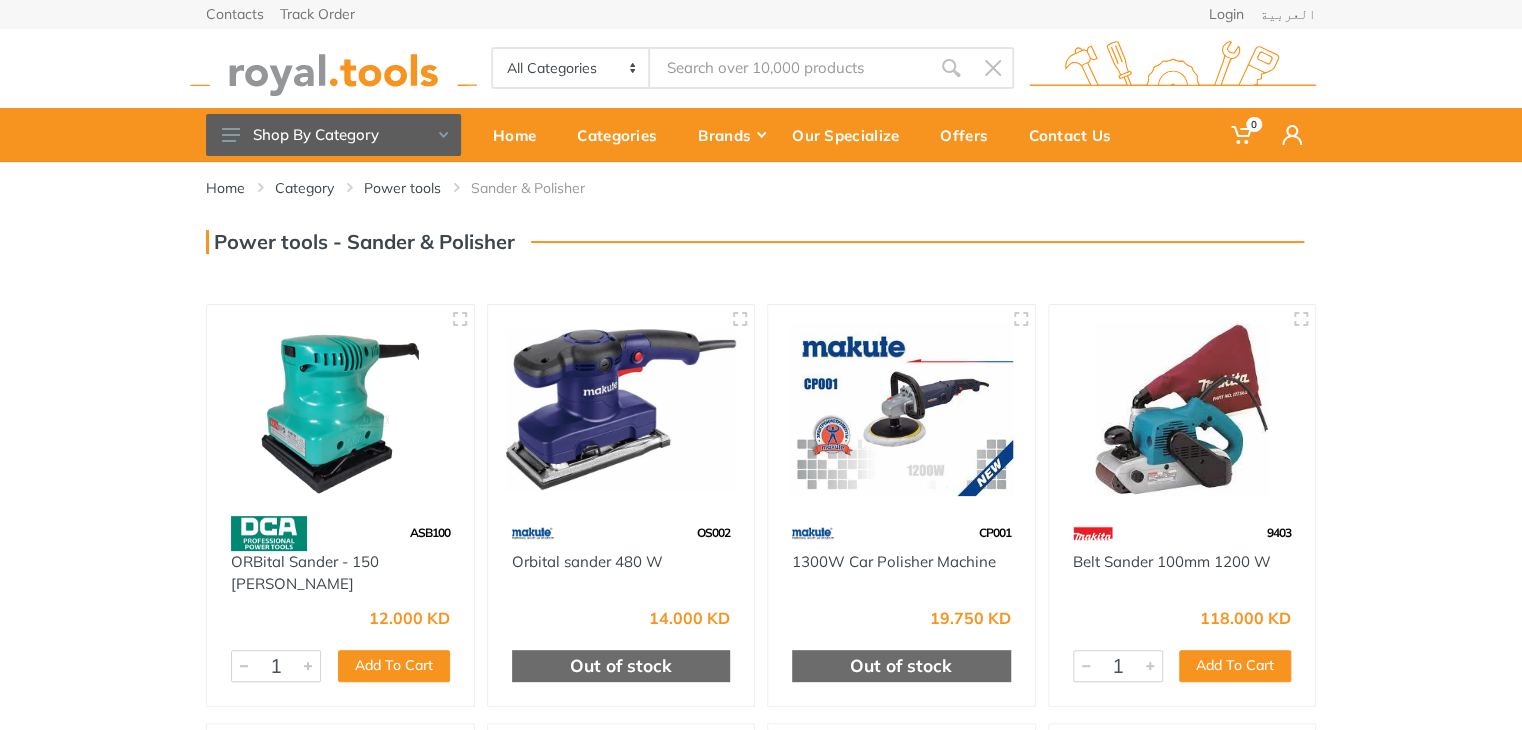drag, startPoint x: 592, startPoint y: 188, endPoint x: 470, endPoint y: 185, distance: 122.03688 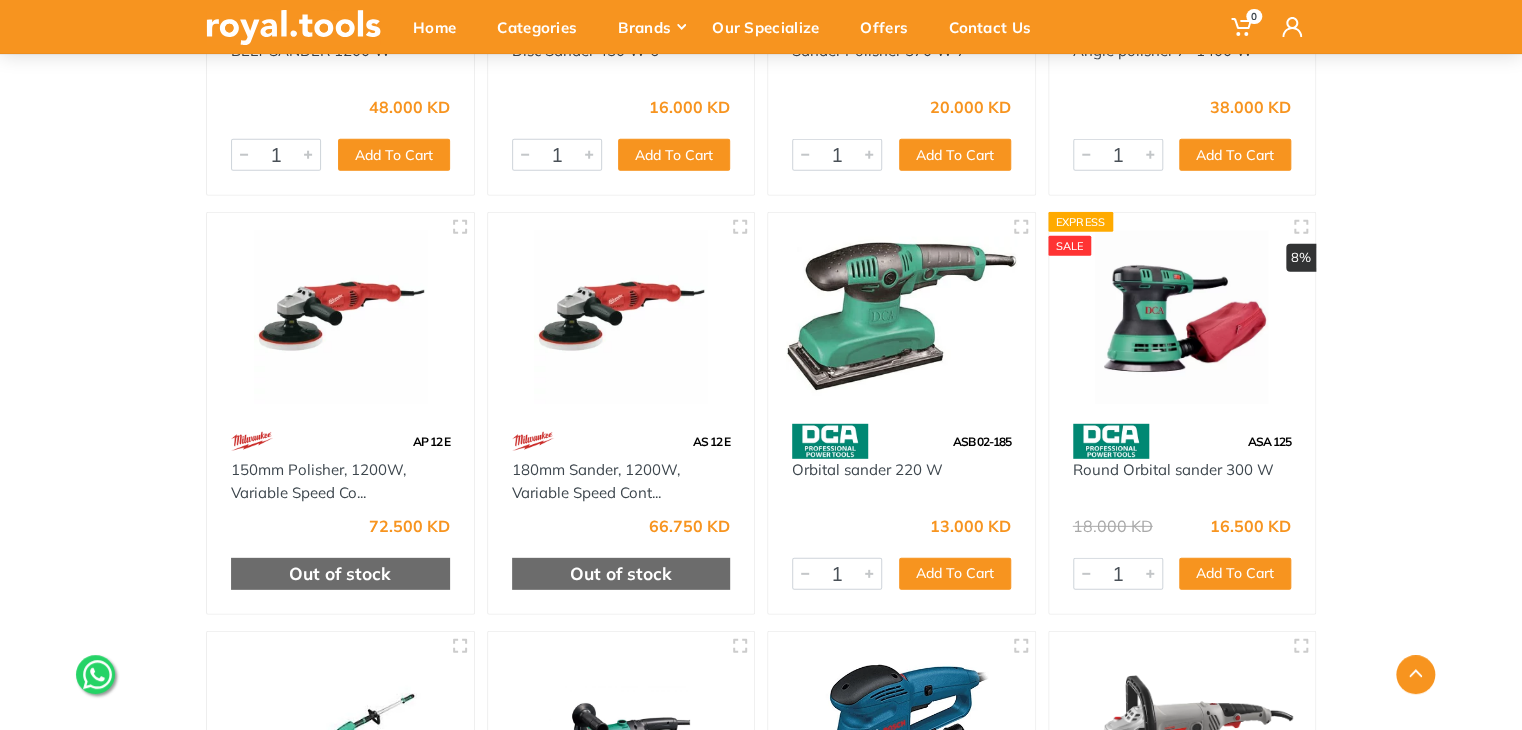 scroll, scrollTop: 2611, scrollLeft: 0, axis: vertical 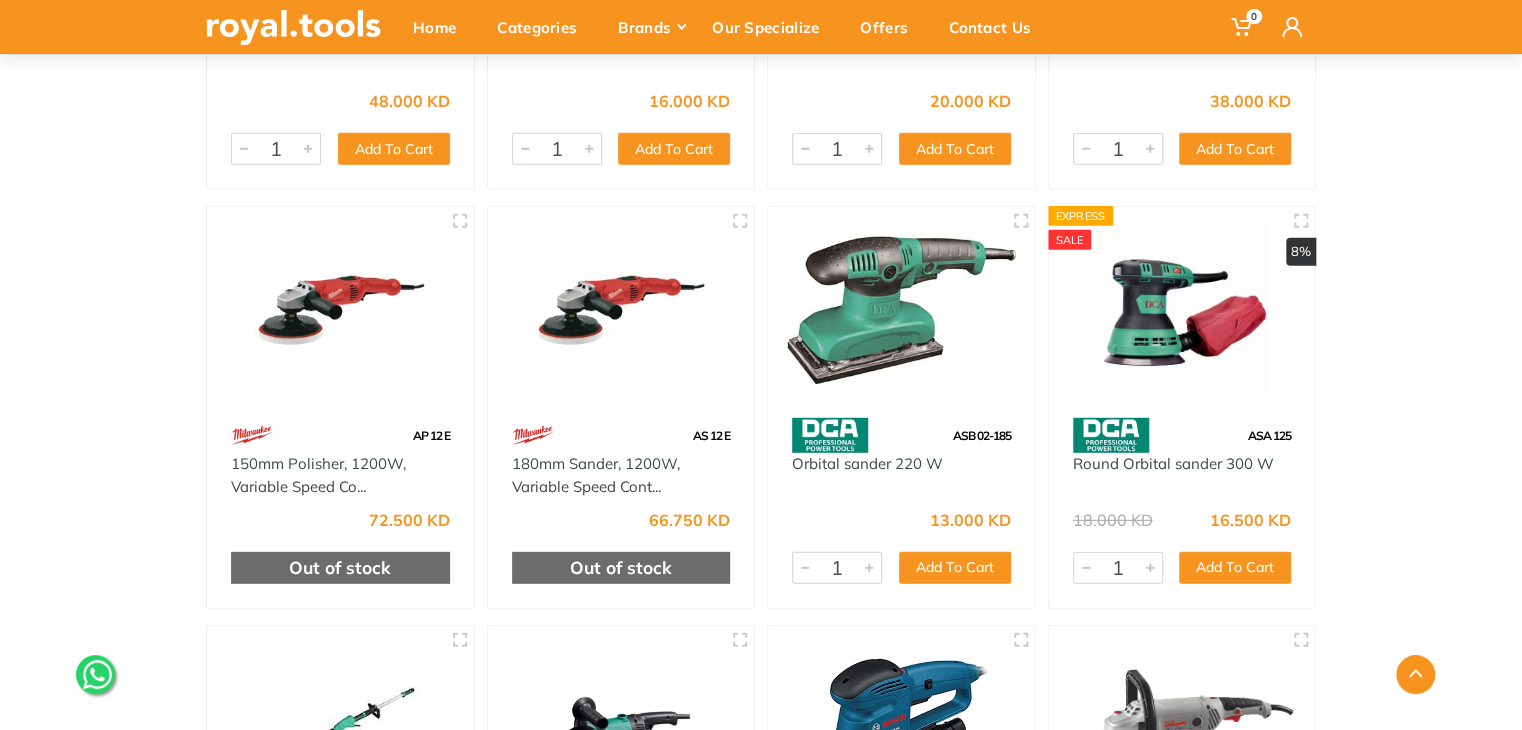 click at bounding box center [1182, 311] 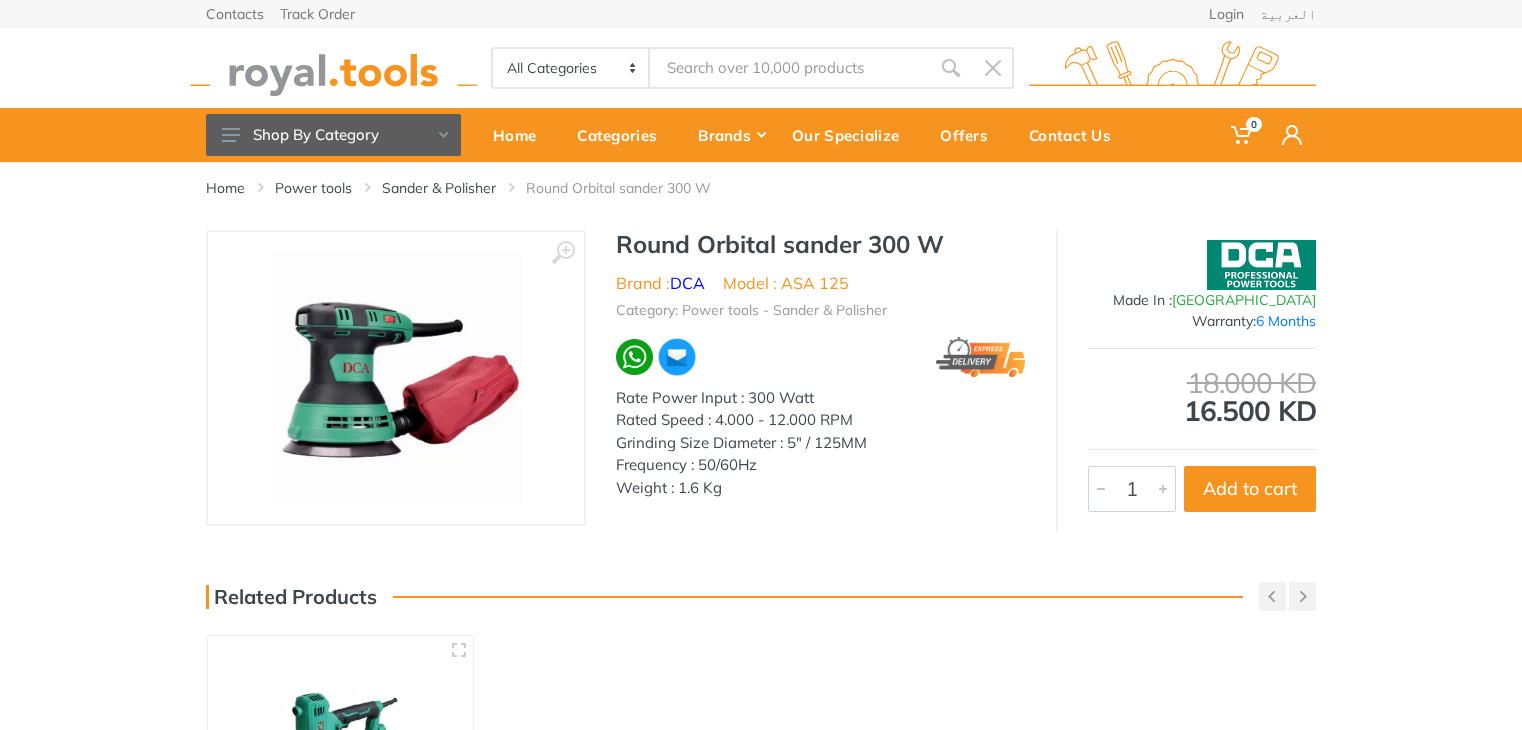 scroll, scrollTop: 0, scrollLeft: 0, axis: both 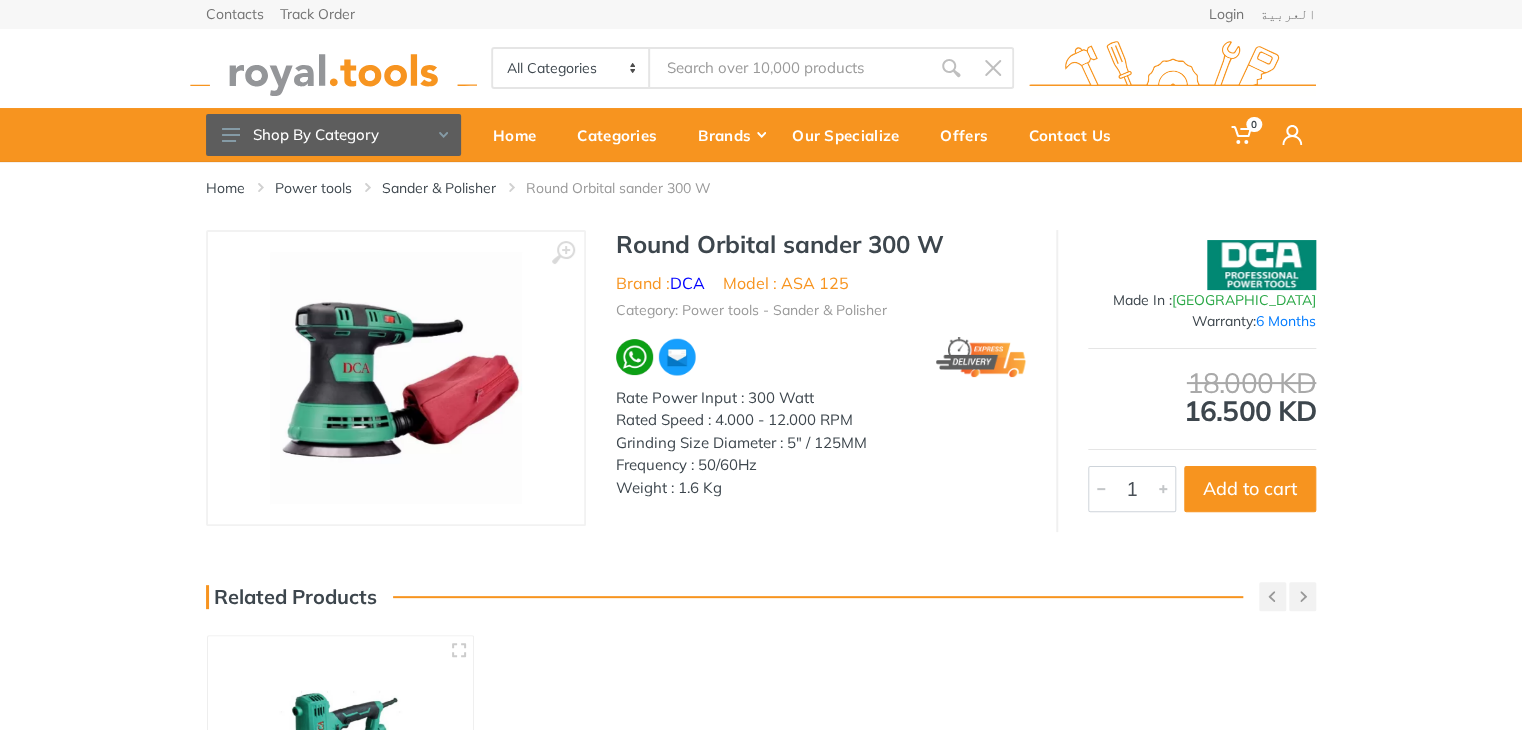 click on "‹ ›
Round Orbital sander 300 W
Brand :  DCA   China 1" at bounding box center [761, 381] 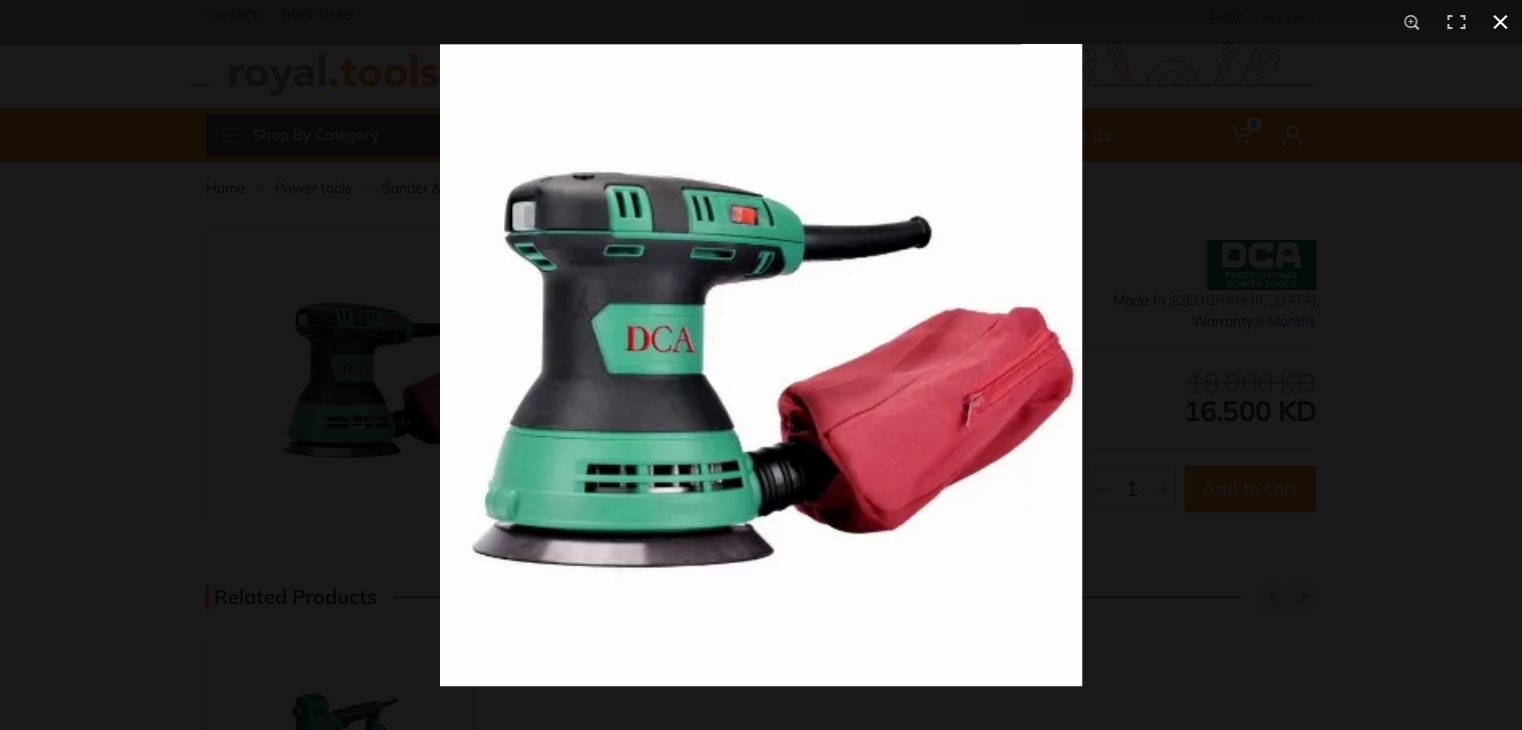 click at bounding box center (1201, 409) 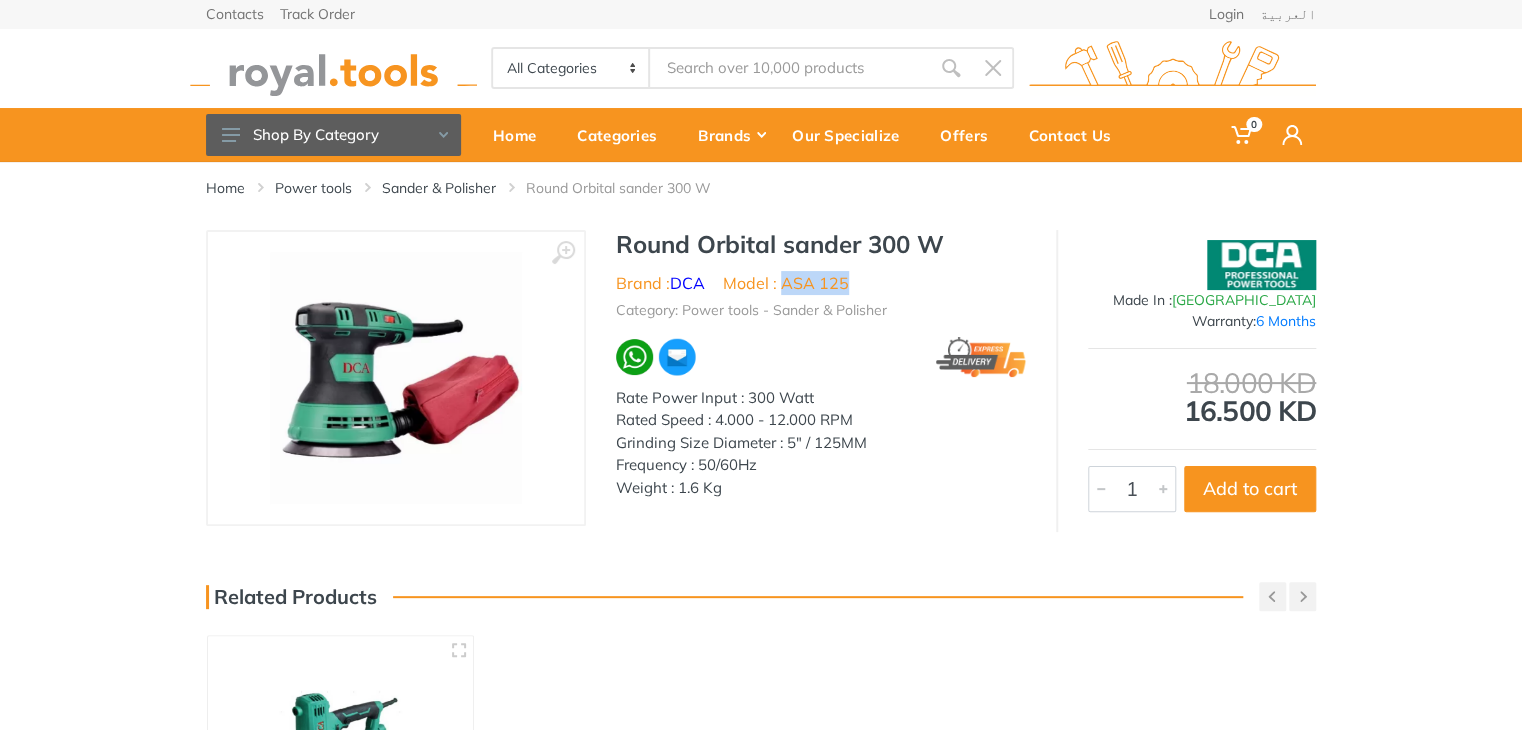 drag, startPoint x: 848, startPoint y: 281, endPoint x: 784, endPoint y: 284, distance: 64.070274 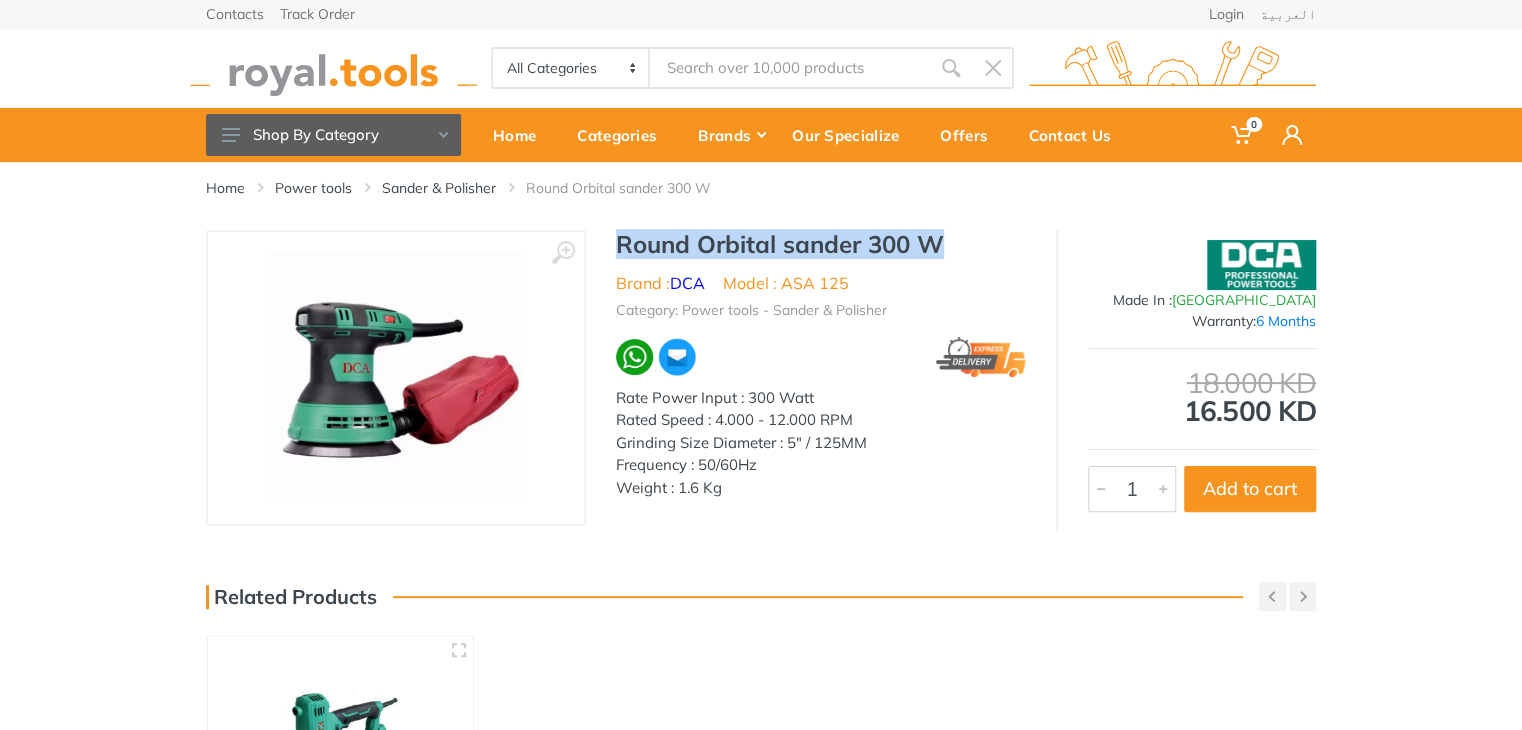 drag, startPoint x: 946, startPoint y: 246, endPoint x: 612, endPoint y: 237, distance: 334.12125 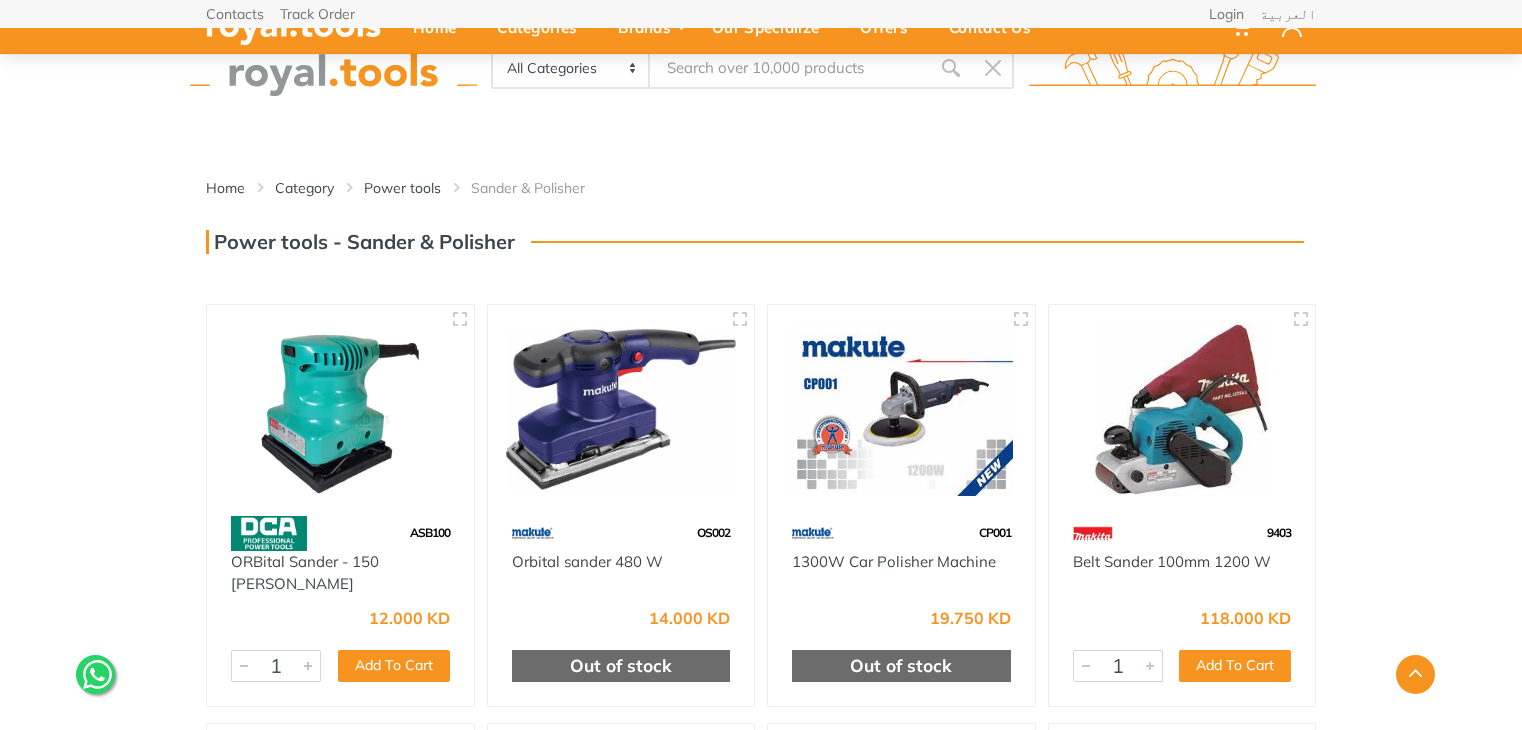 scroll, scrollTop: 2880, scrollLeft: 0, axis: vertical 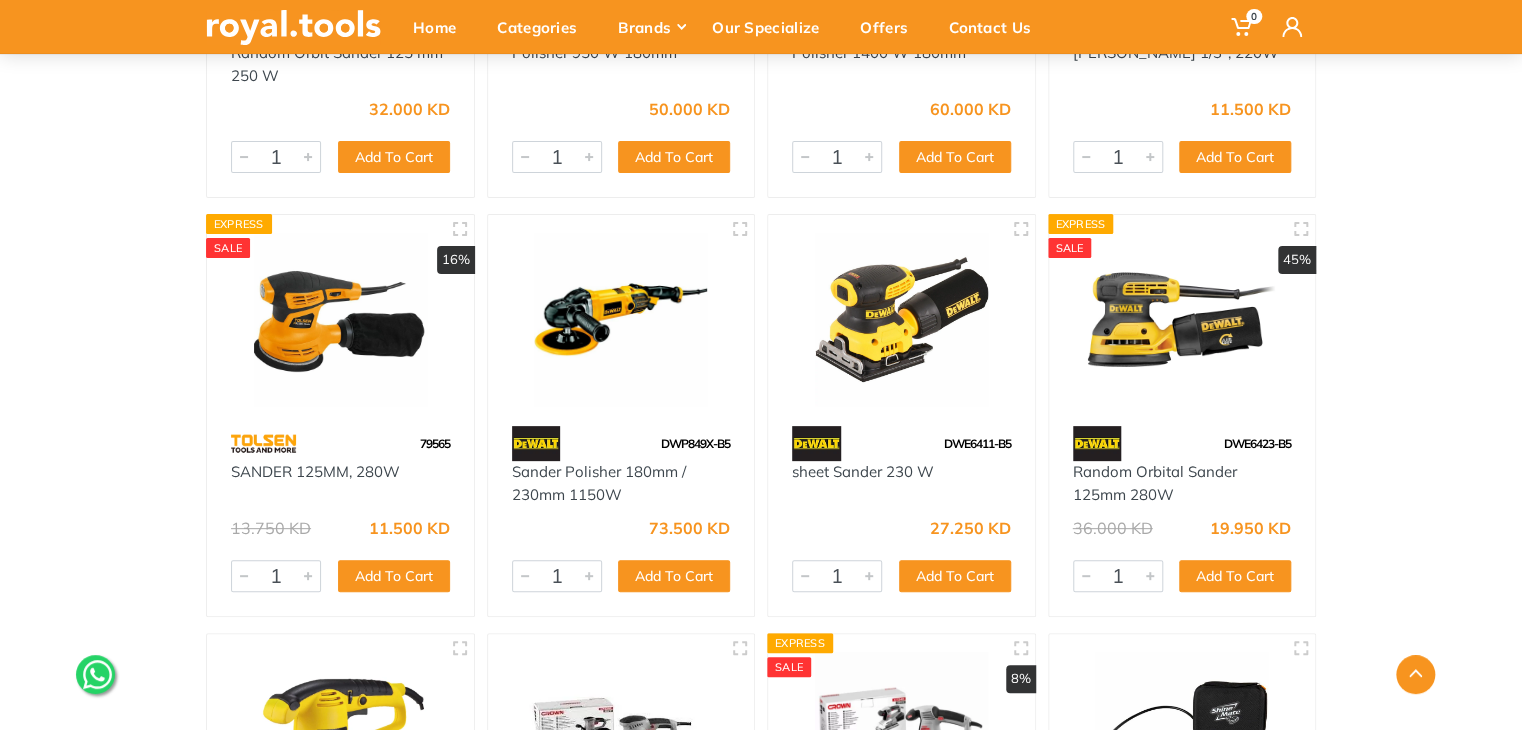 click at bounding box center [1182, 319] 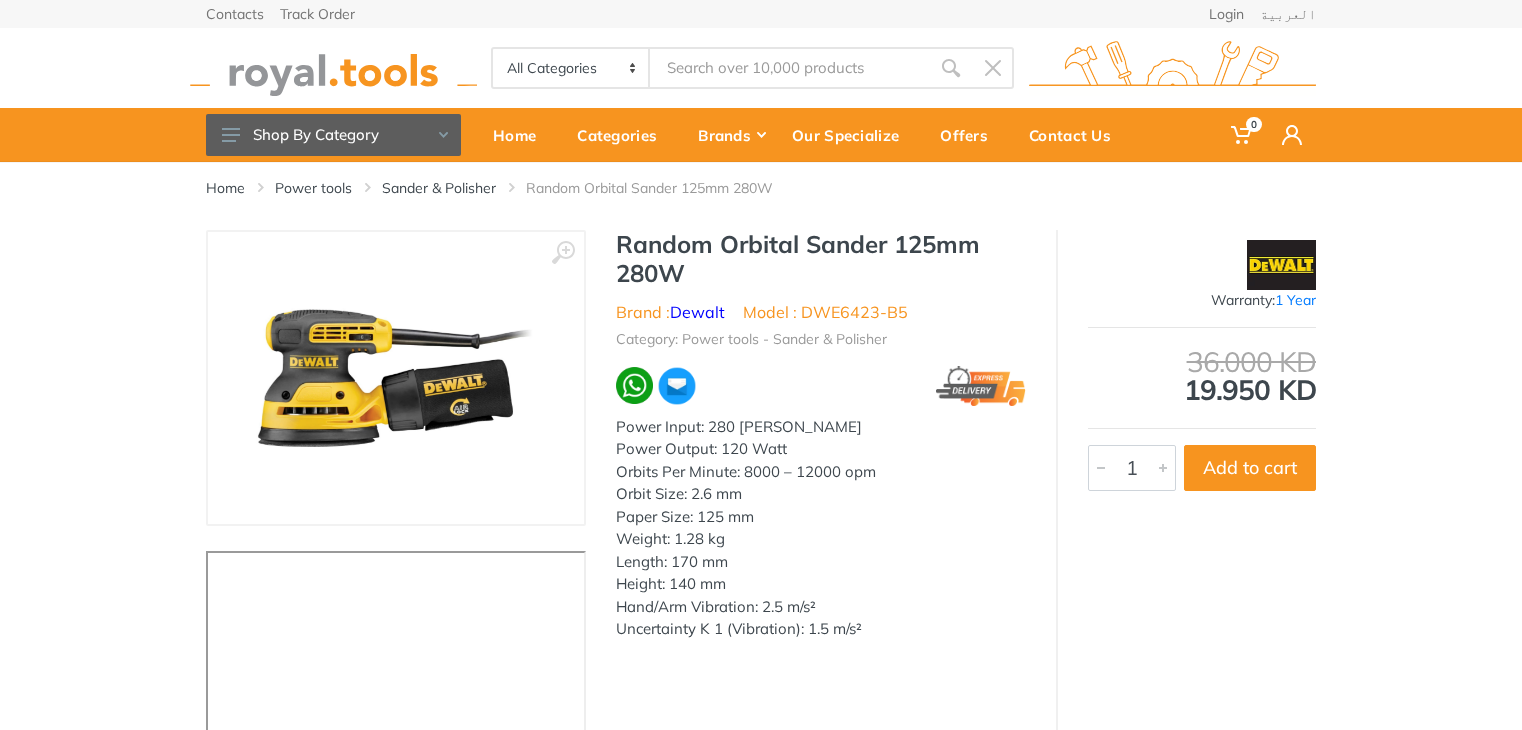 scroll, scrollTop: 0, scrollLeft: 0, axis: both 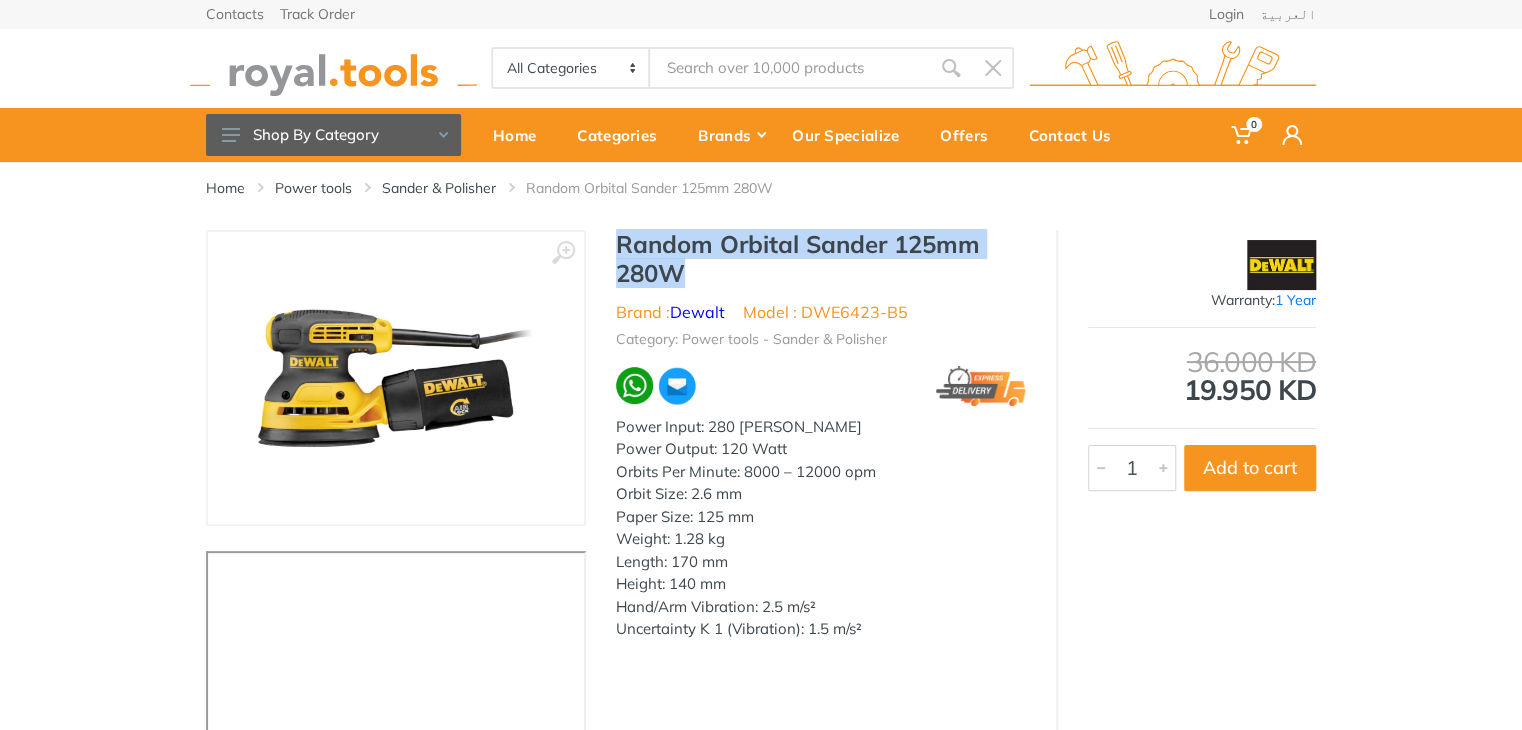 drag, startPoint x: 691, startPoint y: 271, endPoint x: 620, endPoint y: 239, distance: 77.87811 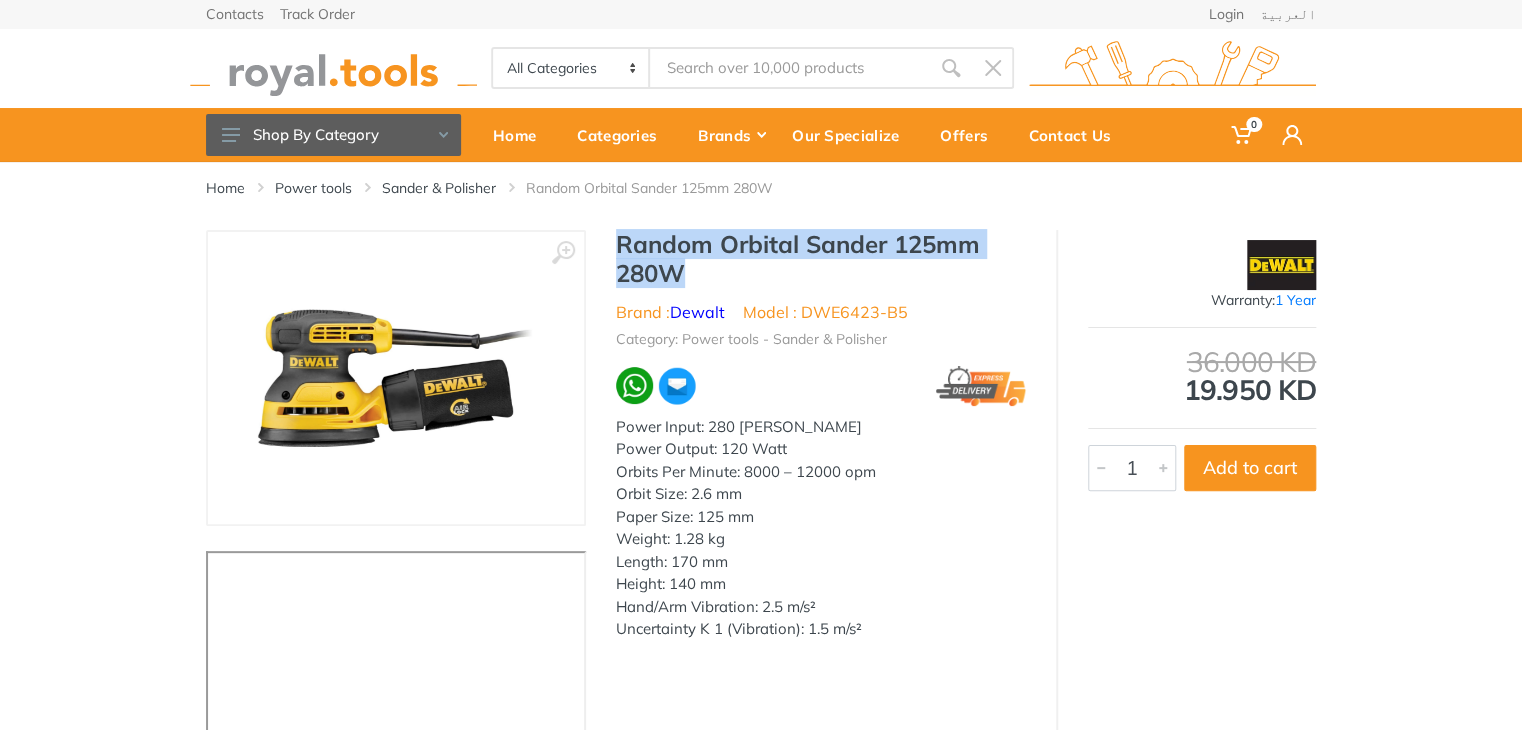 drag, startPoint x: 872, startPoint y: 633, endPoint x: 608, endPoint y: 433, distance: 331.20386 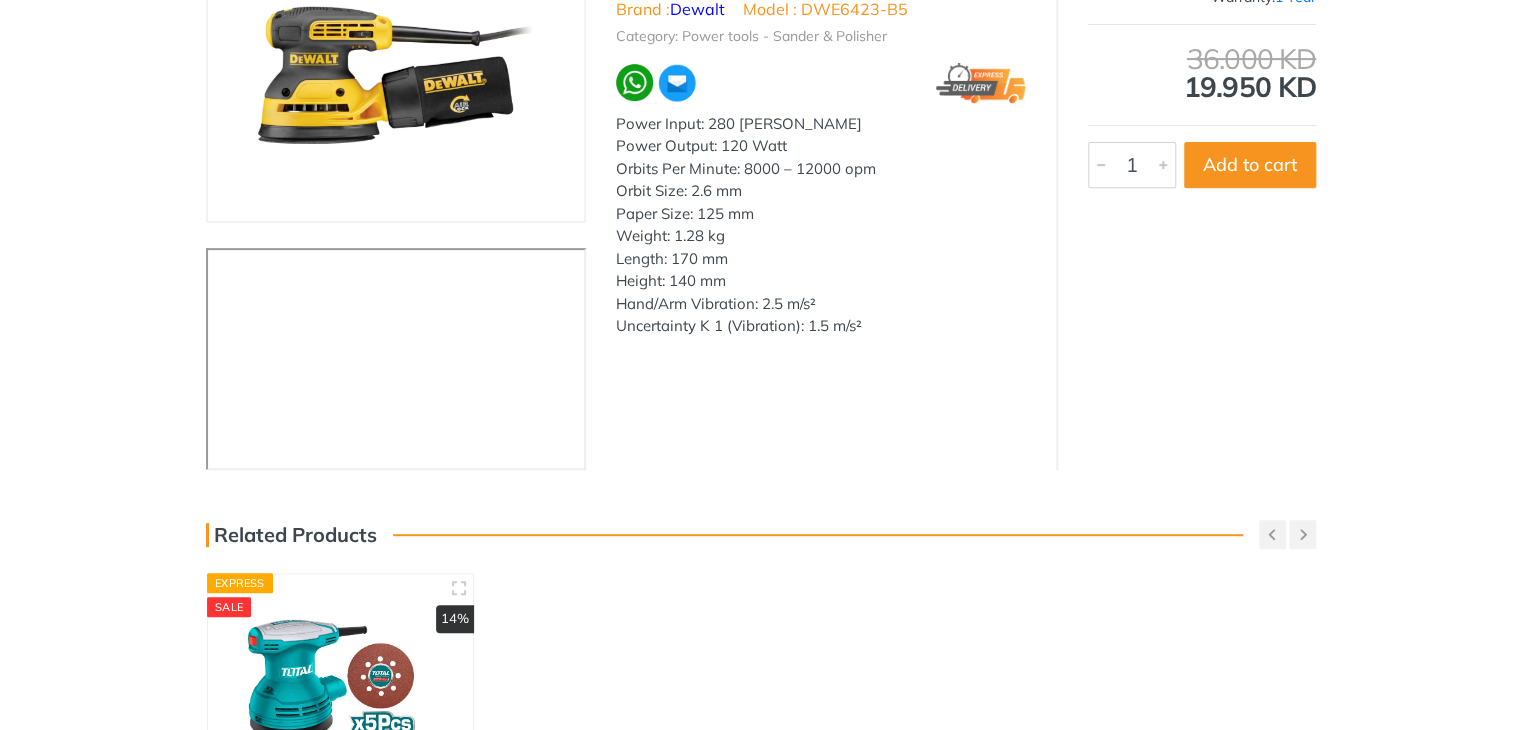 scroll, scrollTop: 638, scrollLeft: 0, axis: vertical 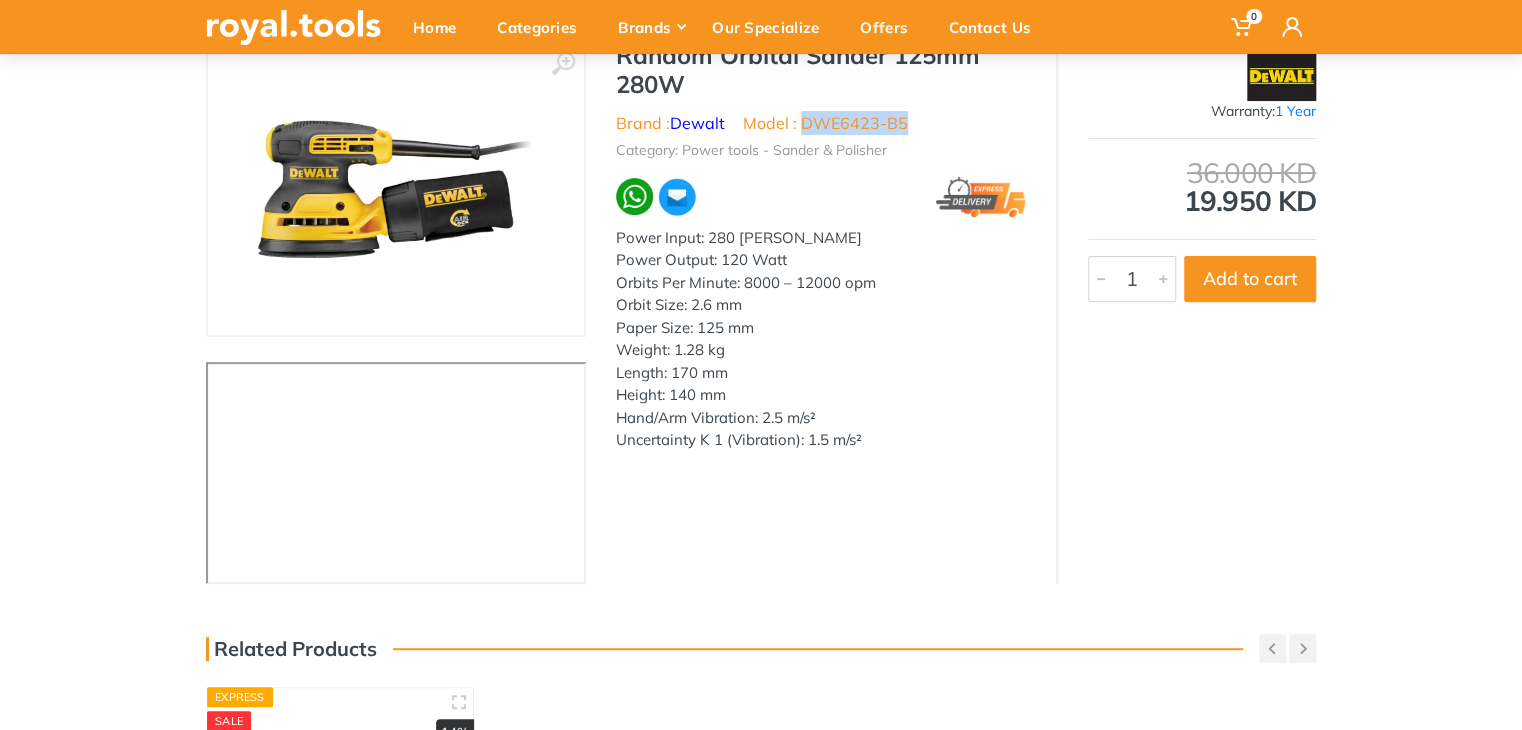 drag, startPoint x: 908, startPoint y: 117, endPoint x: 806, endPoint y: 122, distance: 102.122475 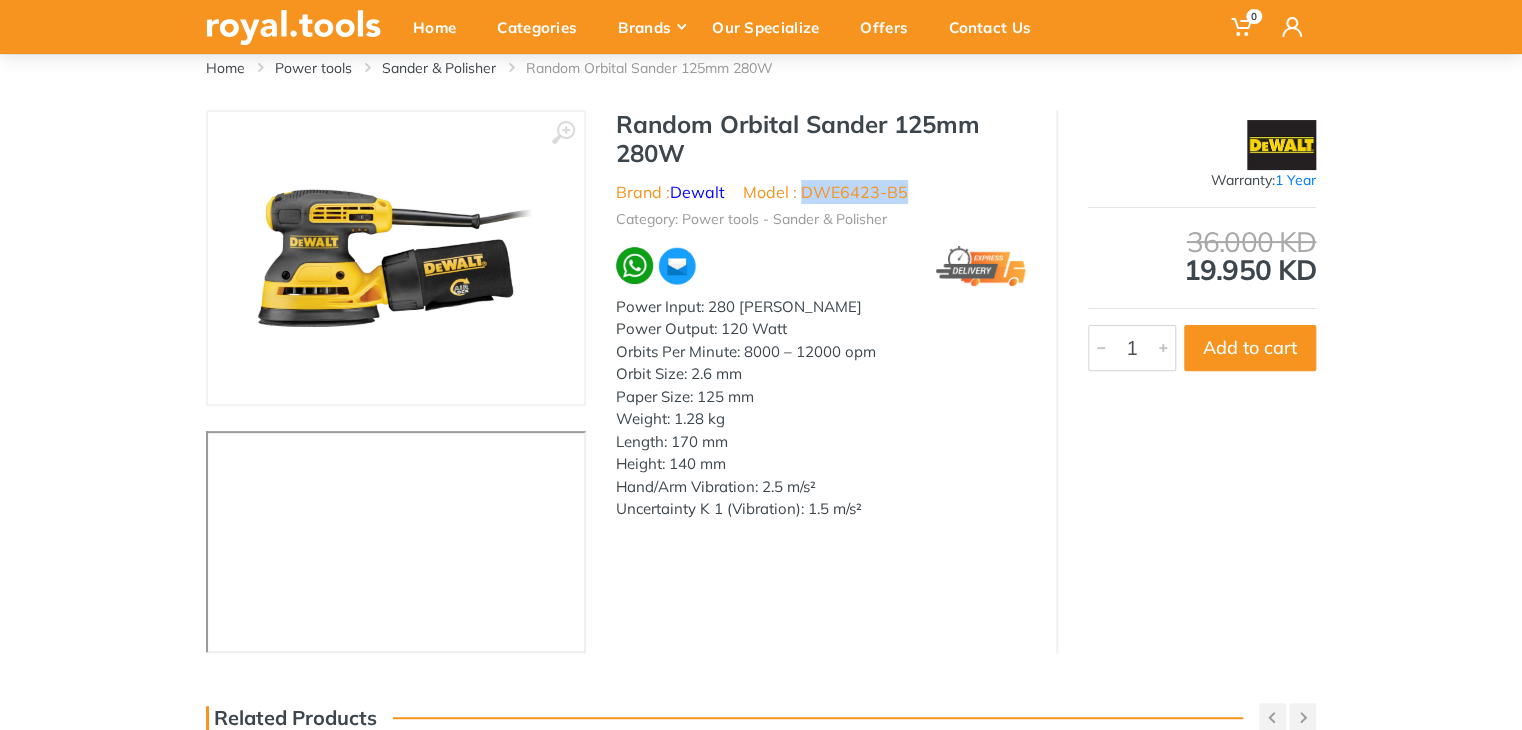 scroll, scrollTop: 0, scrollLeft: 0, axis: both 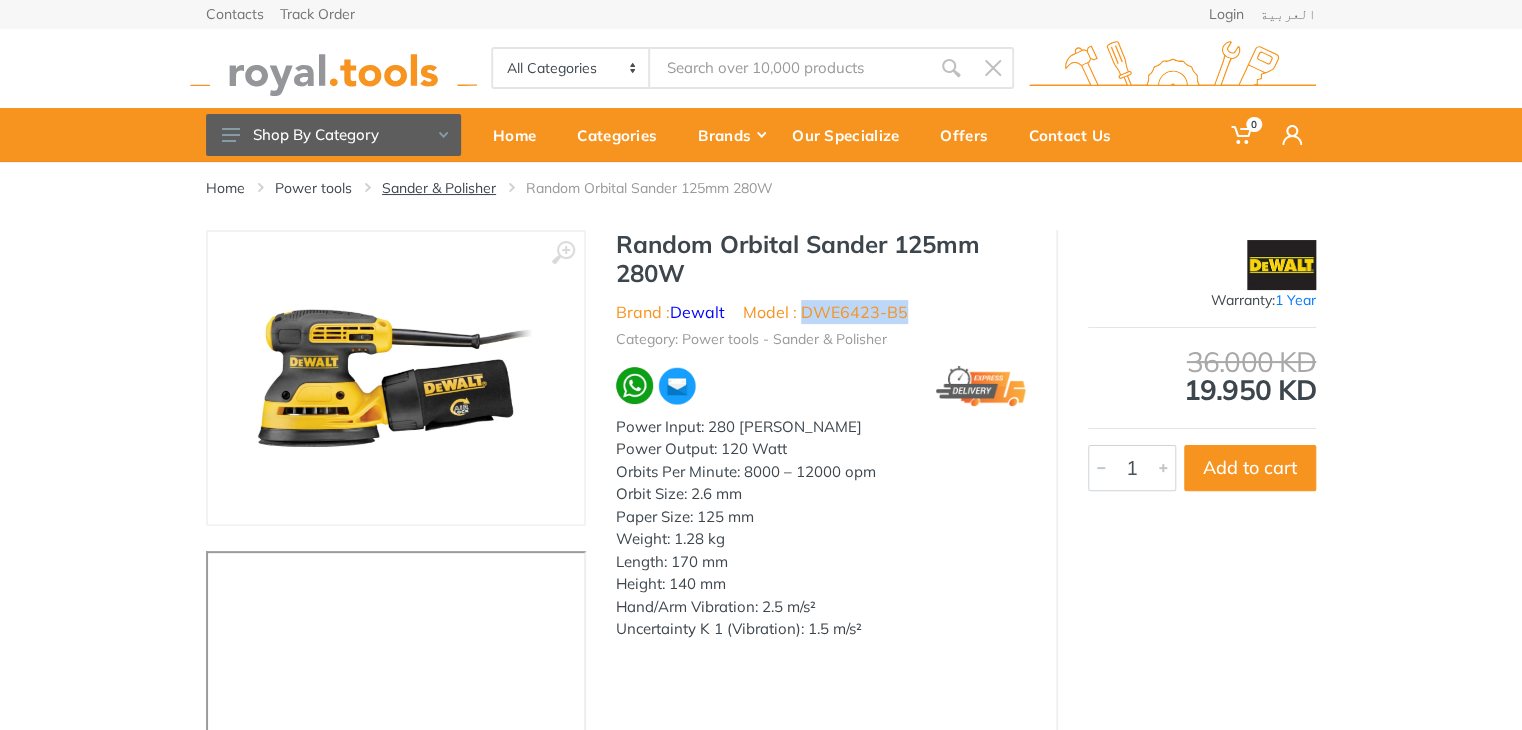 click on "Sander & Polisher" at bounding box center [439, 188] 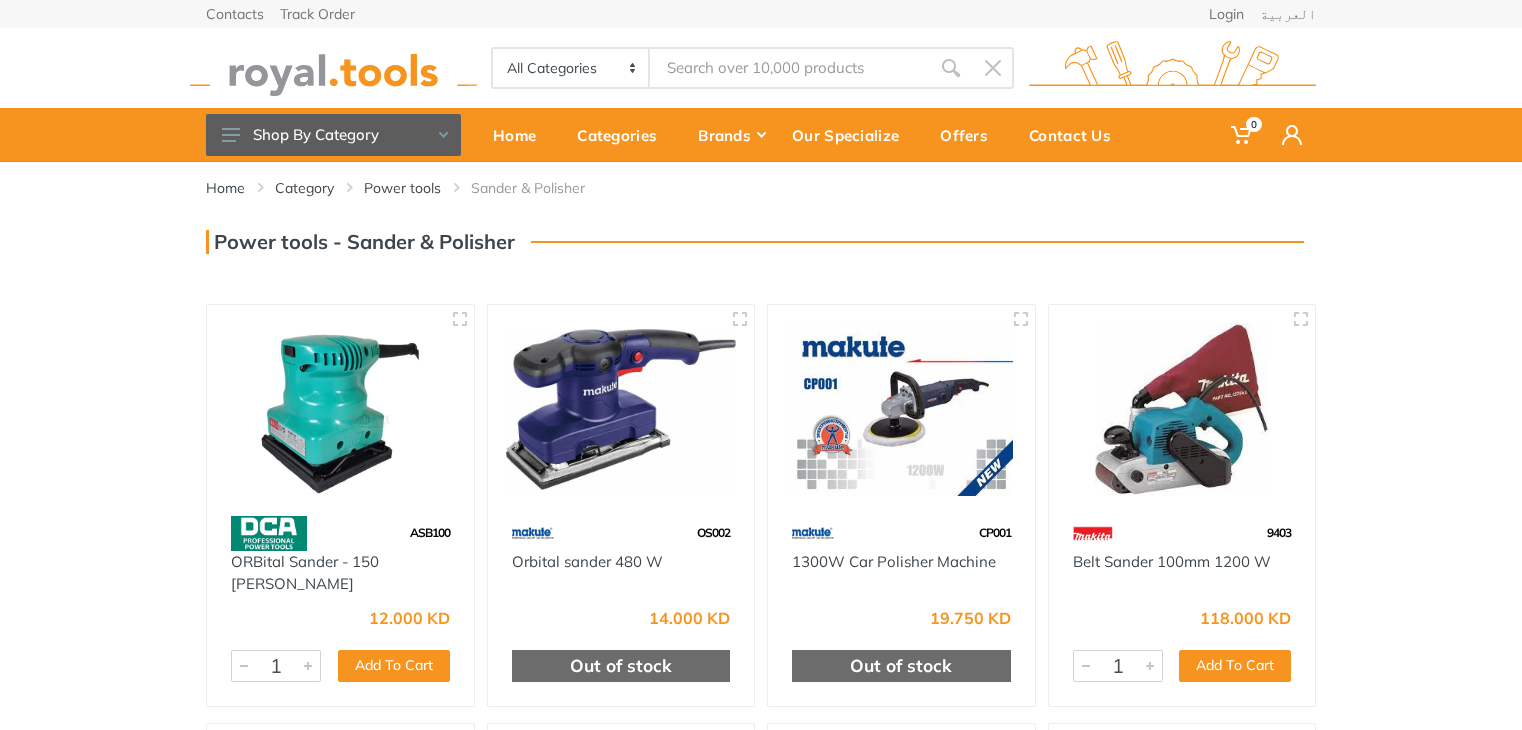 scroll, scrollTop: 0, scrollLeft: 0, axis: both 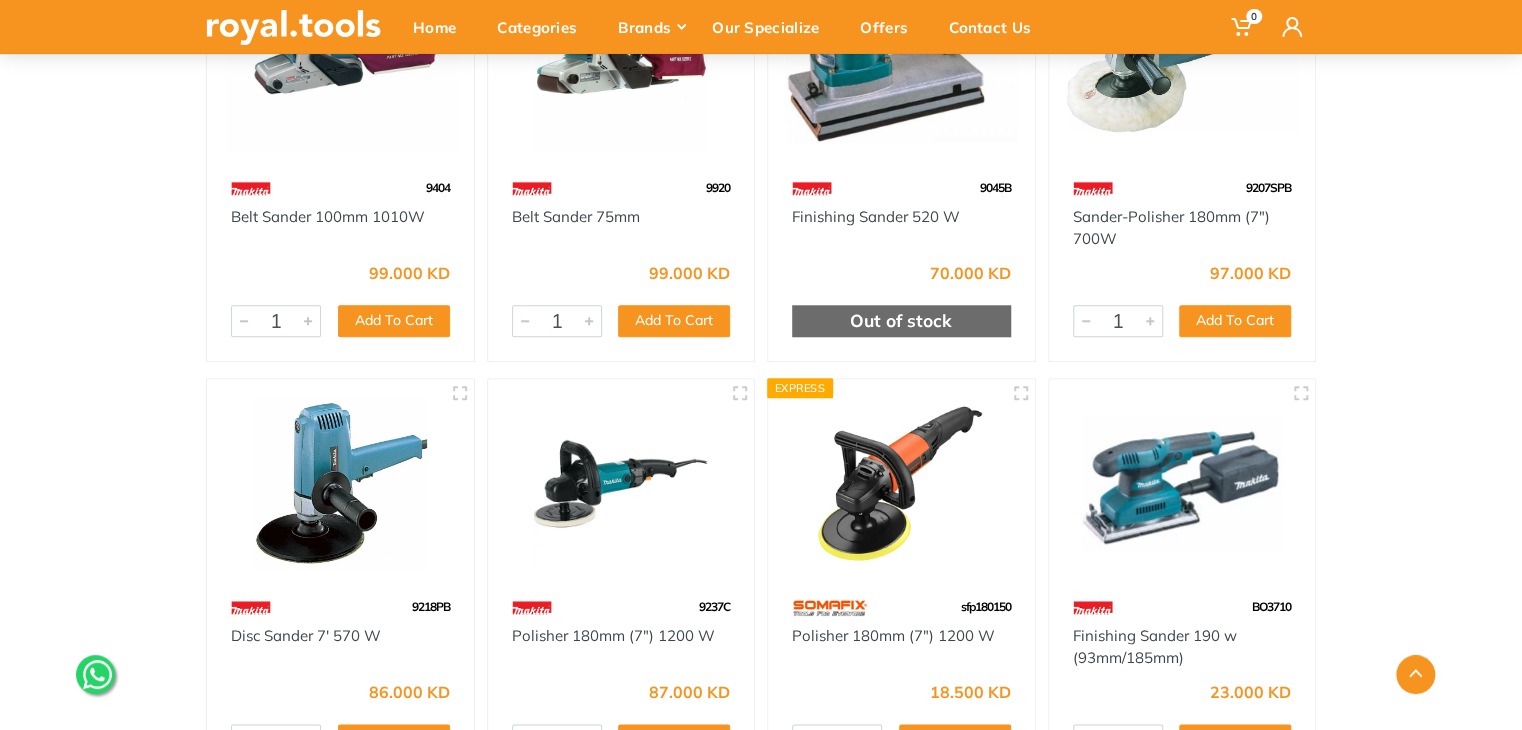 drag, startPoint x: 1535, startPoint y: 163, endPoint x: 1535, endPoint y: 439, distance: 276 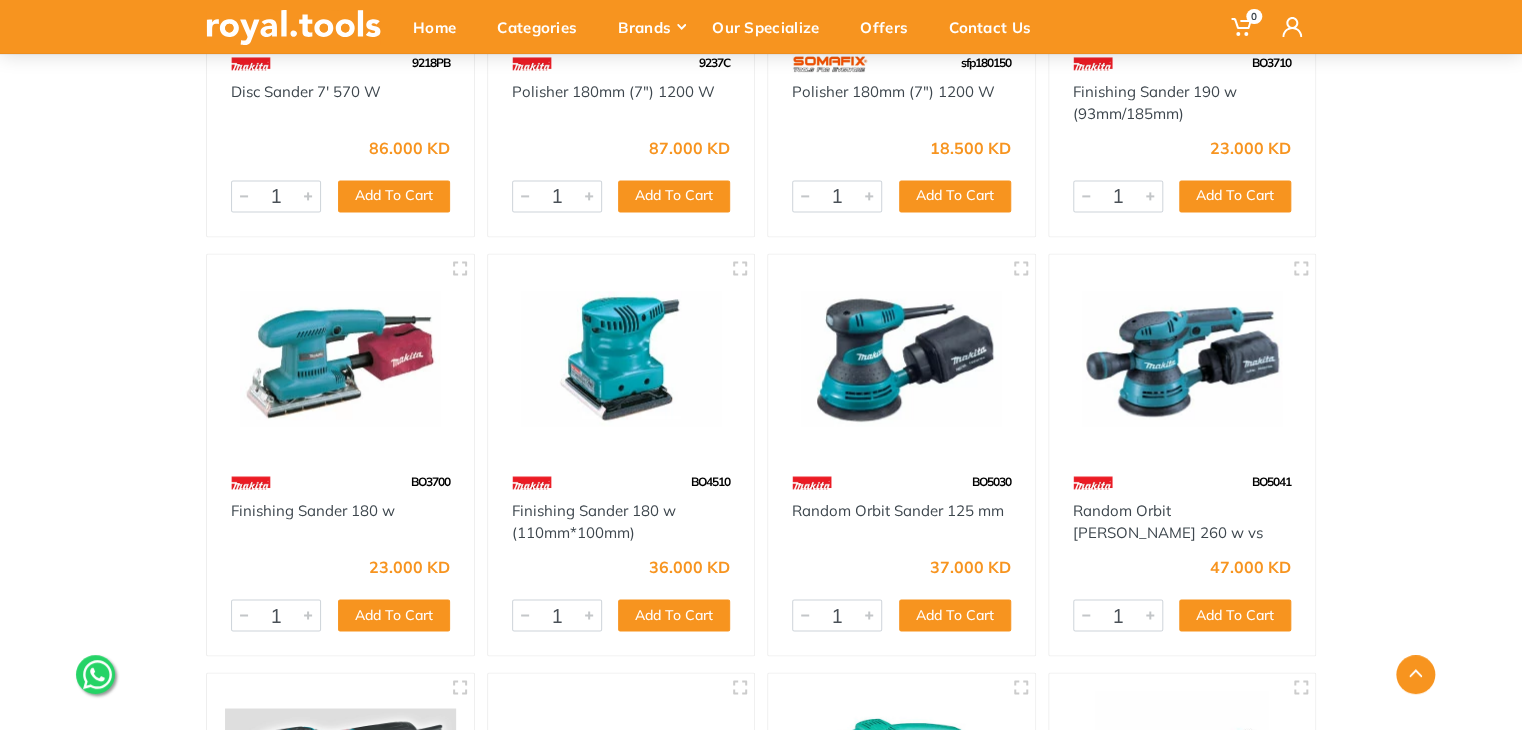 scroll, scrollTop: 1034, scrollLeft: 0, axis: vertical 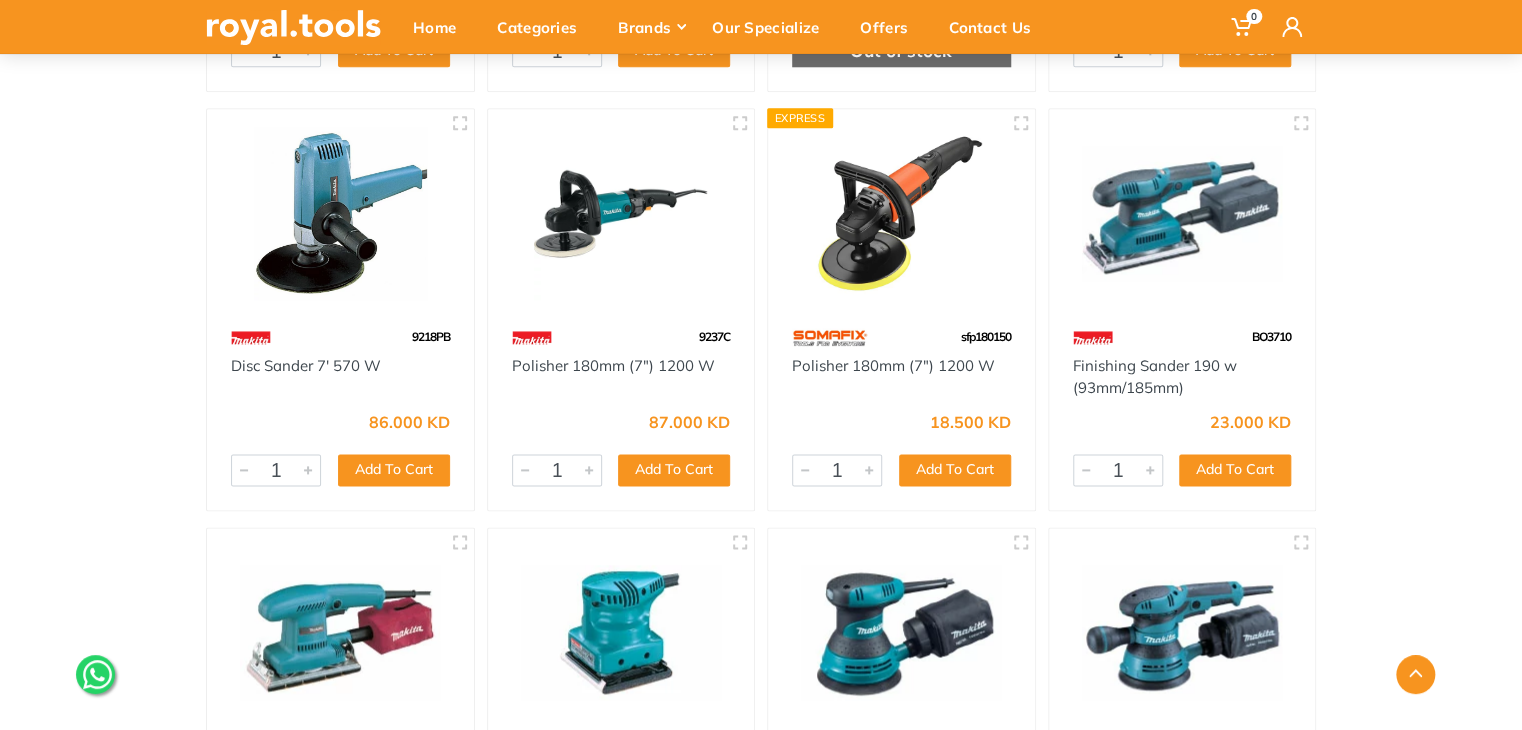 click at bounding box center (901, 213) 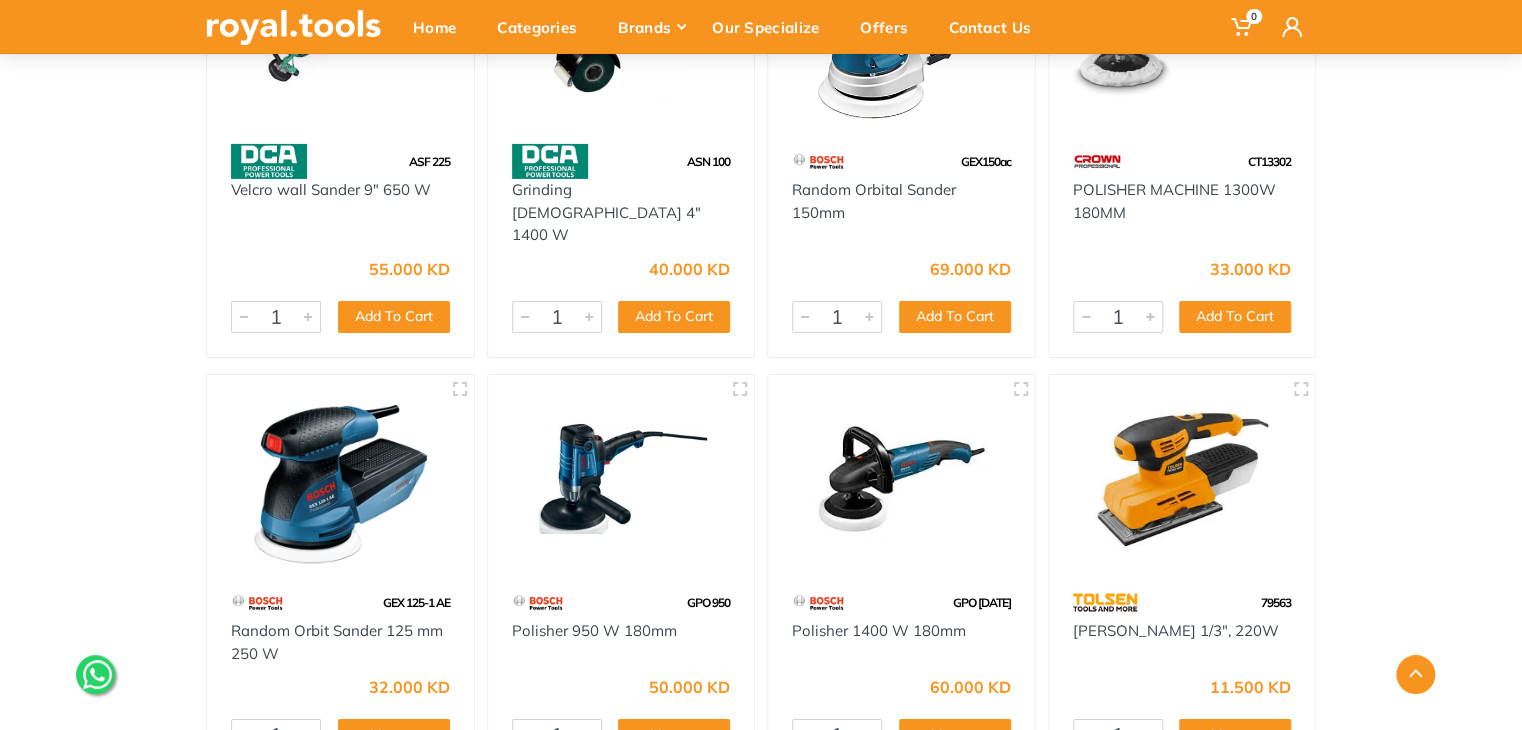scroll, scrollTop: 3318, scrollLeft: 0, axis: vertical 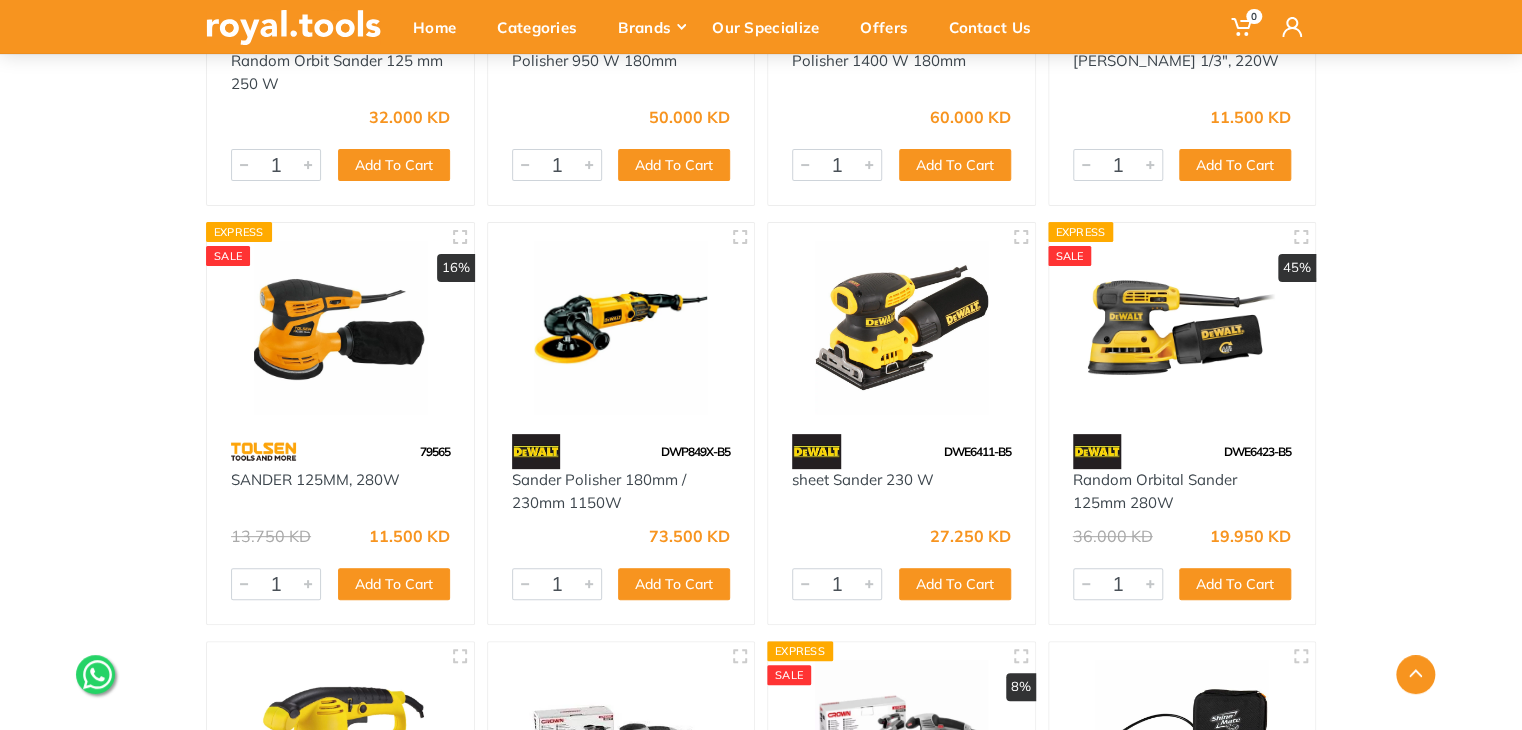 click at bounding box center [340, 327] 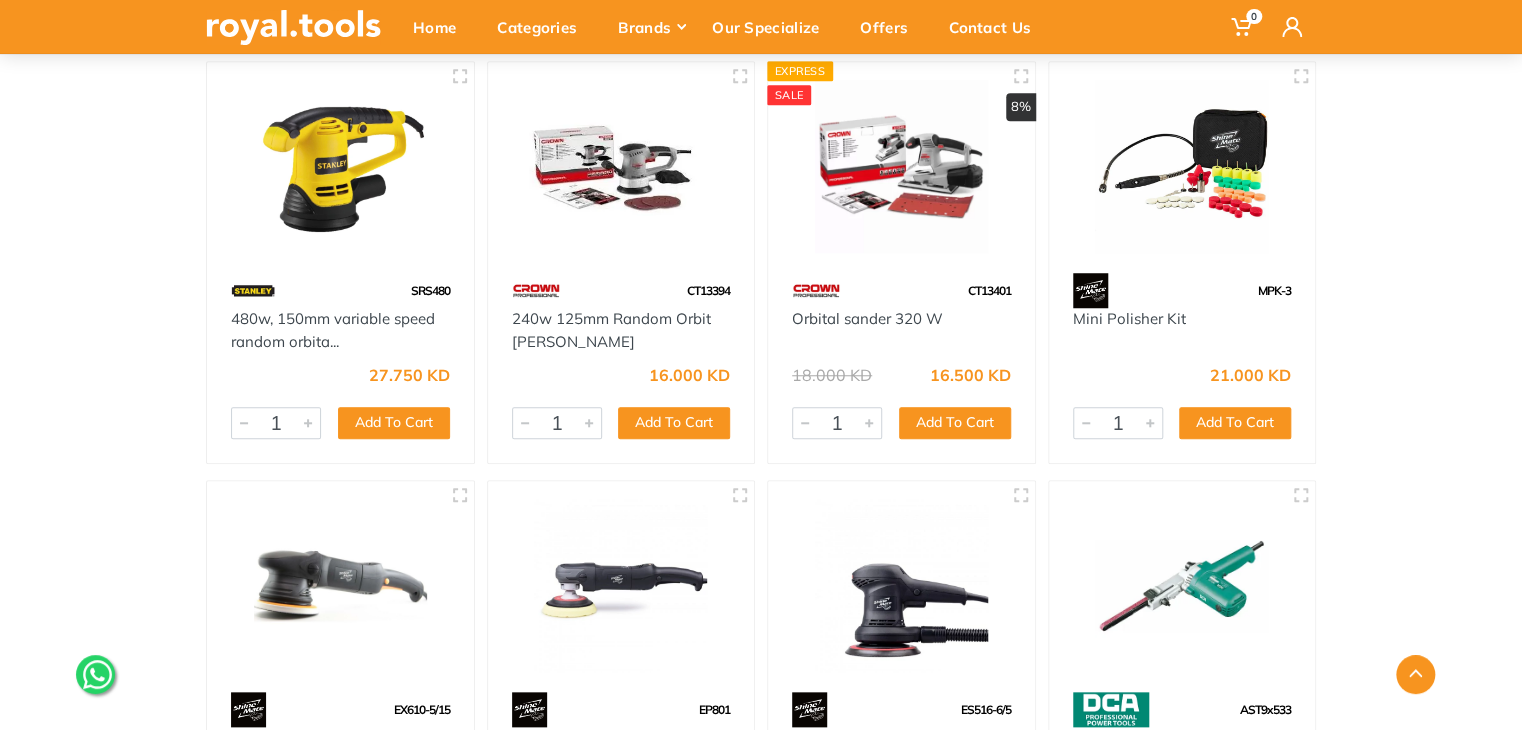 scroll, scrollTop: 4447, scrollLeft: 0, axis: vertical 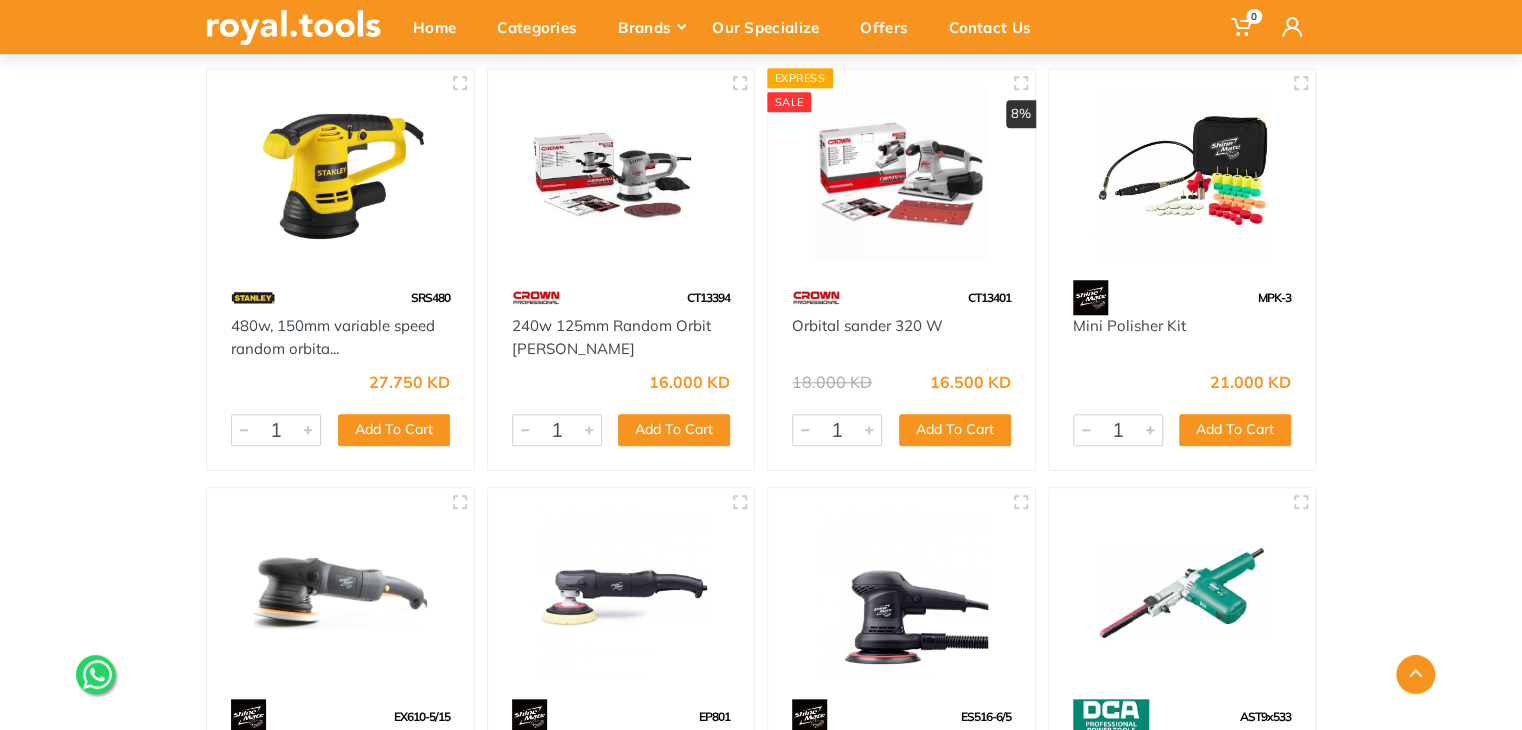 click at bounding box center (901, 173) 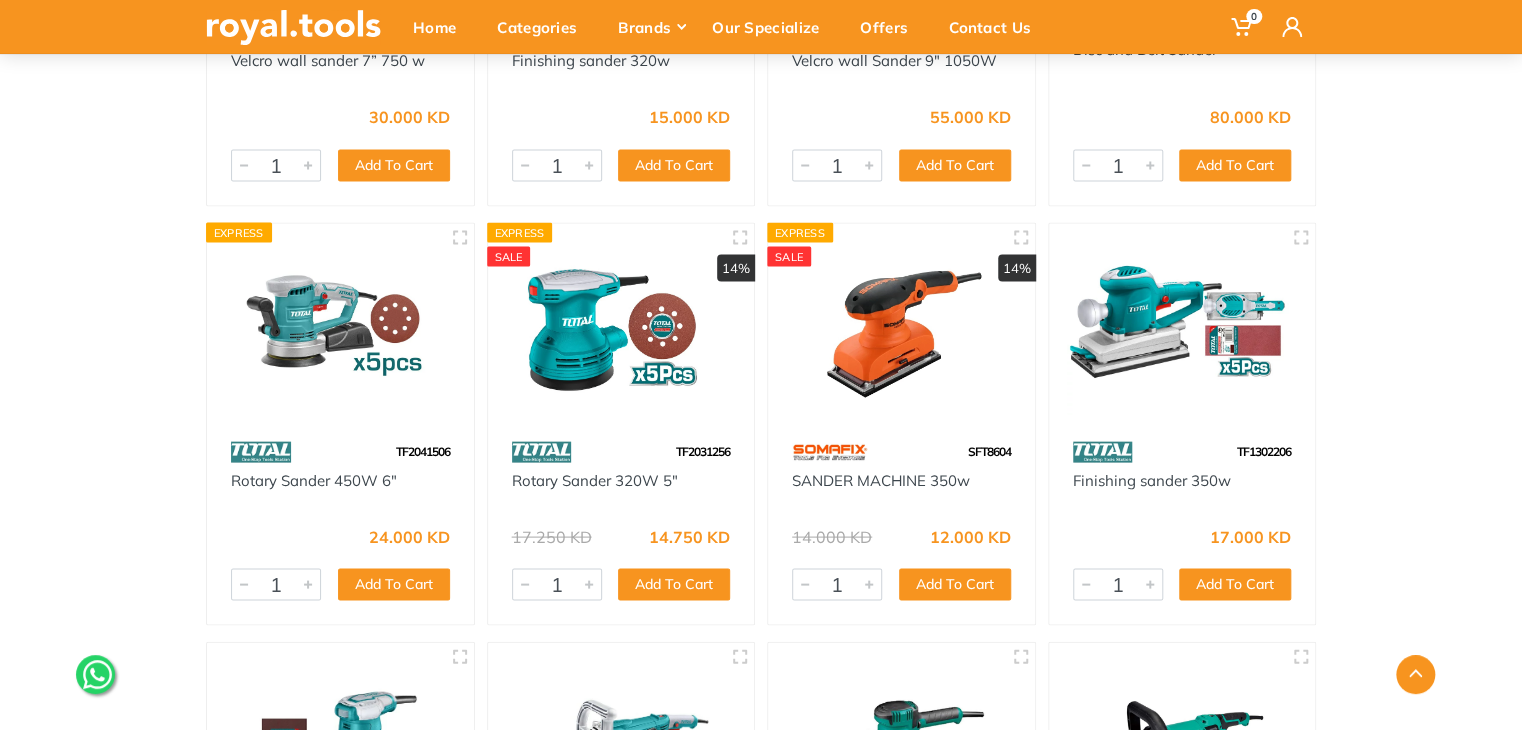 scroll, scrollTop: 5575, scrollLeft: 0, axis: vertical 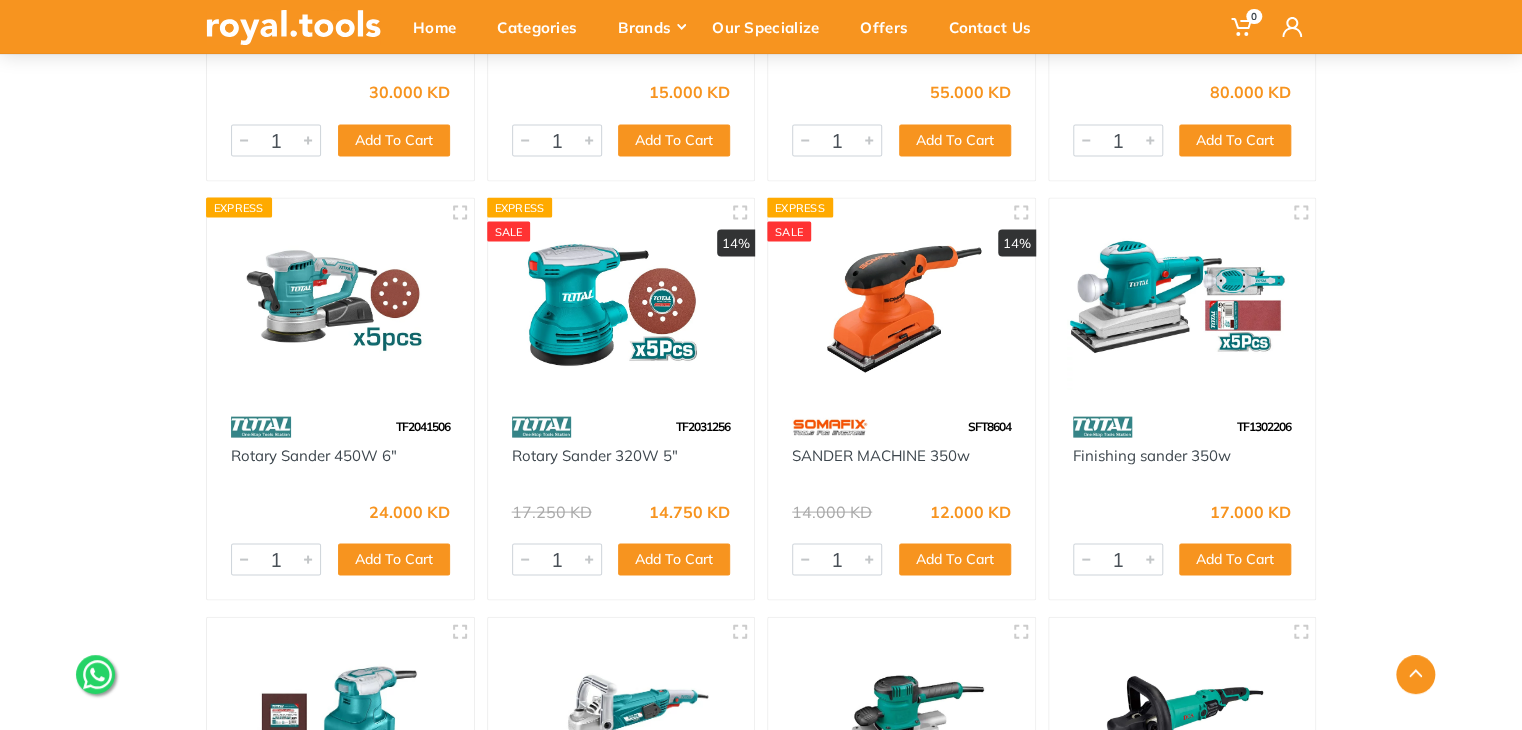 click at bounding box center (340, 302) 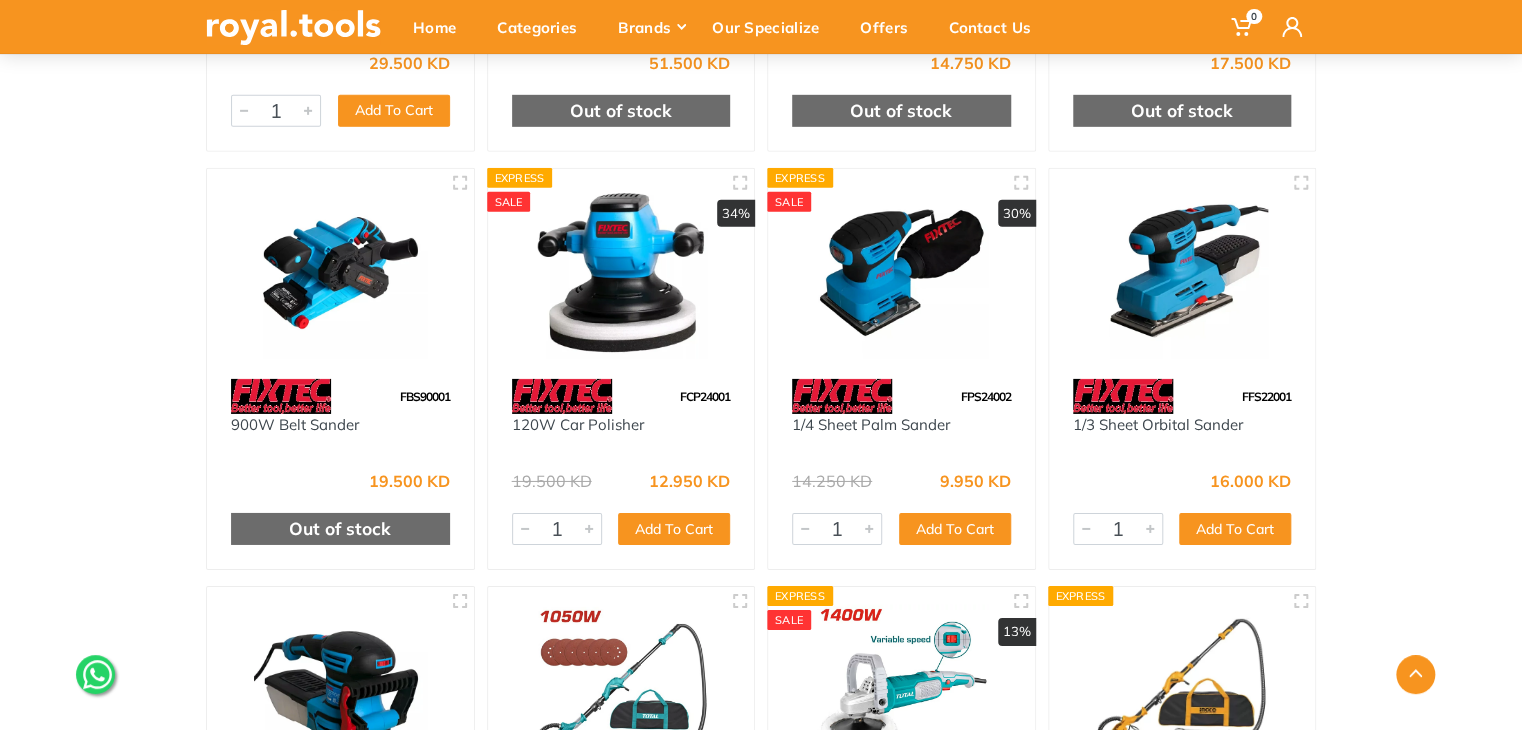 scroll, scrollTop: 6822, scrollLeft: 0, axis: vertical 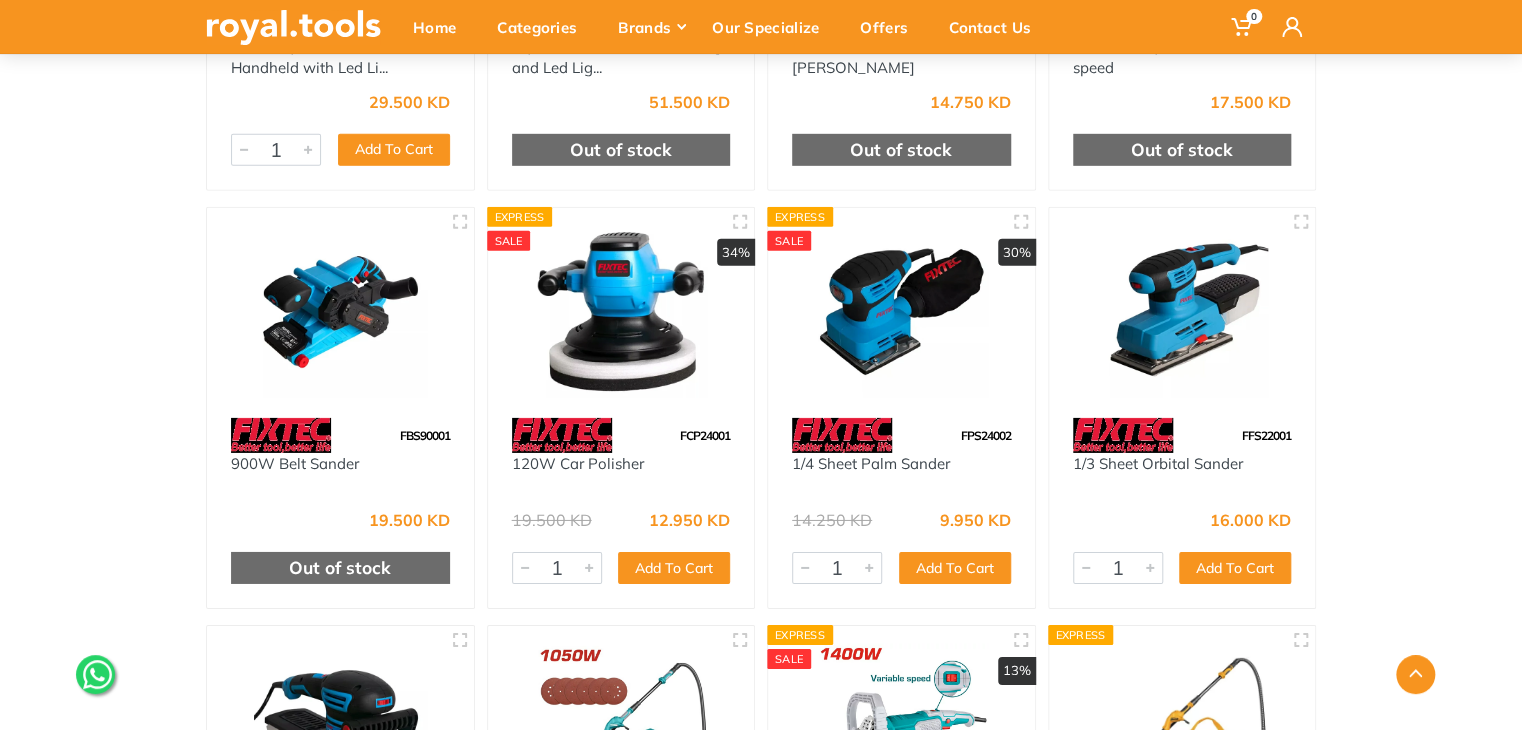 click at bounding box center [621, 312] 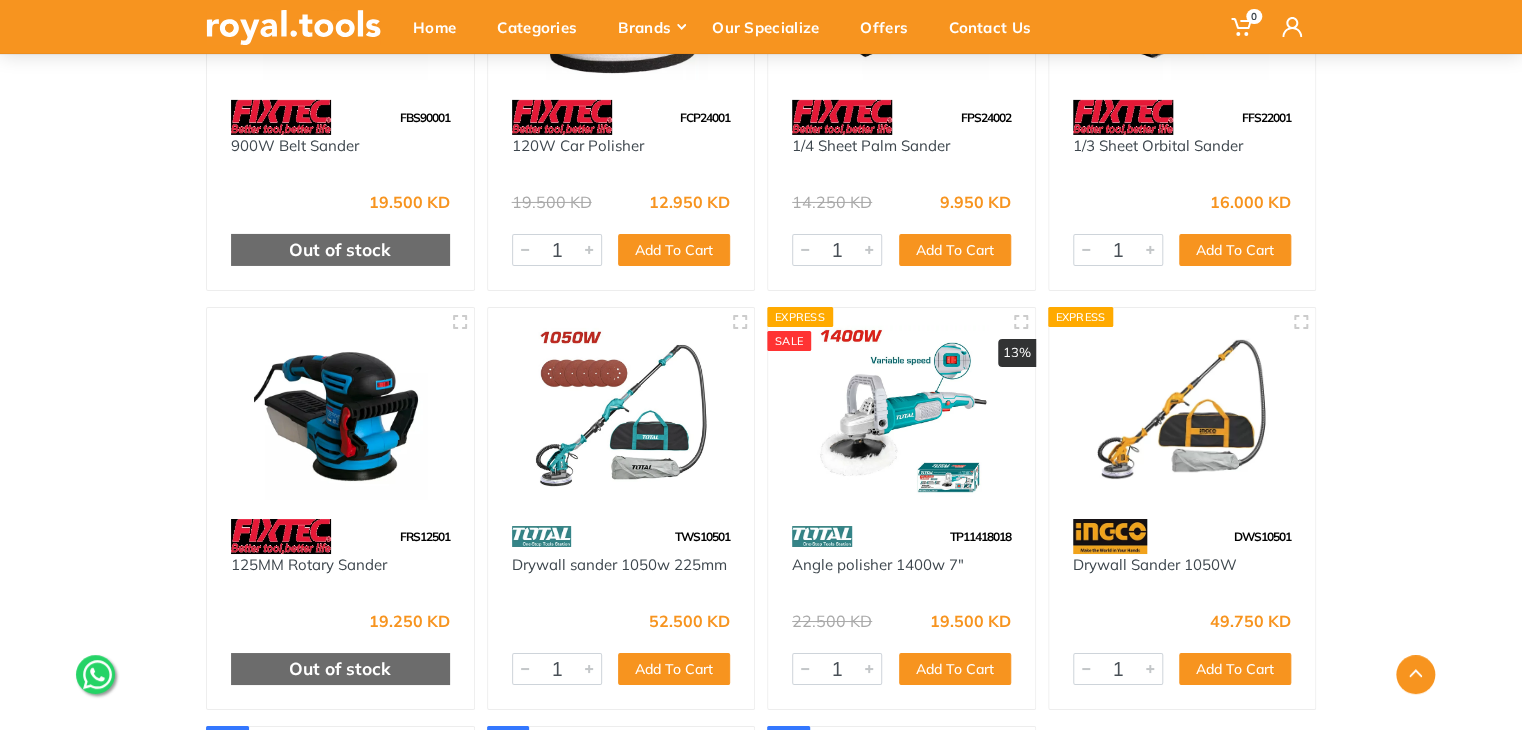 scroll, scrollTop: 7168, scrollLeft: 0, axis: vertical 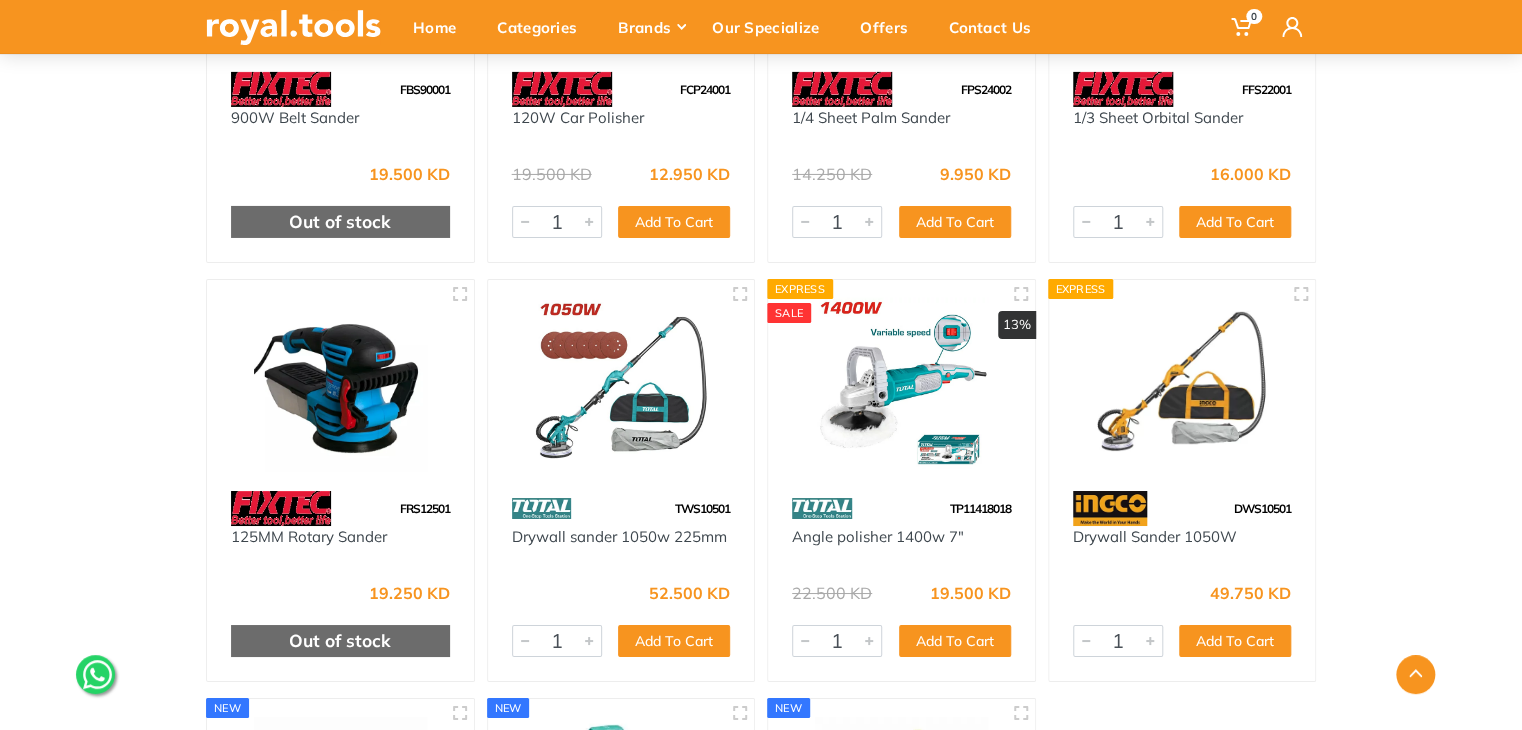 click at bounding box center [901, 384] 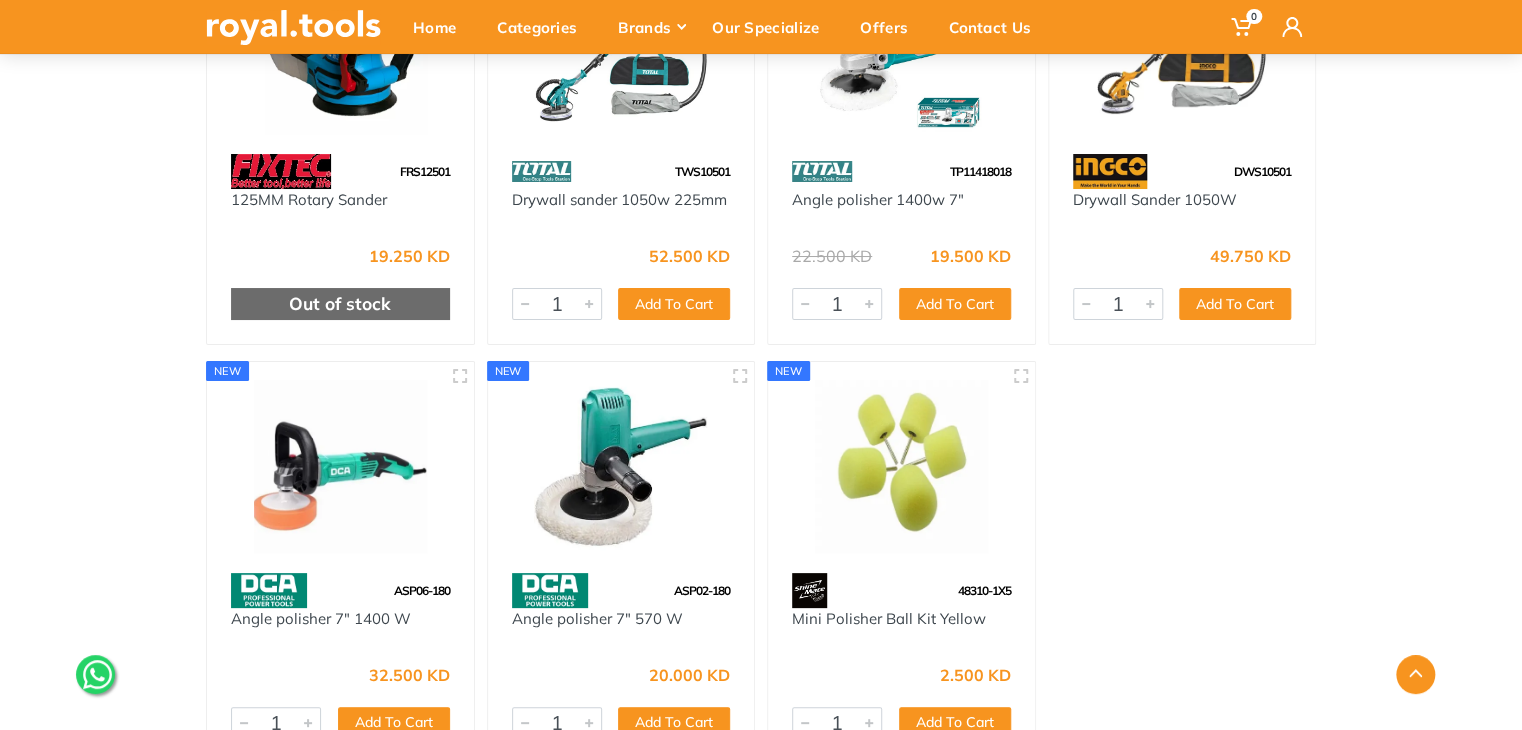 scroll, scrollTop: 7534, scrollLeft: 0, axis: vertical 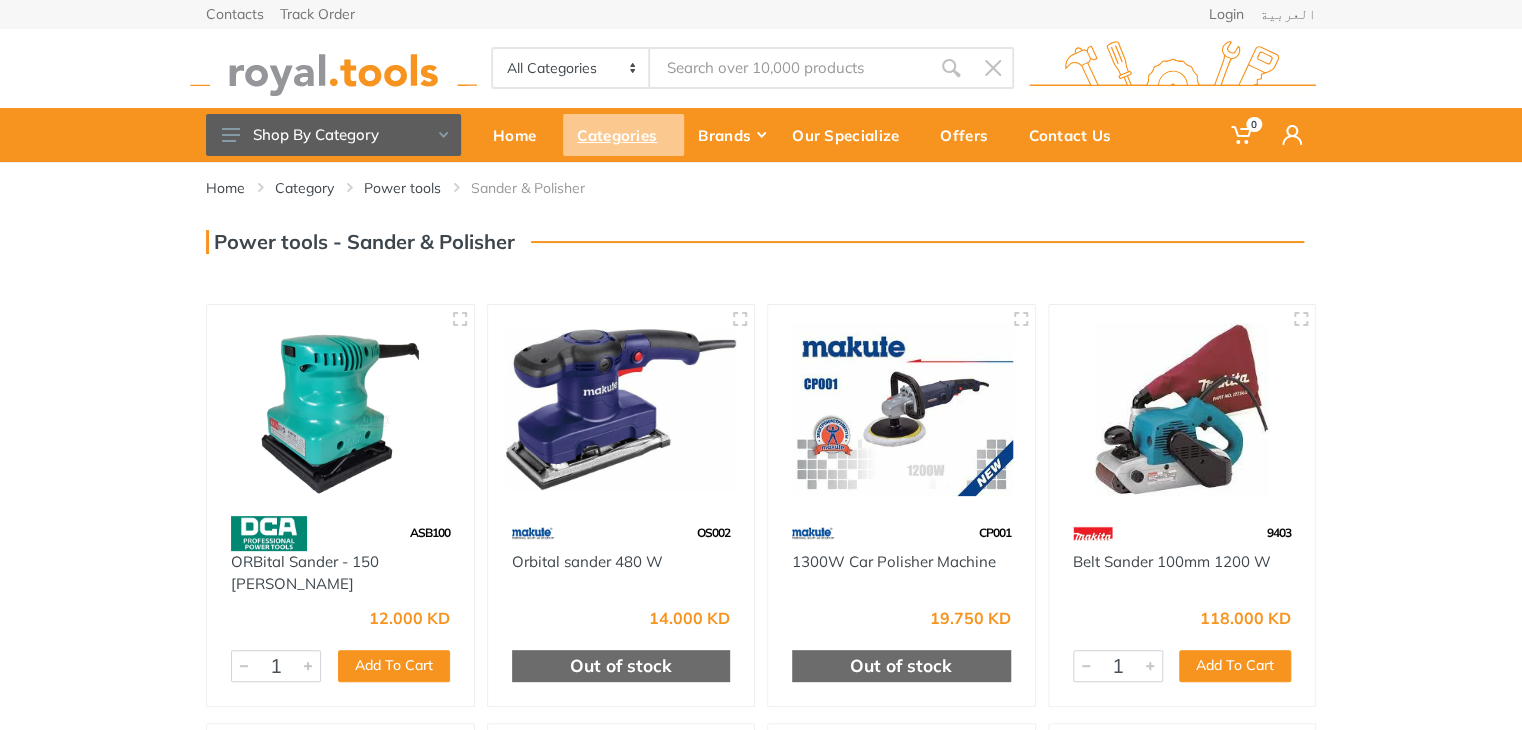 click on "Categories" at bounding box center [623, 135] 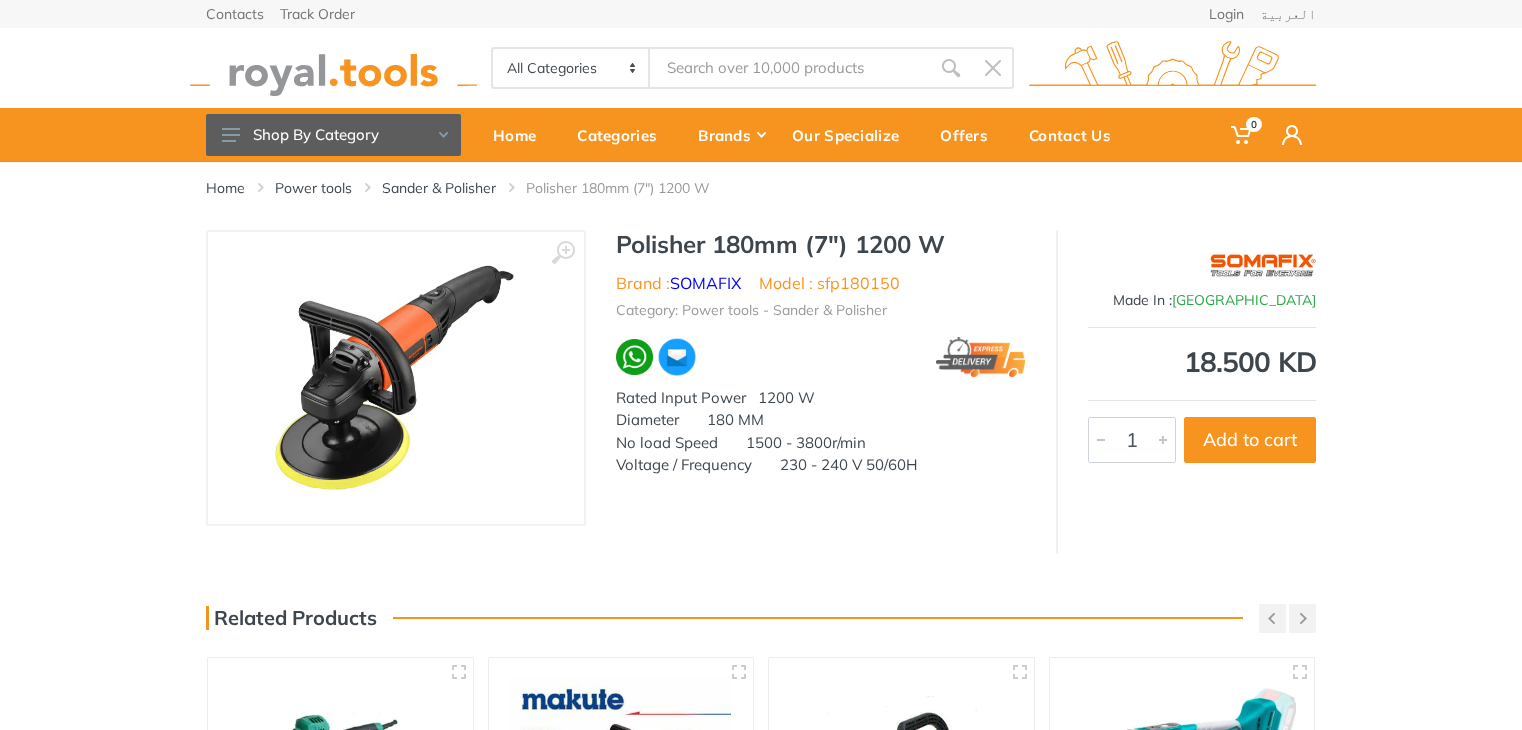 scroll, scrollTop: 0, scrollLeft: 0, axis: both 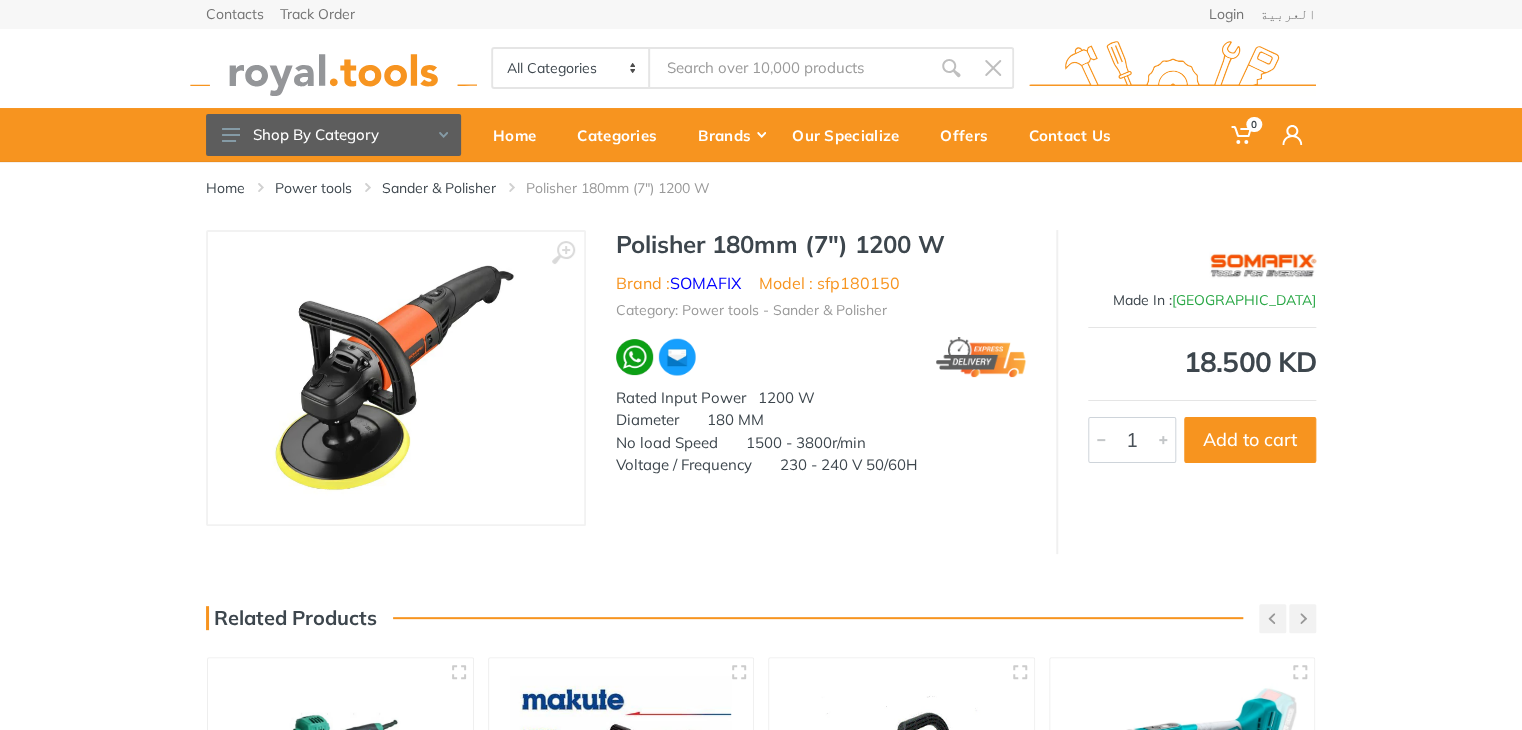 click at bounding box center (396, 378) 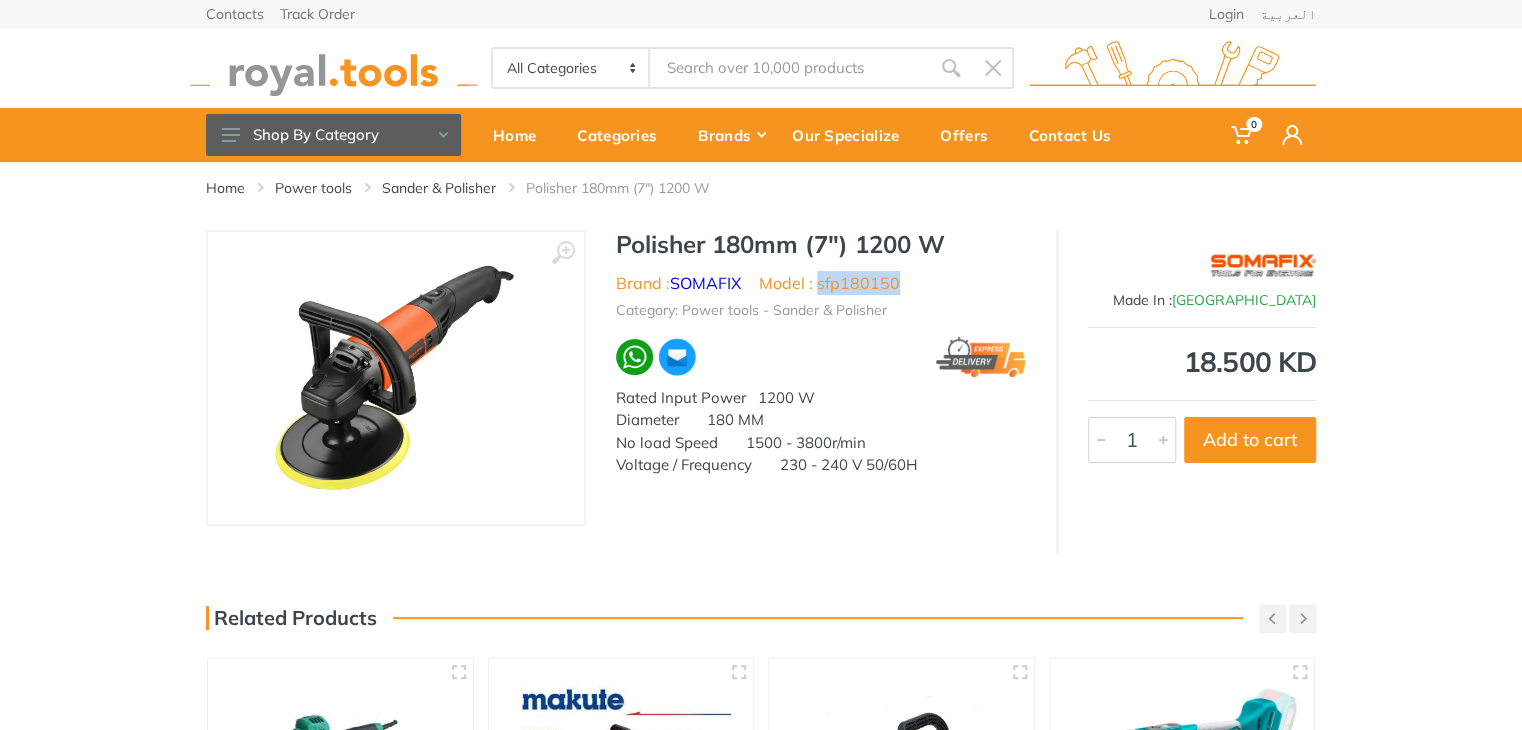 drag, startPoint x: 900, startPoint y: 286, endPoint x: 822, endPoint y: 287, distance: 78.00641 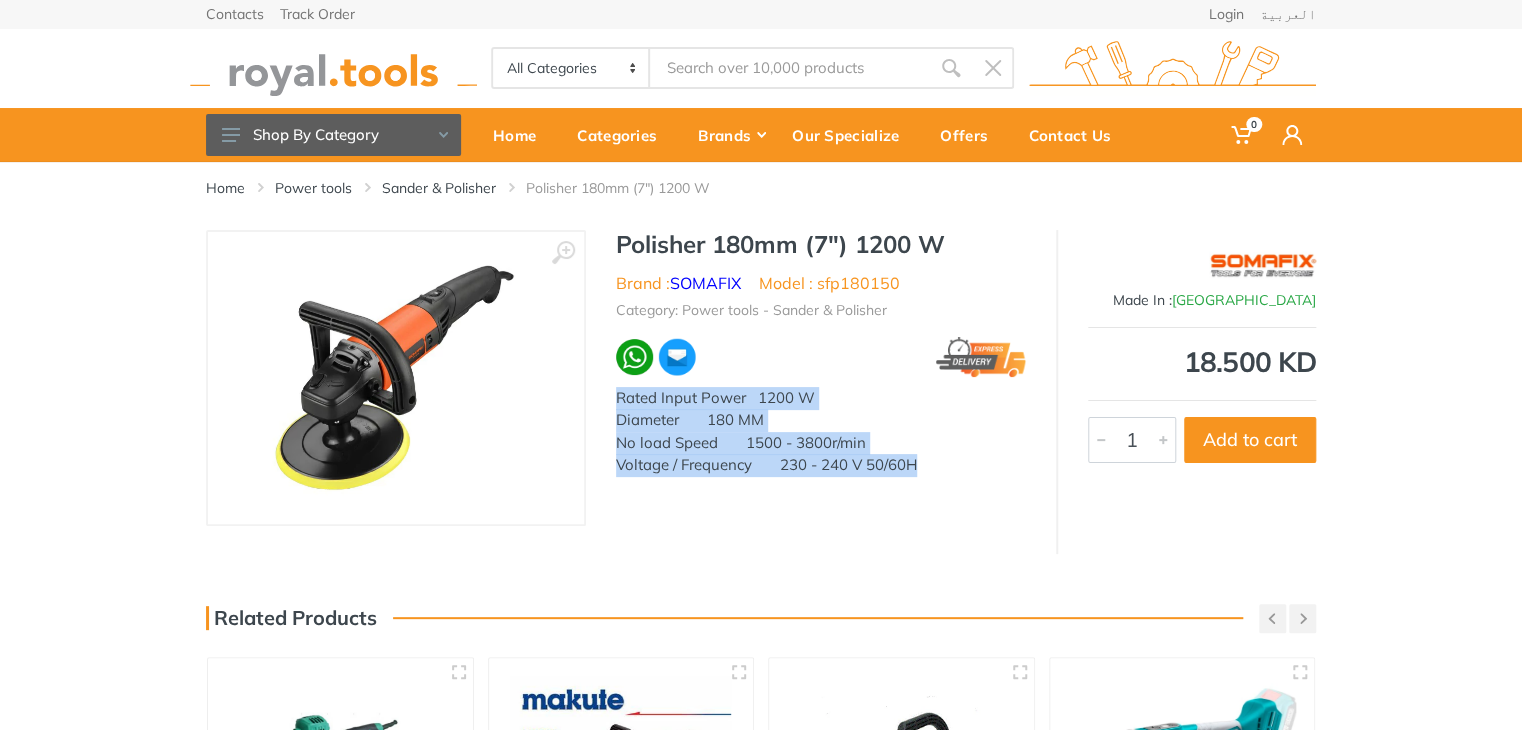 drag, startPoint x: 939, startPoint y: 472, endPoint x: 610, endPoint y: 403, distance: 336.1577 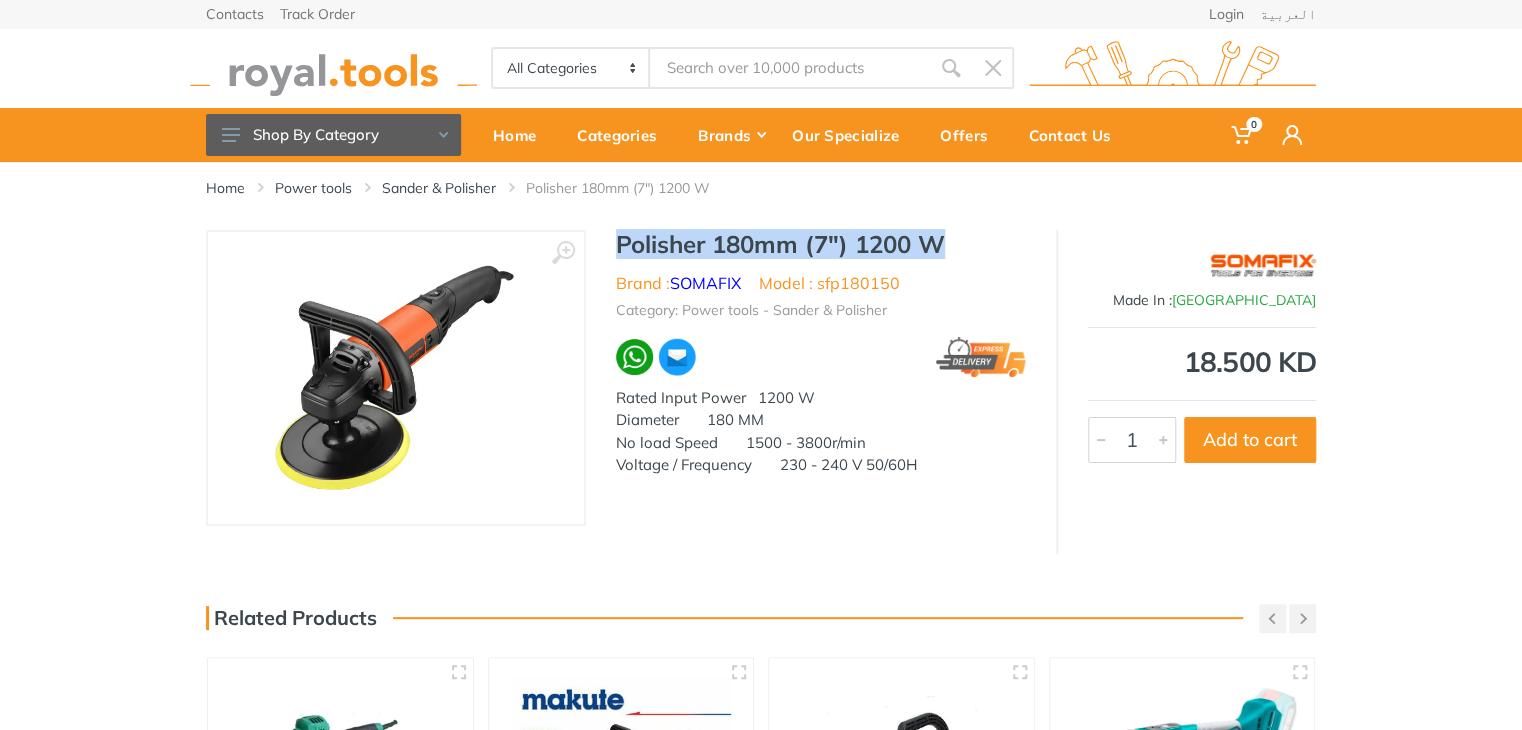 drag, startPoint x: 956, startPoint y: 239, endPoint x: 616, endPoint y: 245, distance: 340.05295 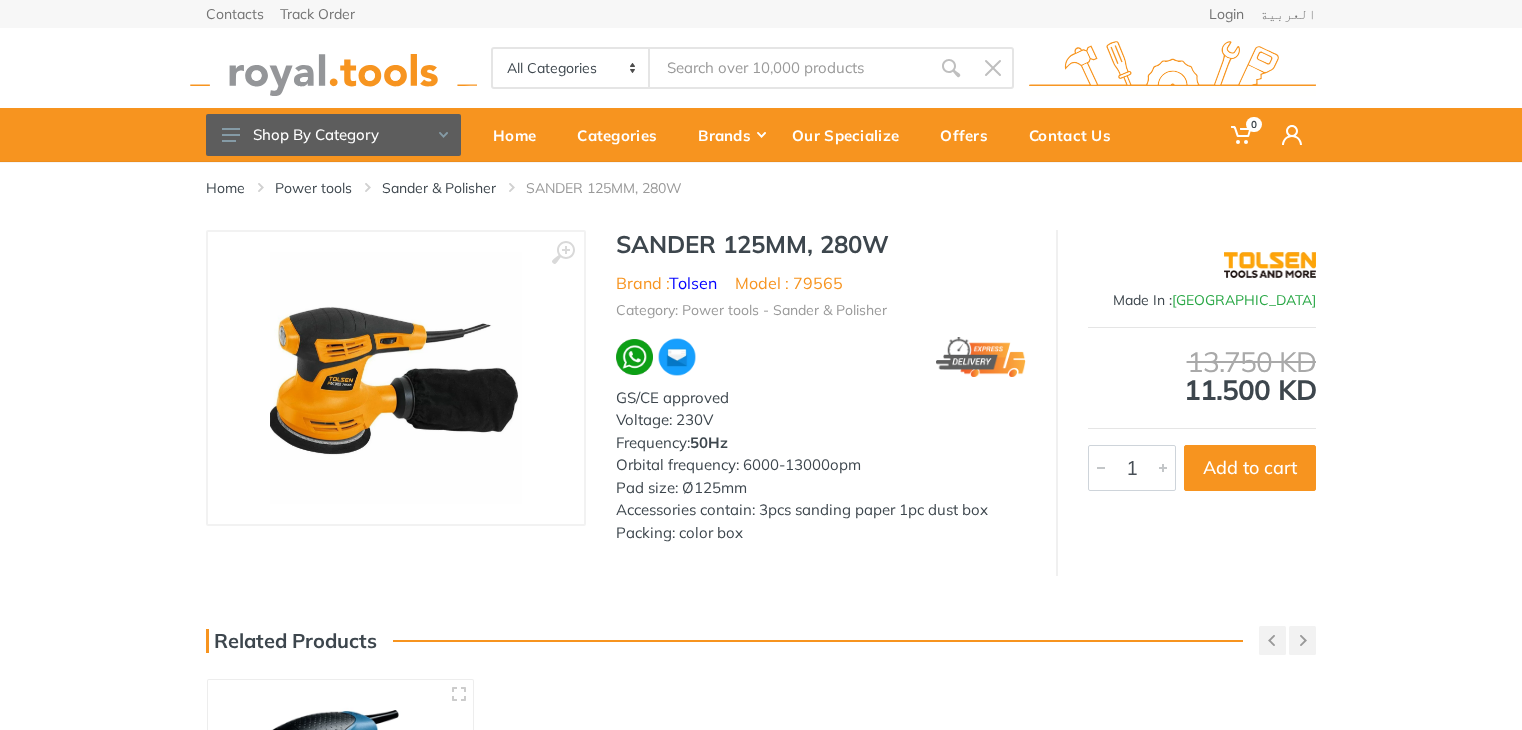 scroll, scrollTop: 0, scrollLeft: 0, axis: both 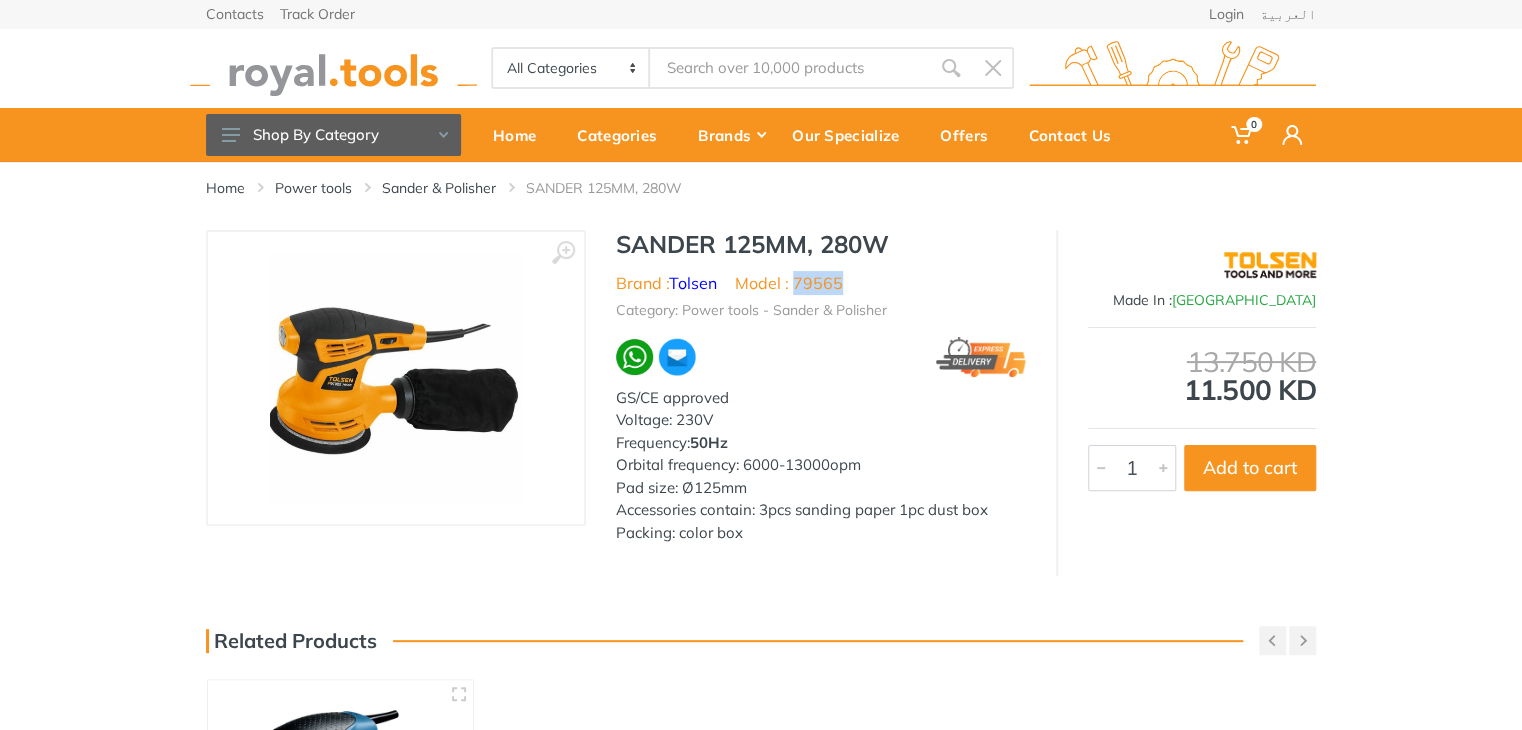 drag, startPoint x: 858, startPoint y: 286, endPoint x: 796, endPoint y: 287, distance: 62.008064 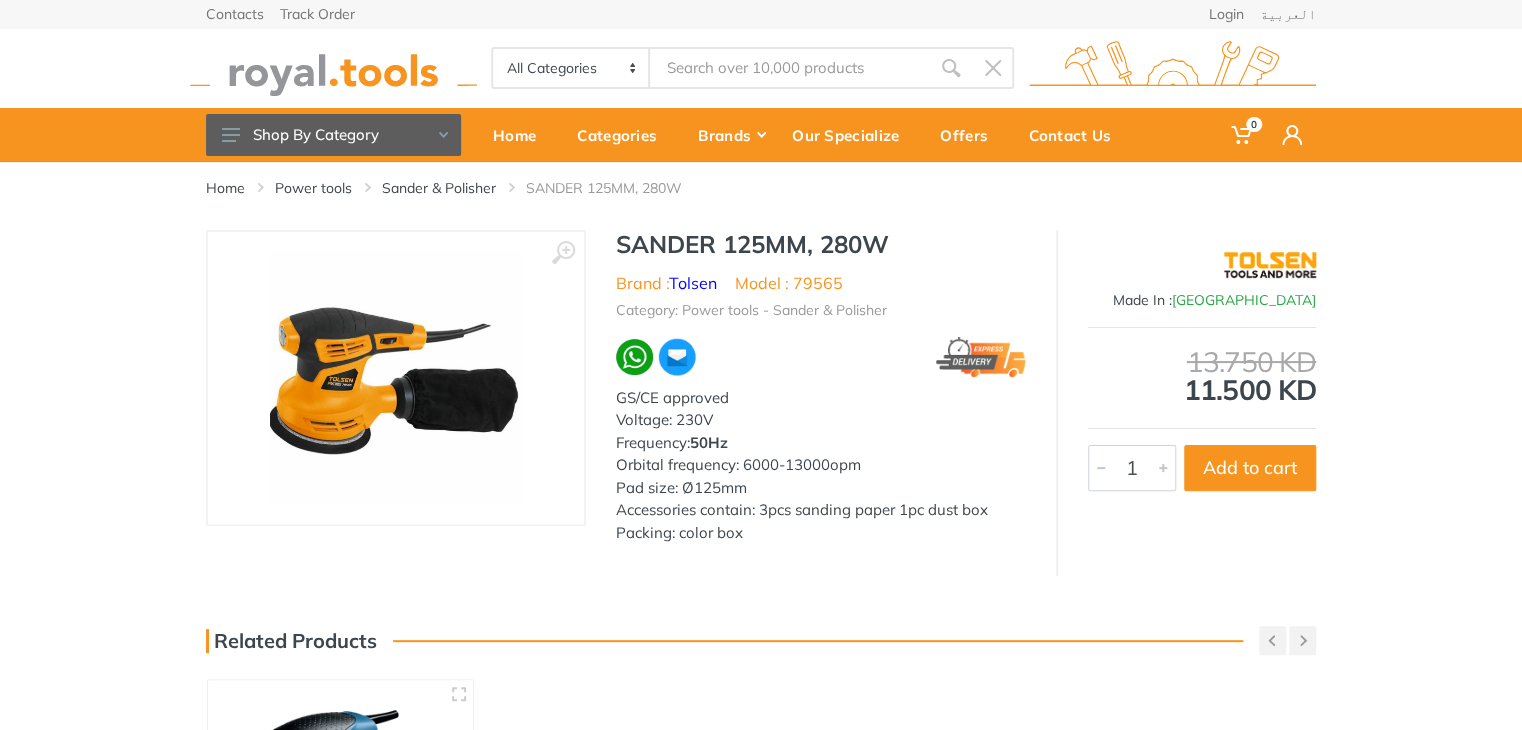 click on "‹ ›
SANDER 125MM, 280W
Brand :  Tolsen  Model : 79565" at bounding box center (761, 403) 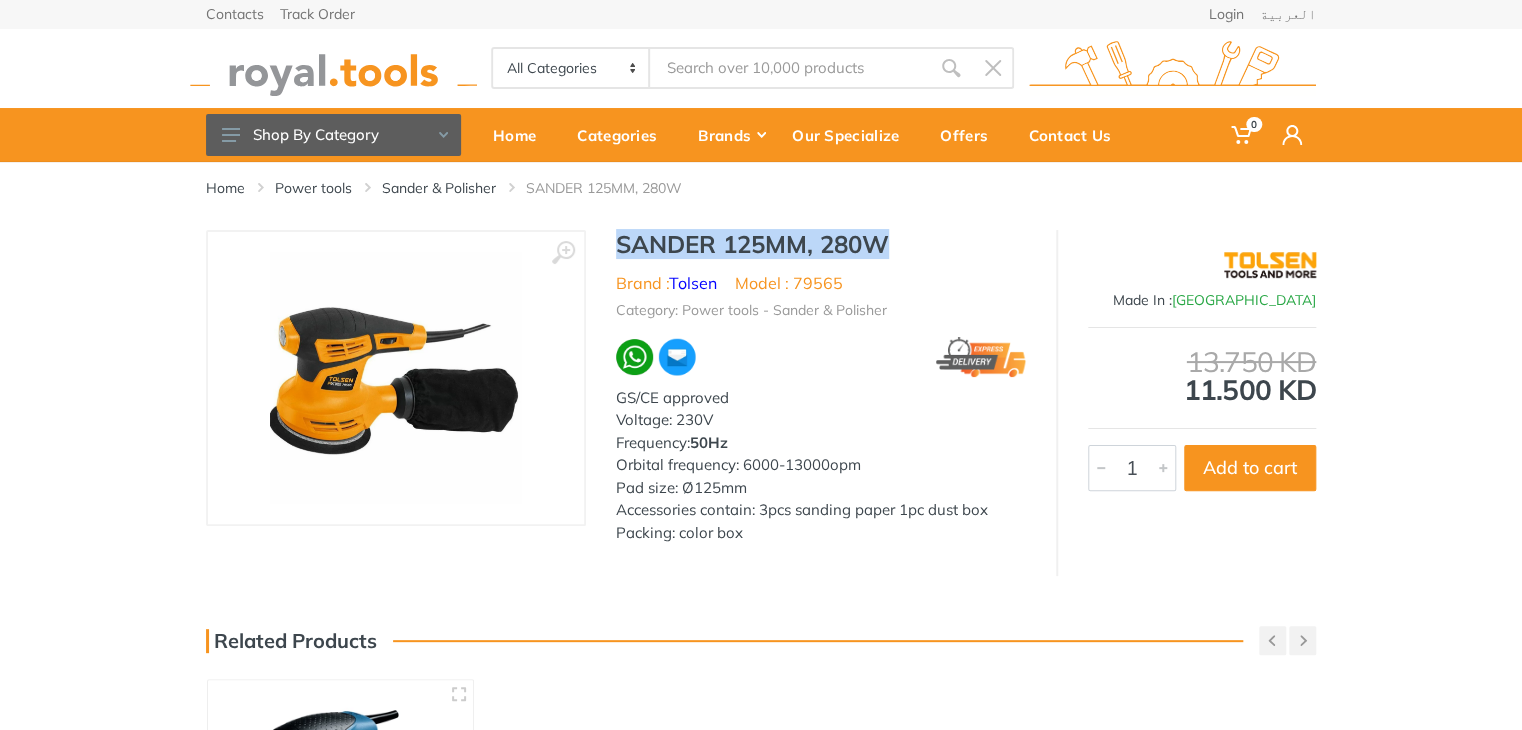 drag, startPoint x: 899, startPoint y: 249, endPoint x: 616, endPoint y: 256, distance: 283.08655 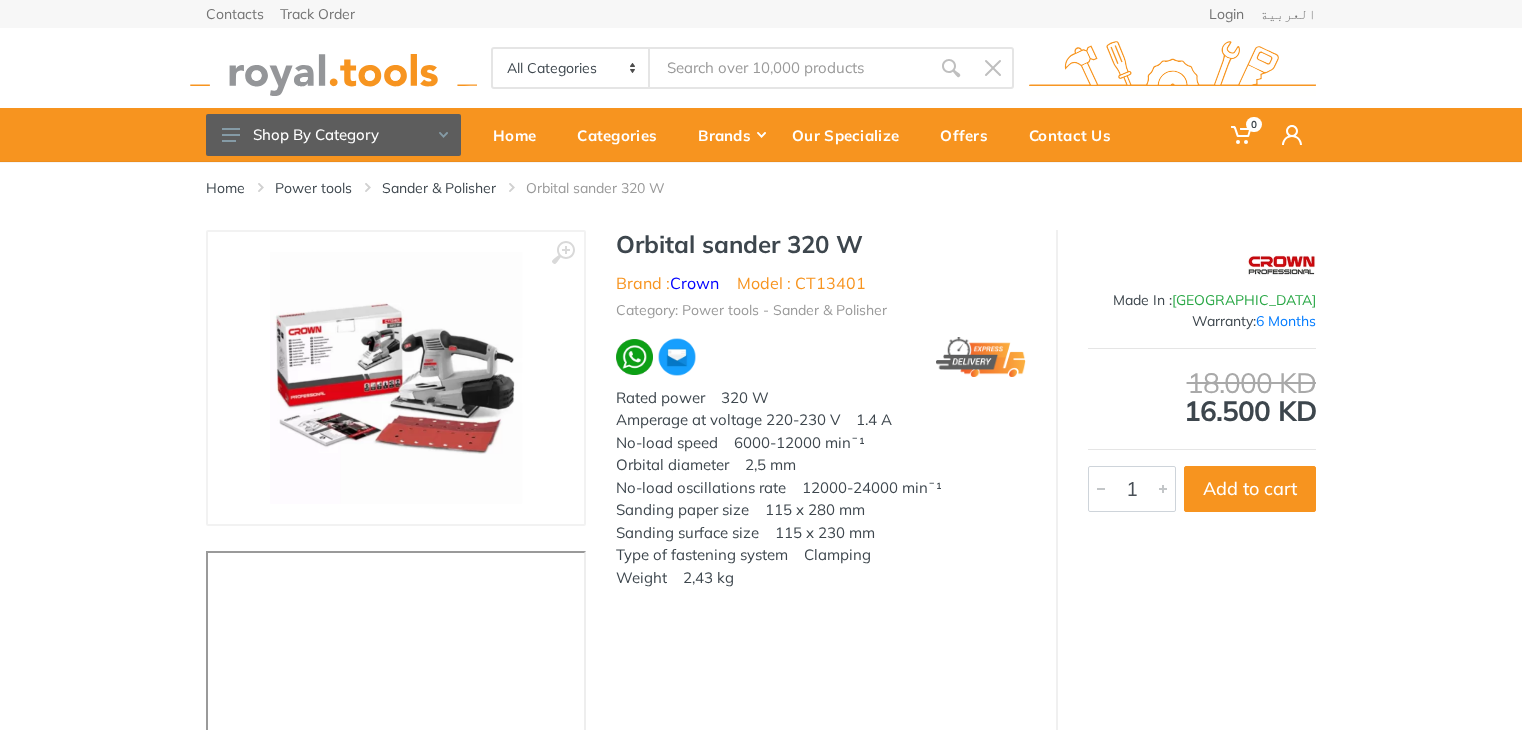 scroll, scrollTop: 0, scrollLeft: 0, axis: both 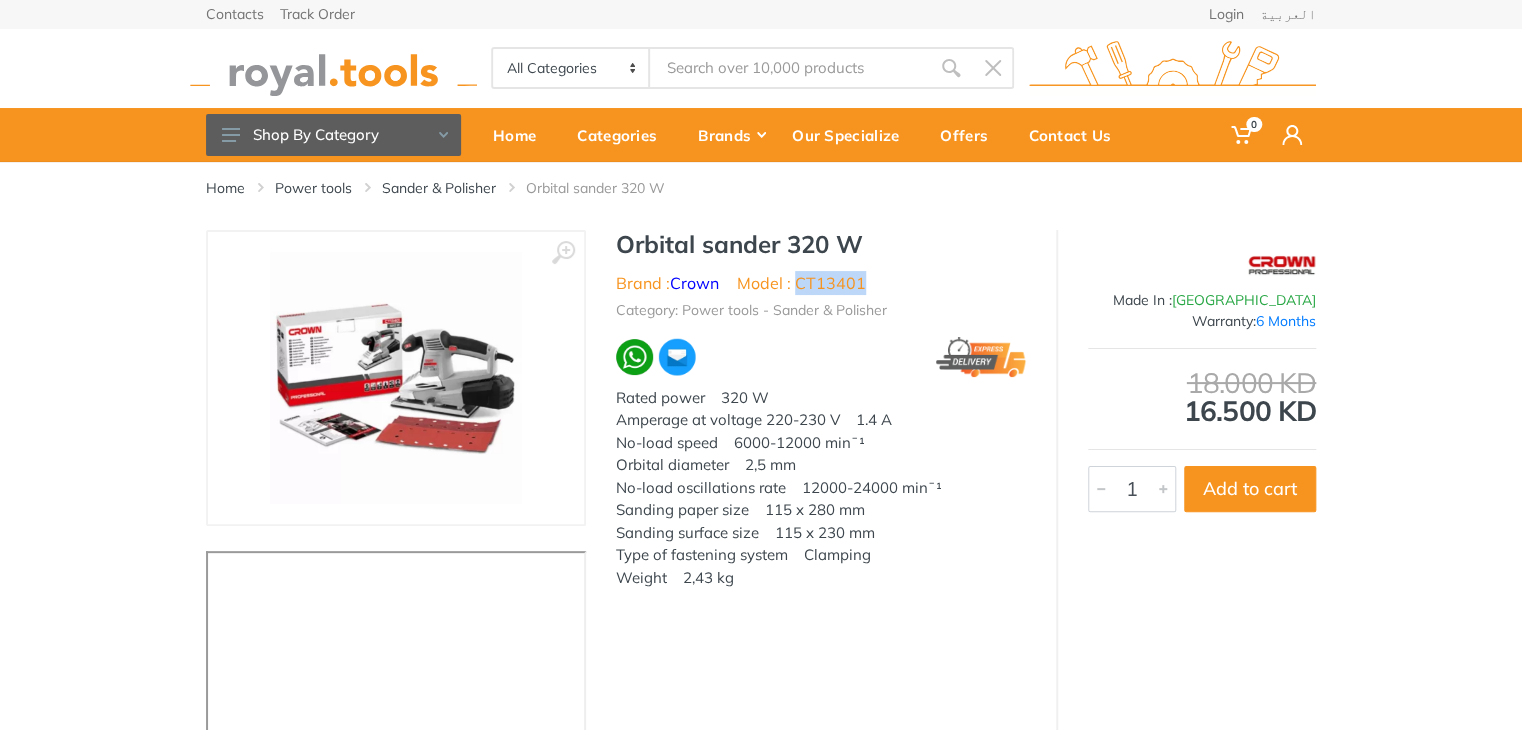 drag, startPoint x: 860, startPoint y: 293, endPoint x: 799, endPoint y: 289, distance: 61.13101 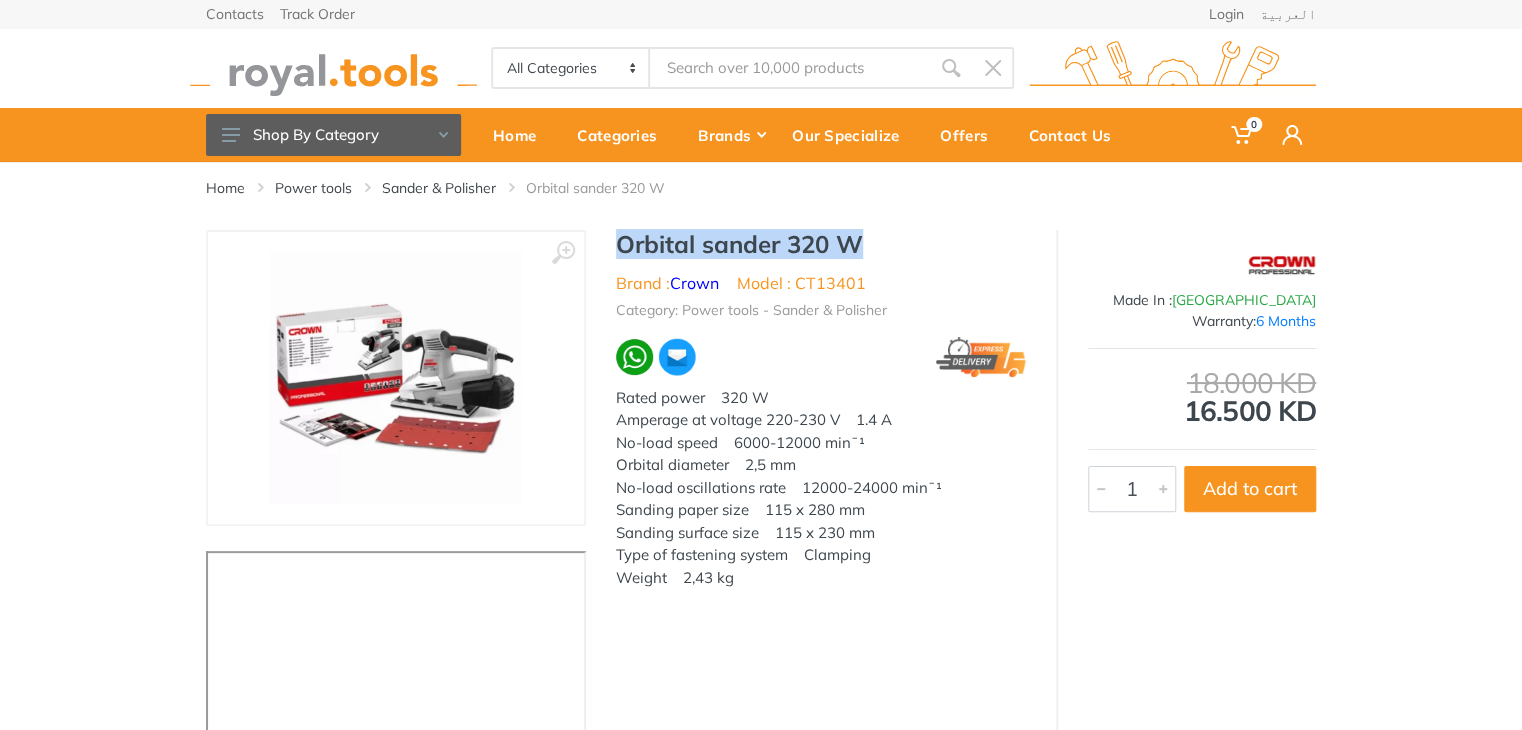 drag, startPoint x: 864, startPoint y: 239, endPoint x: 621, endPoint y: 233, distance: 243.07407 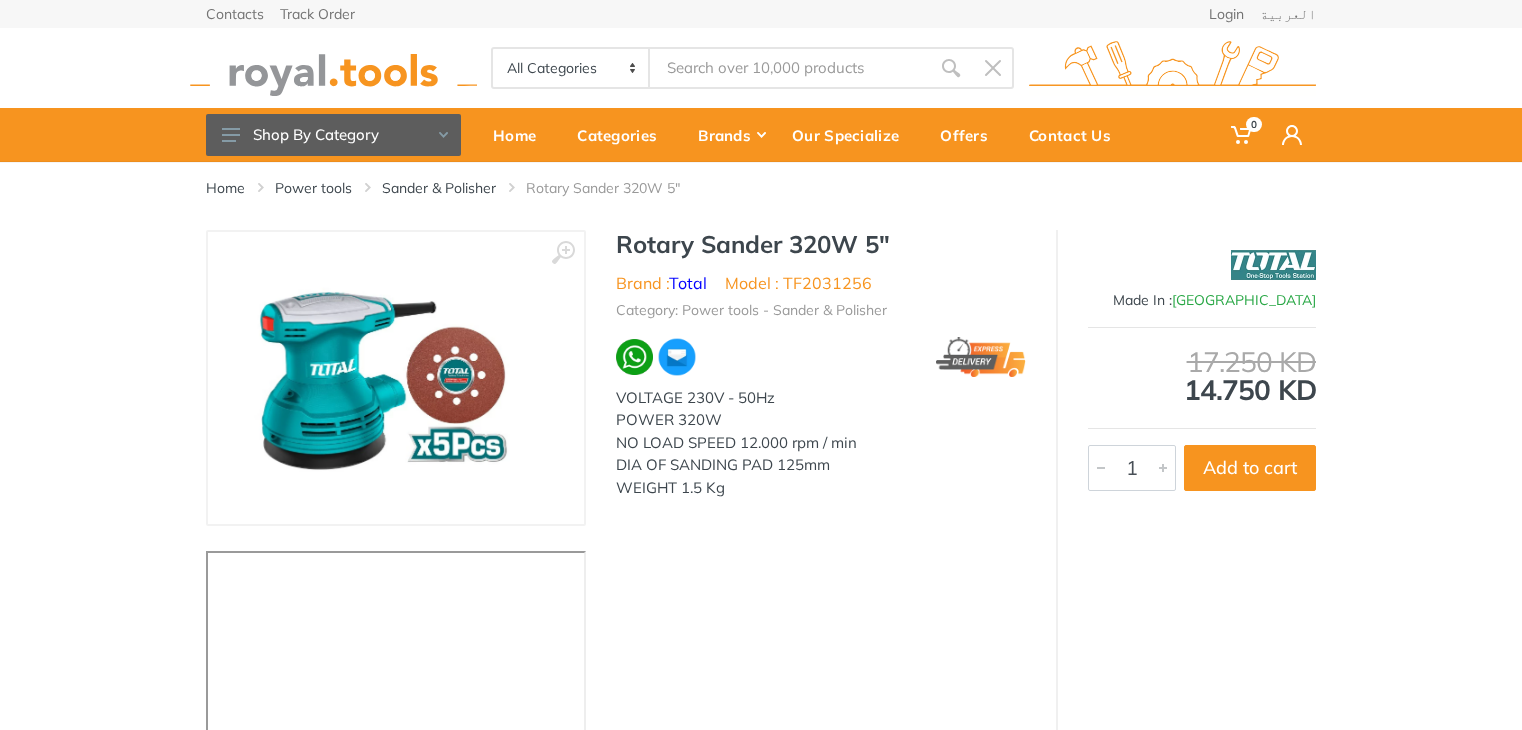 scroll, scrollTop: 0, scrollLeft: 0, axis: both 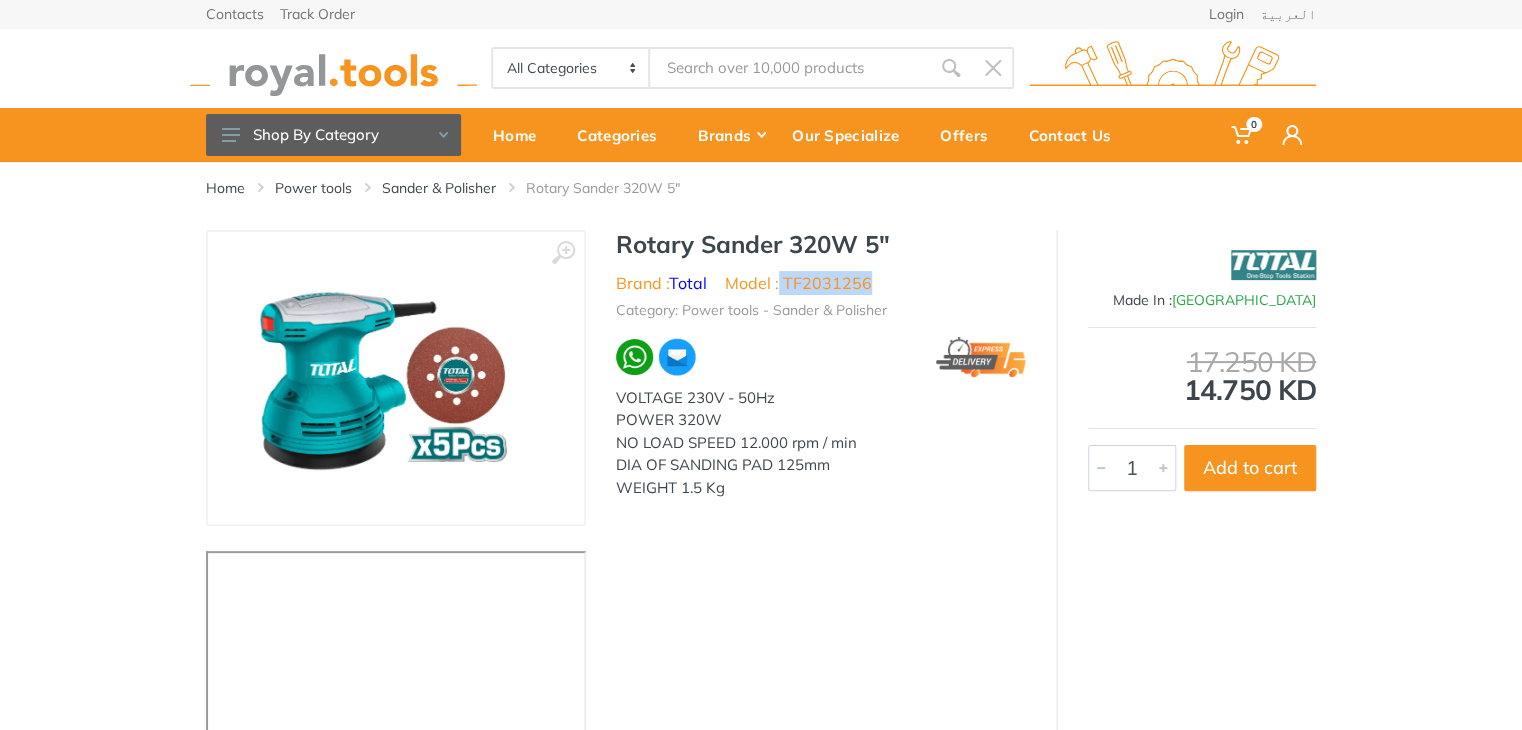 drag, startPoint x: 872, startPoint y: 287, endPoint x: 781, endPoint y: 288, distance: 91.00549 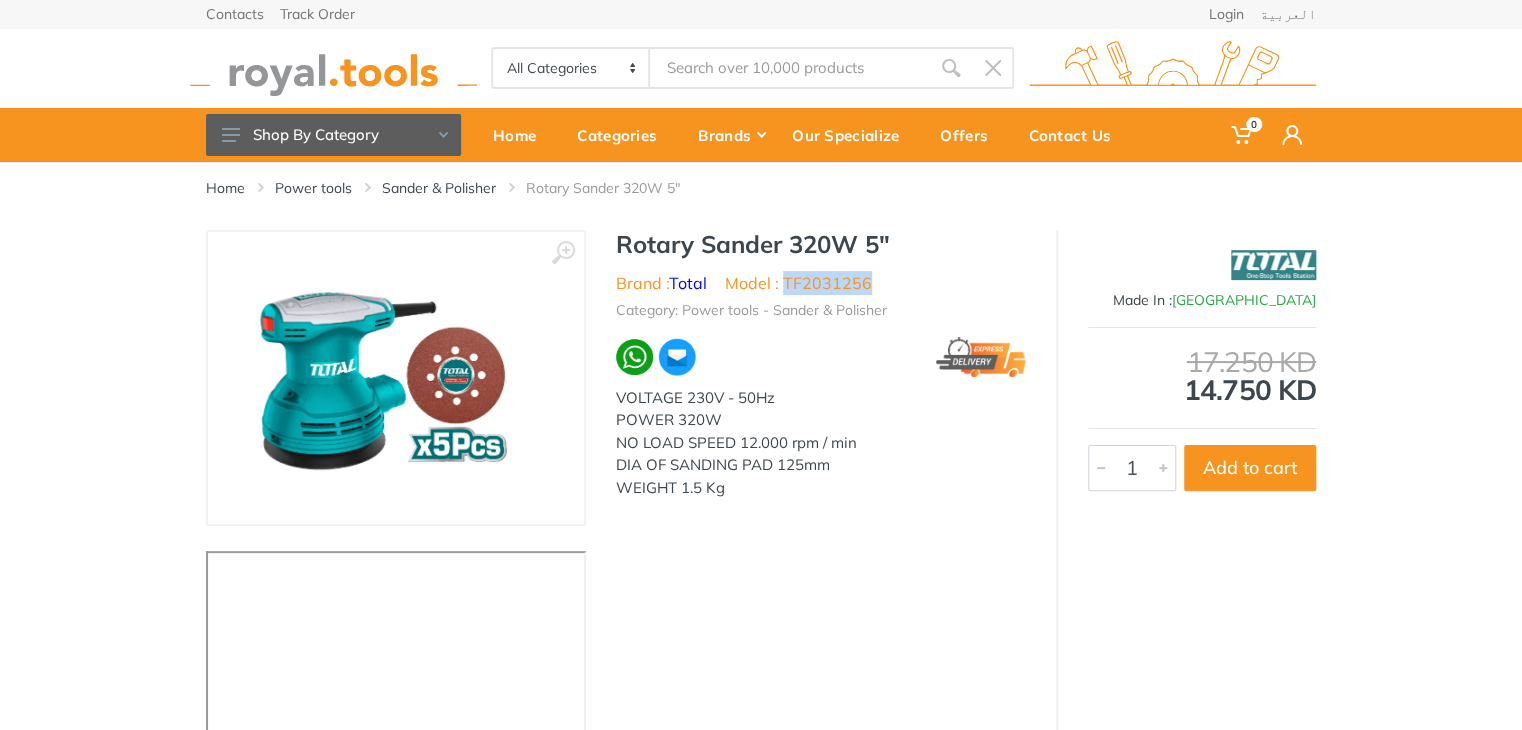 drag, startPoint x: 868, startPoint y: 283, endPoint x: 788, endPoint y: 289, distance: 80.224686 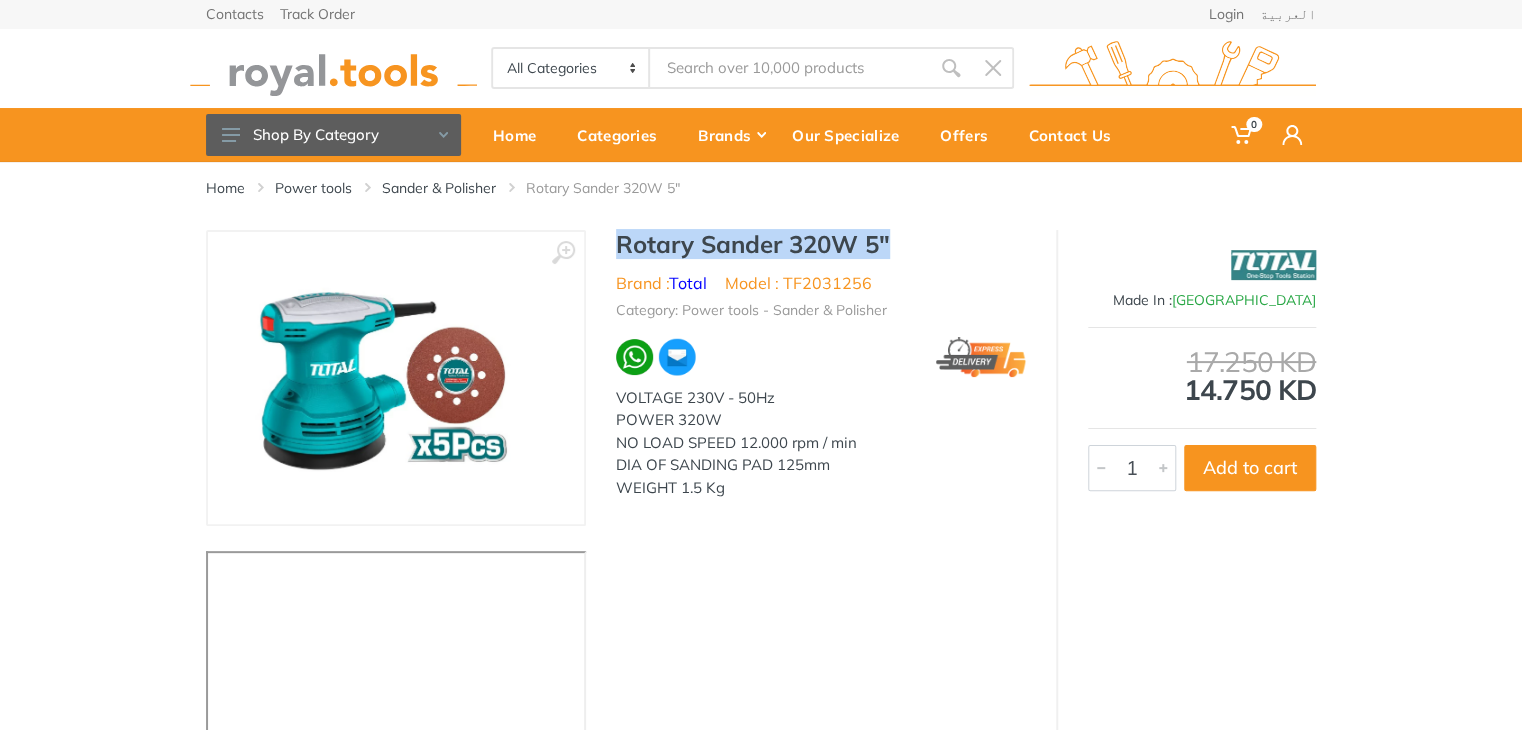 drag, startPoint x: 896, startPoint y: 245, endPoint x: 606, endPoint y: 248, distance: 290.0155 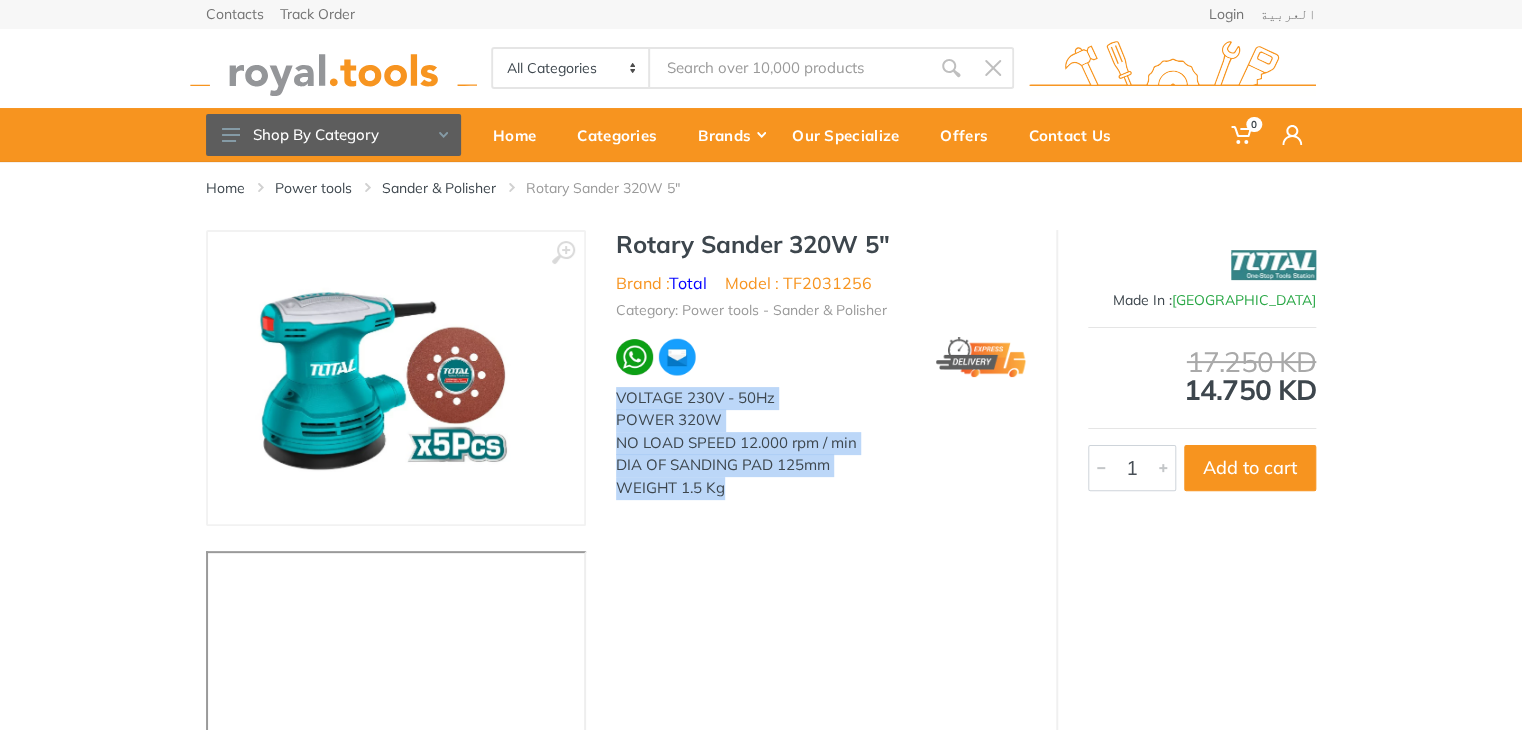 drag, startPoint x: 745, startPoint y: 493, endPoint x: 619, endPoint y: 400, distance: 156.6046 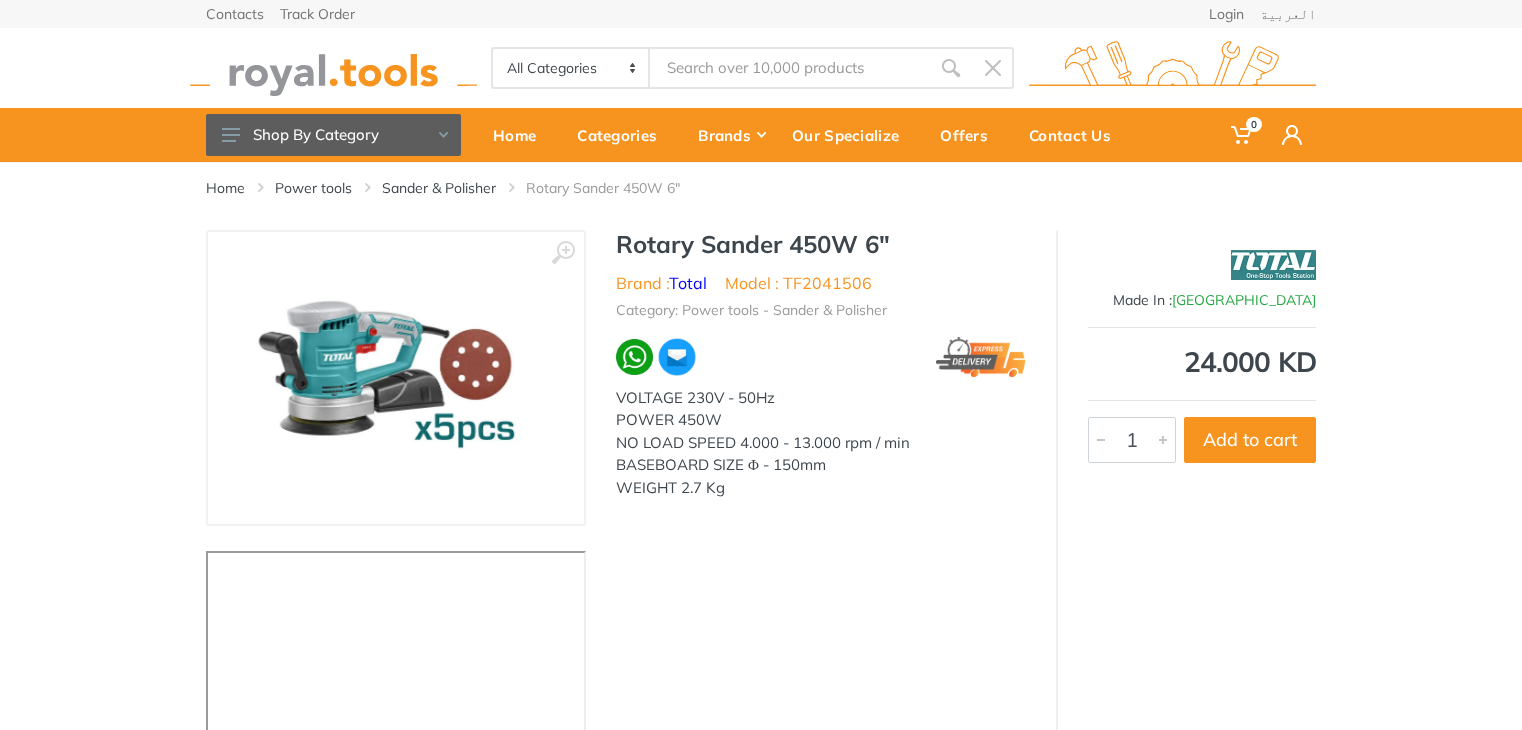 scroll, scrollTop: 0, scrollLeft: 0, axis: both 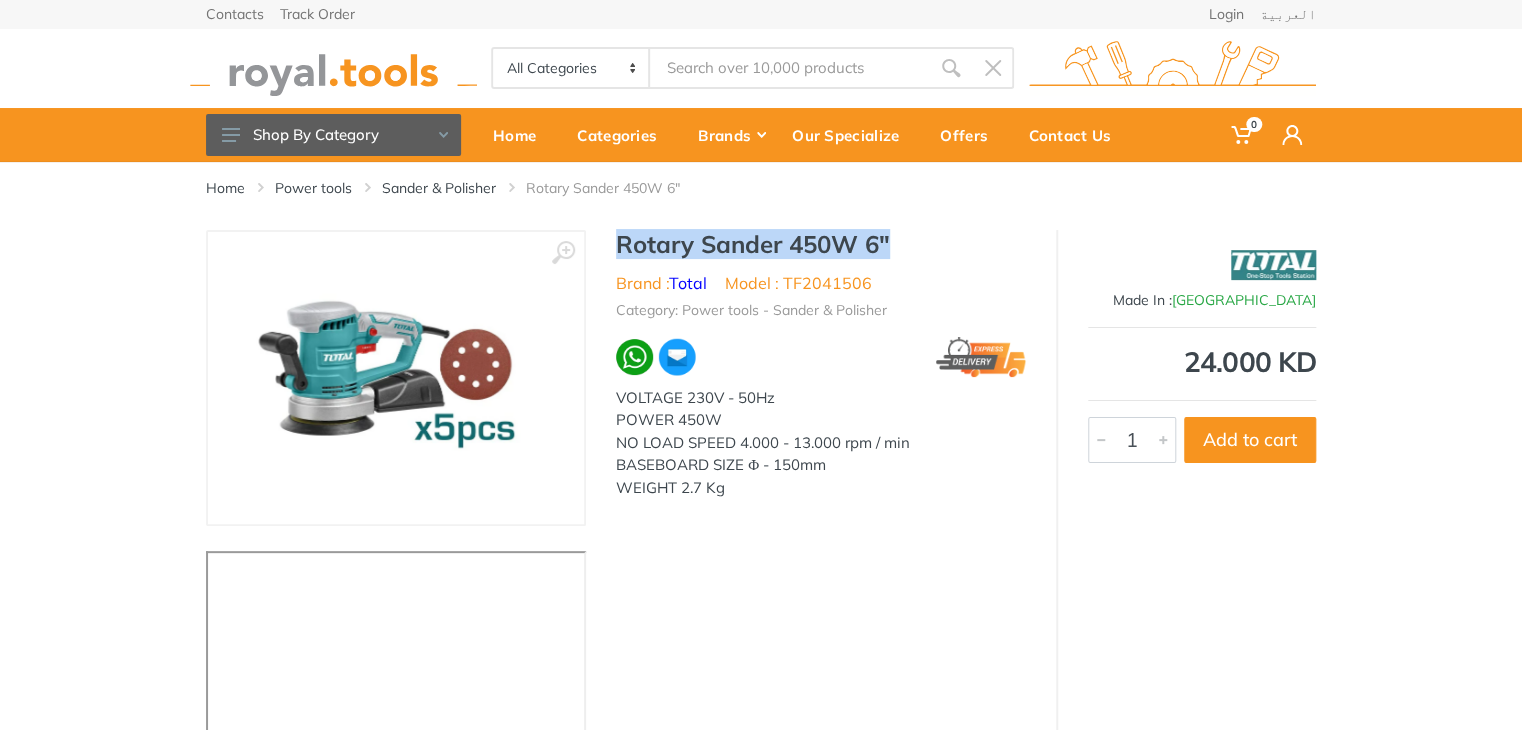 drag, startPoint x: 904, startPoint y: 245, endPoint x: 614, endPoint y: 247, distance: 290.0069 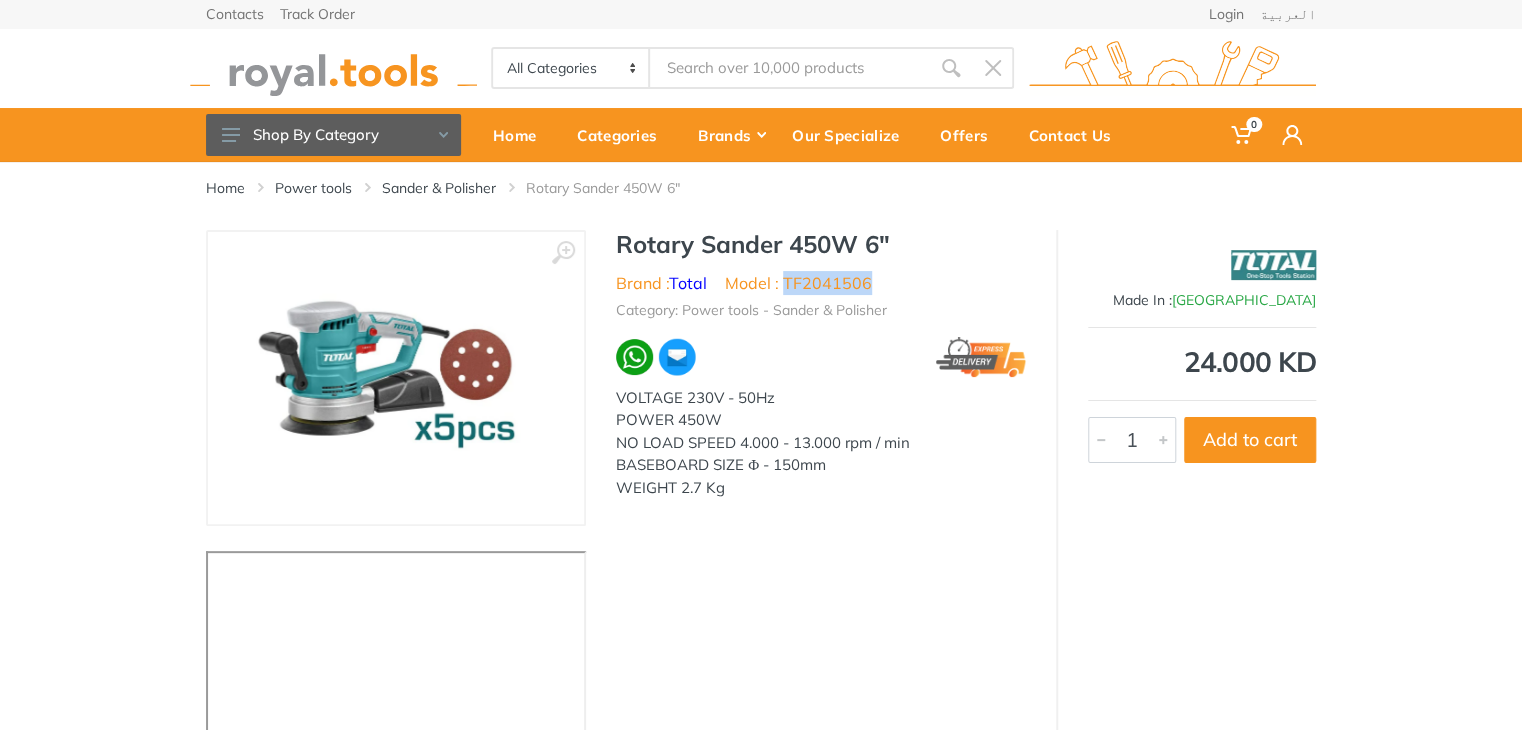 drag, startPoint x: 869, startPoint y: 291, endPoint x: 784, endPoint y: 292, distance: 85.00588 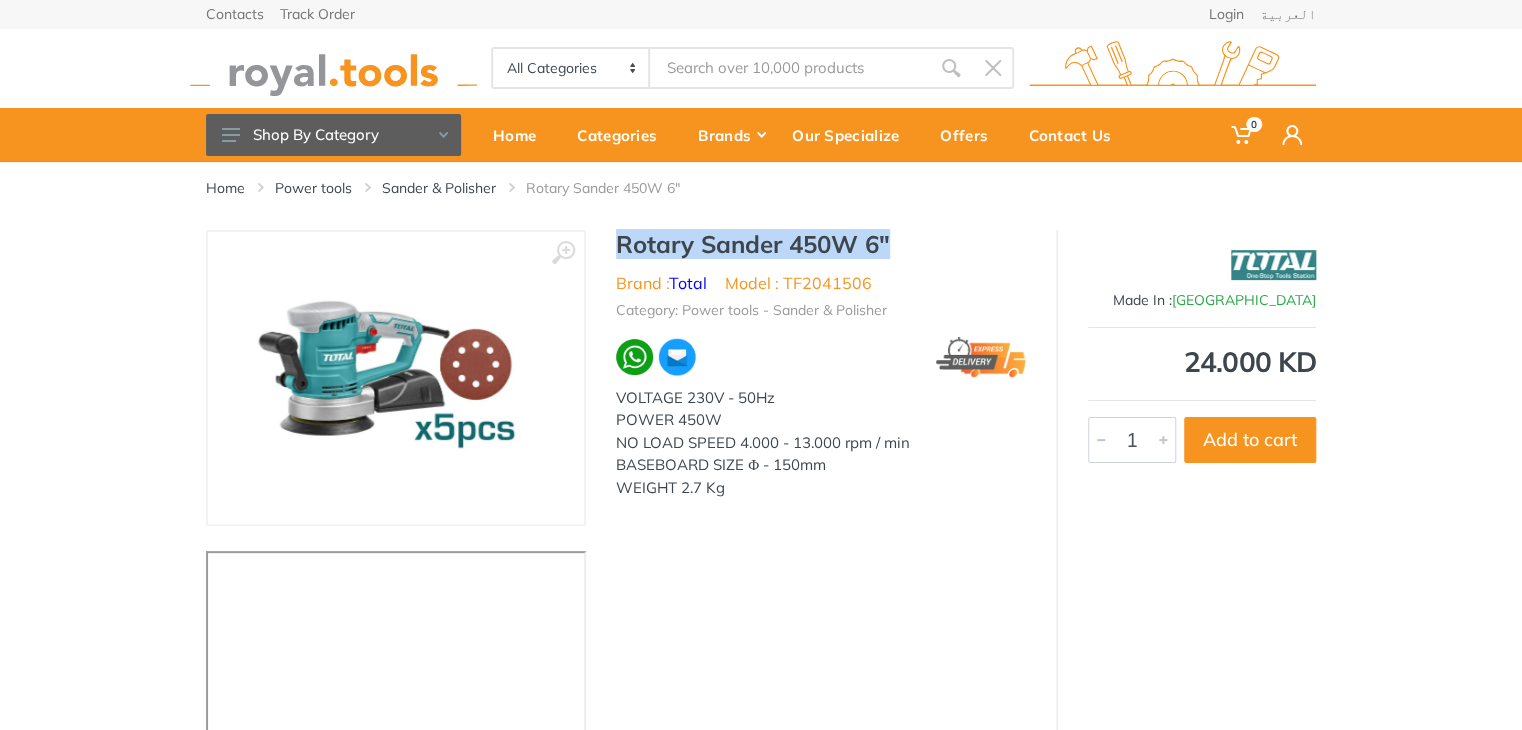 drag, startPoint x: 902, startPoint y: 252, endPoint x: 619, endPoint y: 244, distance: 283.11304 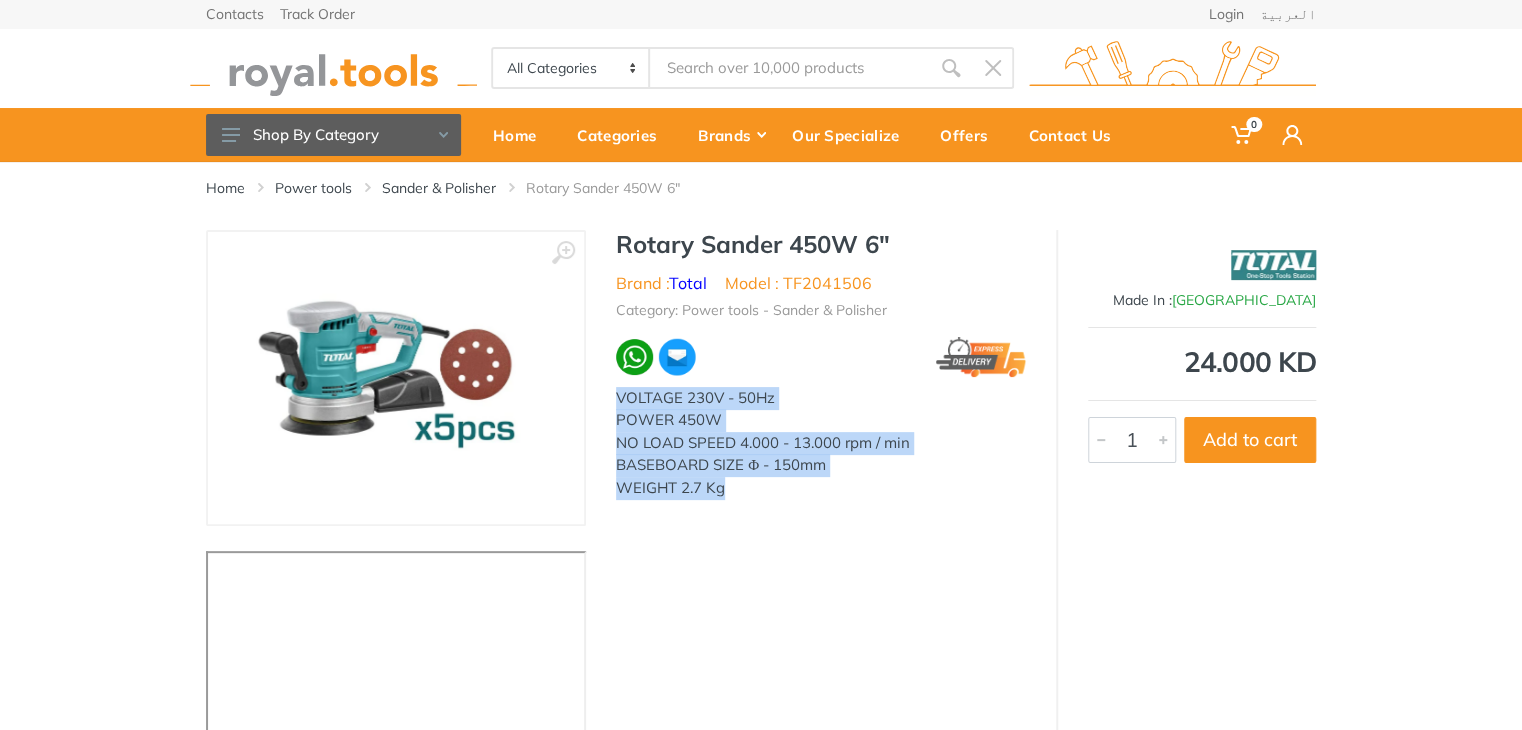 drag, startPoint x: 806, startPoint y: 499, endPoint x: 613, endPoint y: 397, distance: 218.29567 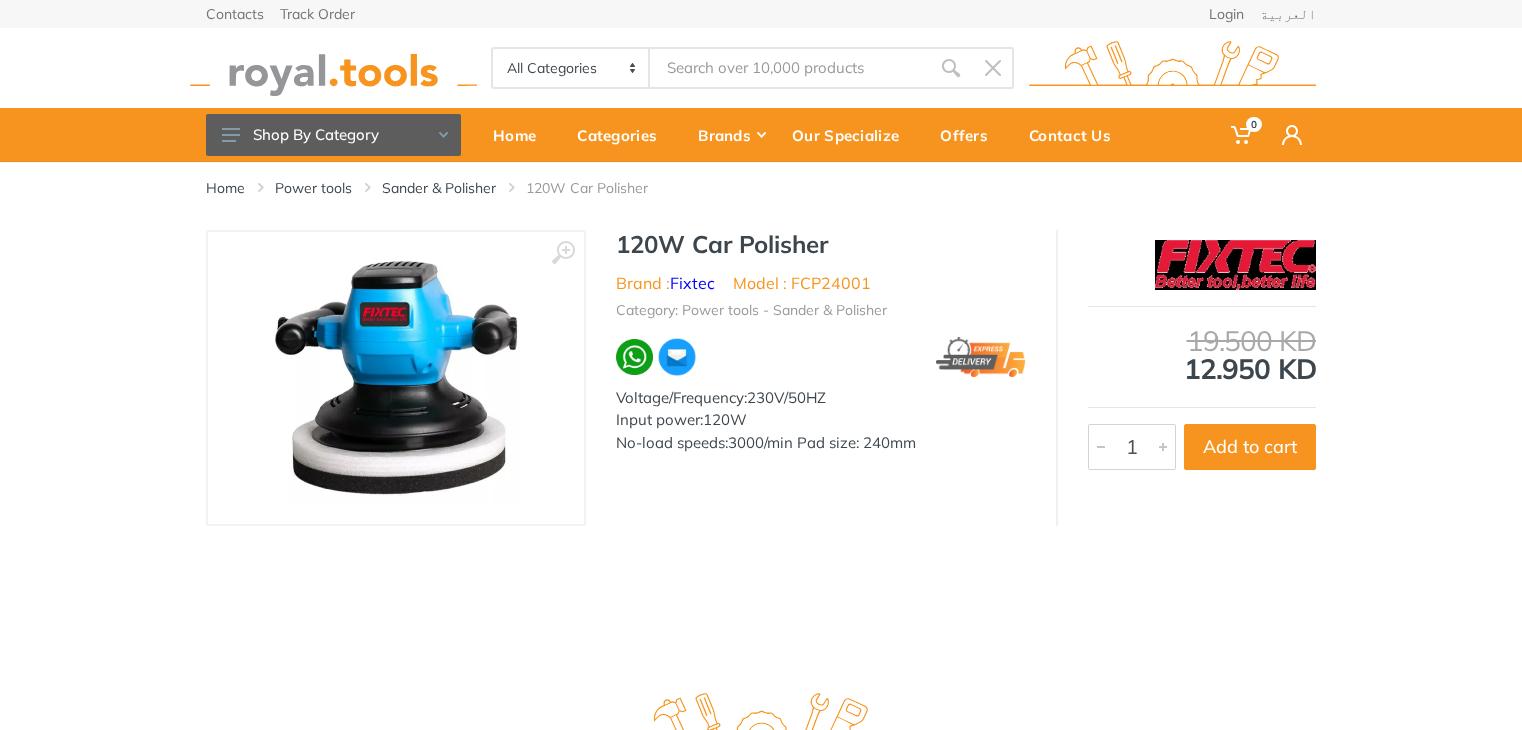 scroll, scrollTop: 0, scrollLeft: 0, axis: both 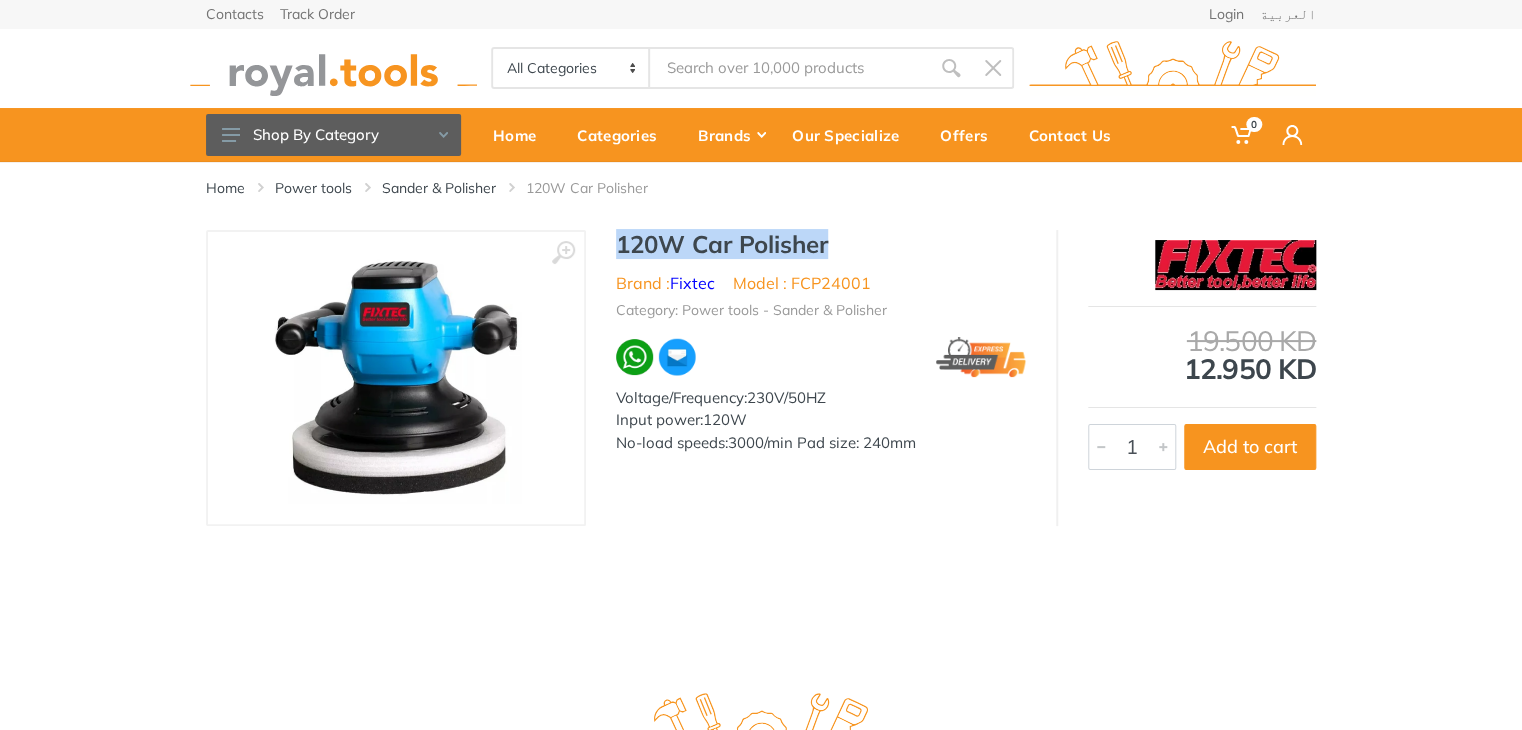 drag, startPoint x: 836, startPoint y: 241, endPoint x: 612, endPoint y: 229, distance: 224.3212 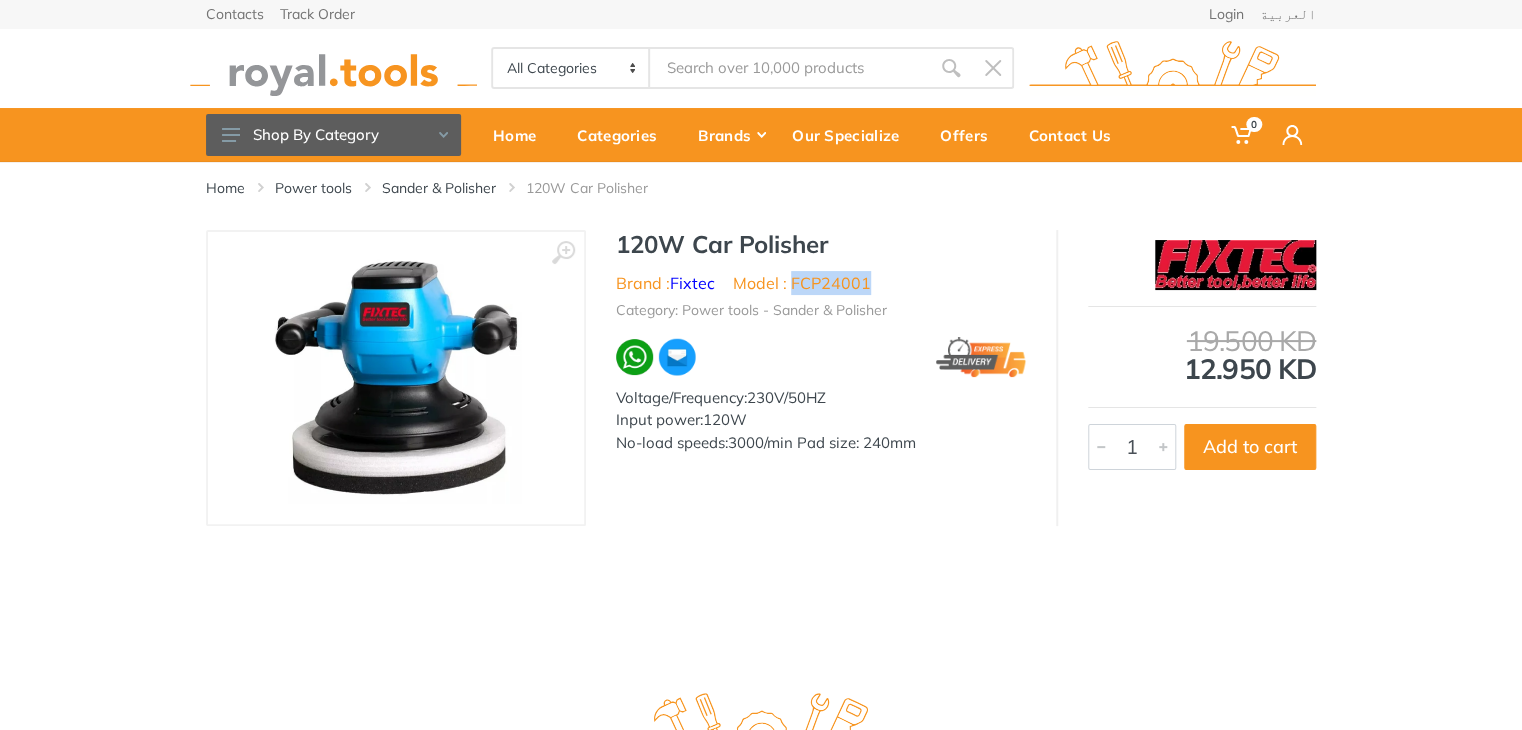 drag, startPoint x: 863, startPoint y: 282, endPoint x: 793, endPoint y: 280, distance: 70.028564 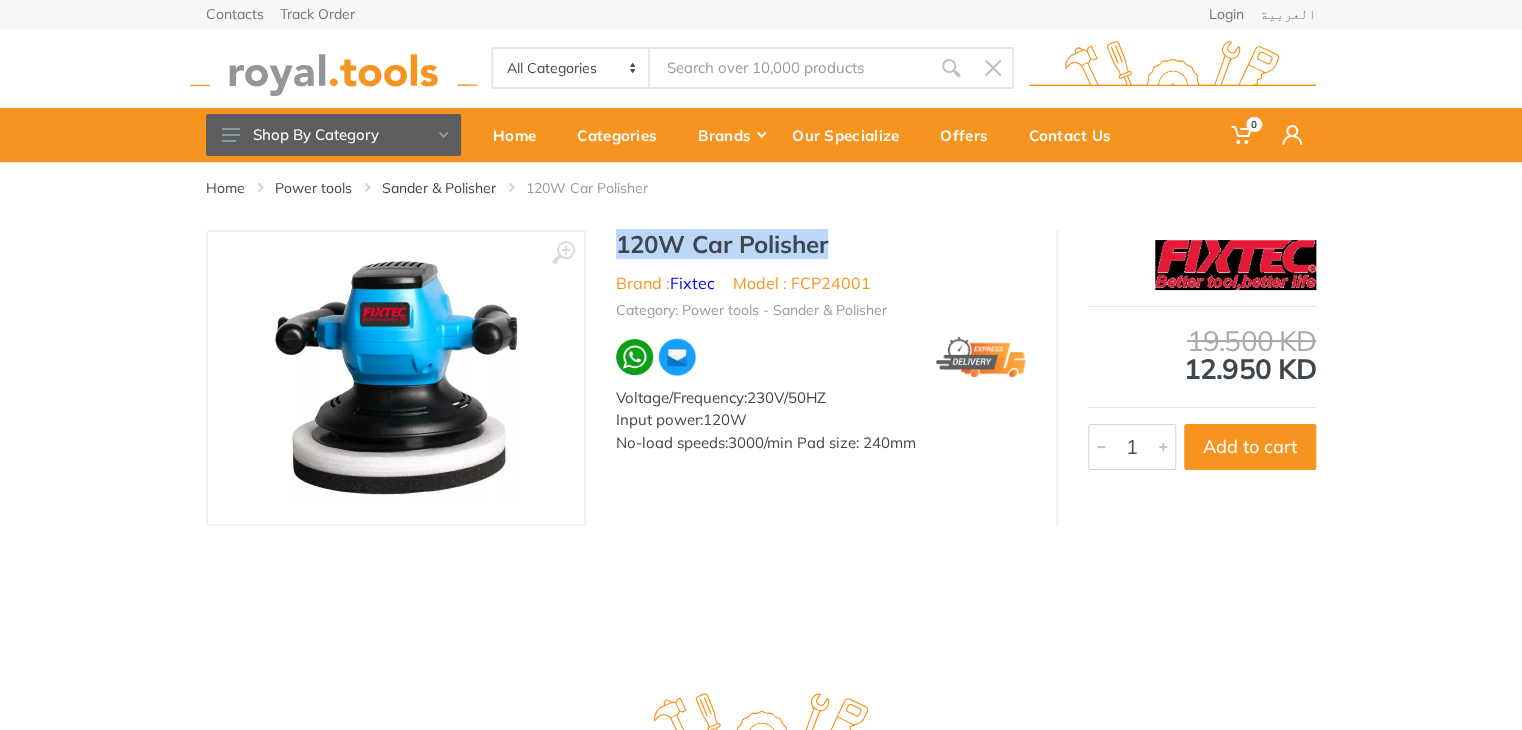 drag, startPoint x: 826, startPoint y: 242, endPoint x: 621, endPoint y: 233, distance: 205.19746 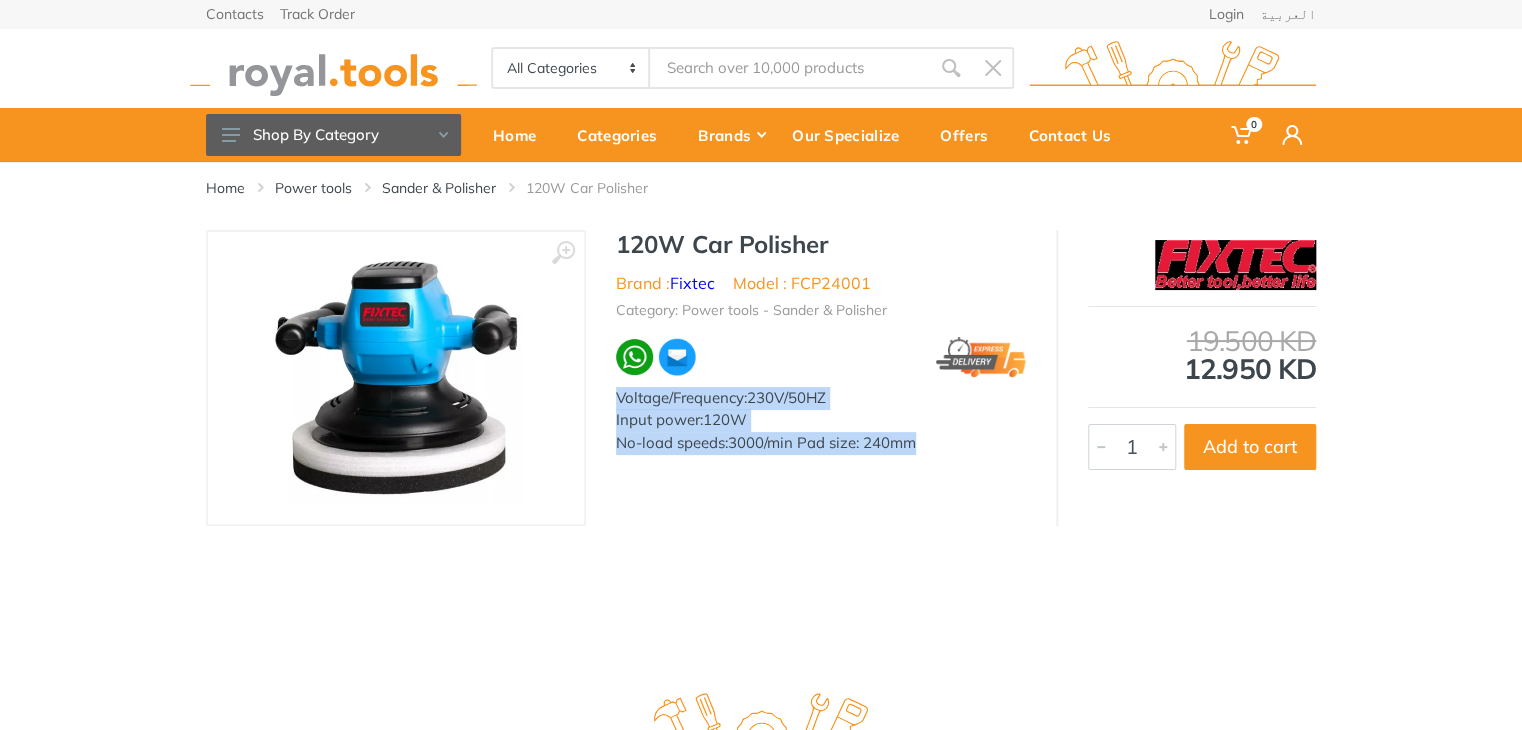 drag, startPoint x: 916, startPoint y: 453, endPoint x: 616, endPoint y: 405, distance: 303.81573 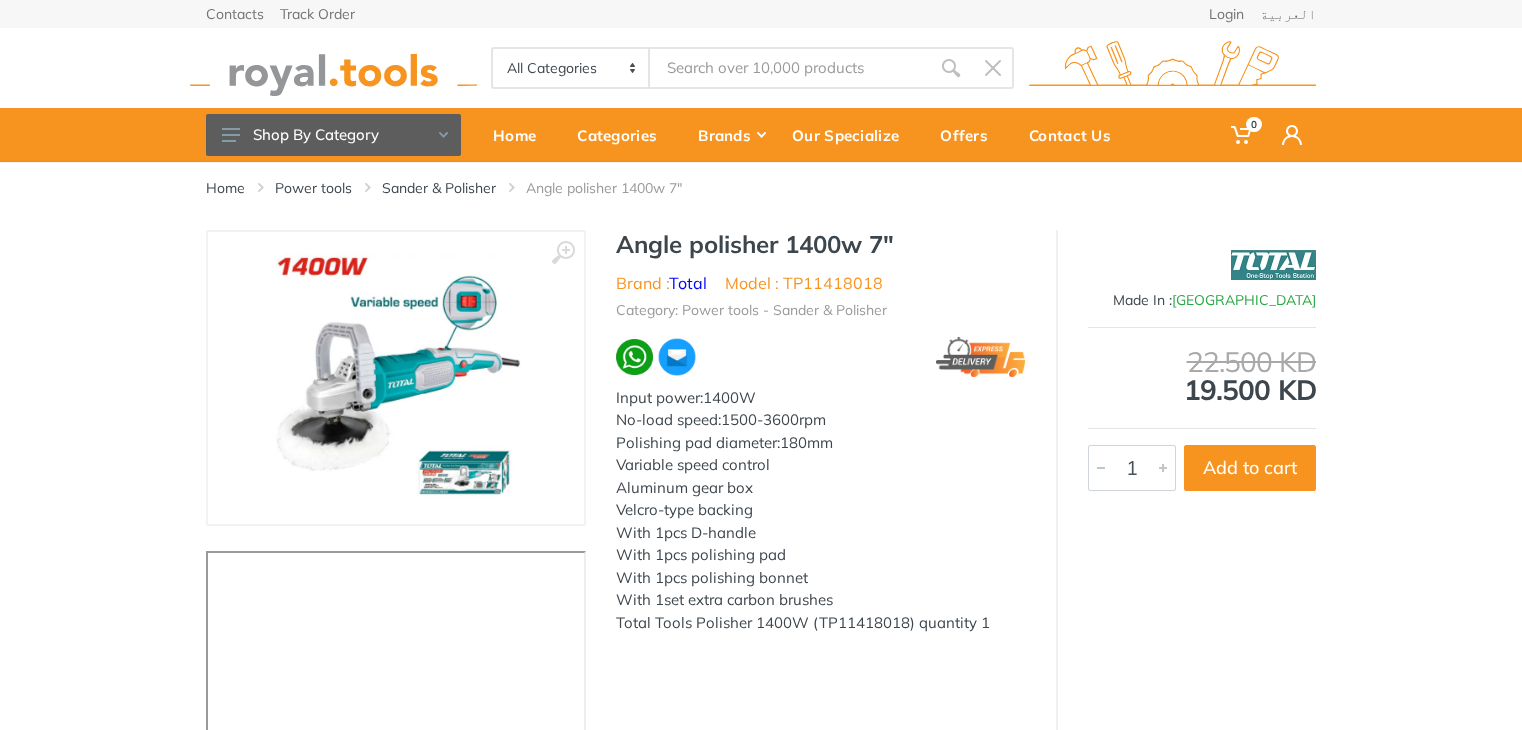 scroll, scrollTop: 0, scrollLeft: 0, axis: both 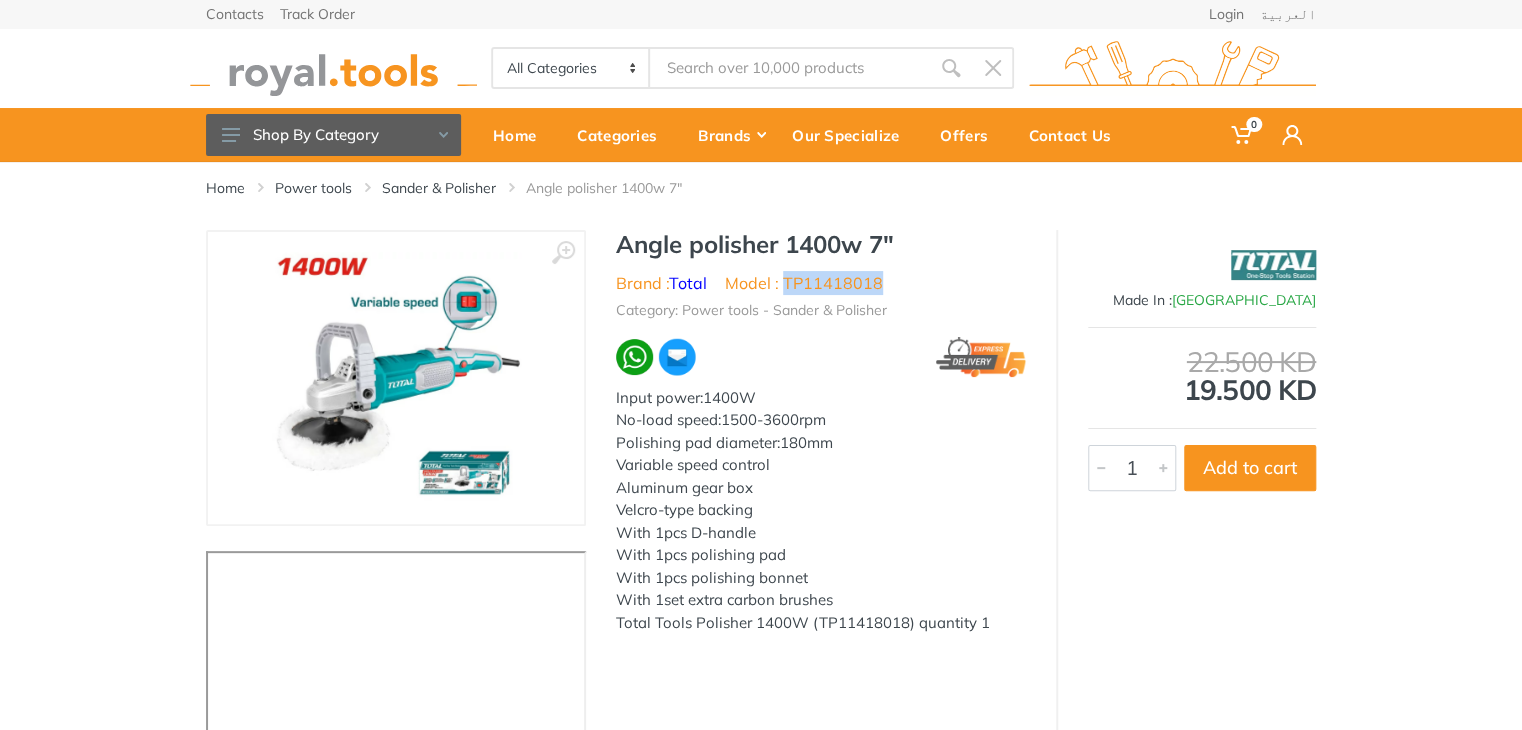 drag, startPoint x: 879, startPoint y: 284, endPoint x: 787, endPoint y: 293, distance: 92.43917 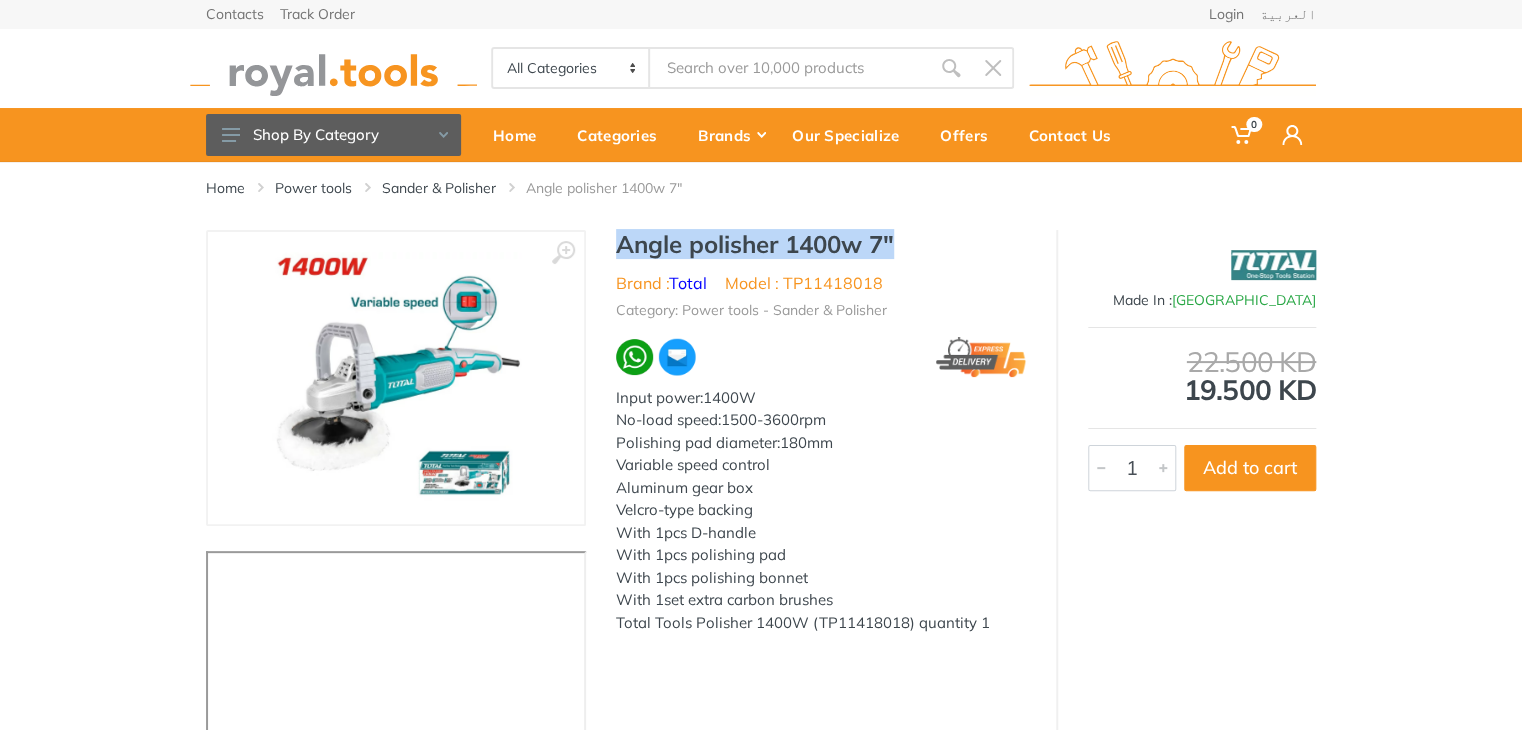 drag, startPoint x: 906, startPoint y: 237, endPoint x: 619, endPoint y: 238, distance: 287.00174 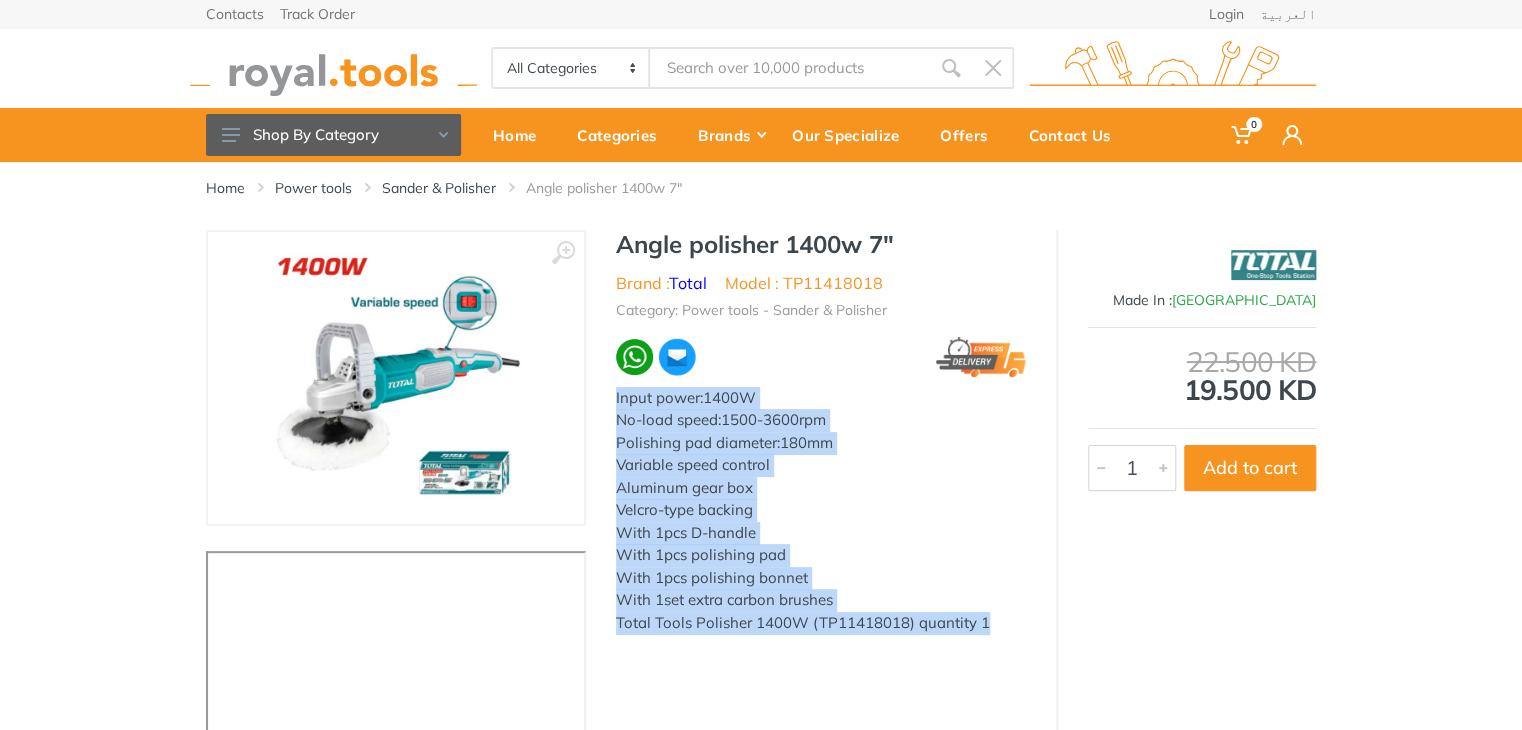 drag, startPoint x: 992, startPoint y: 625, endPoint x: 609, endPoint y: 399, distance: 444.70776 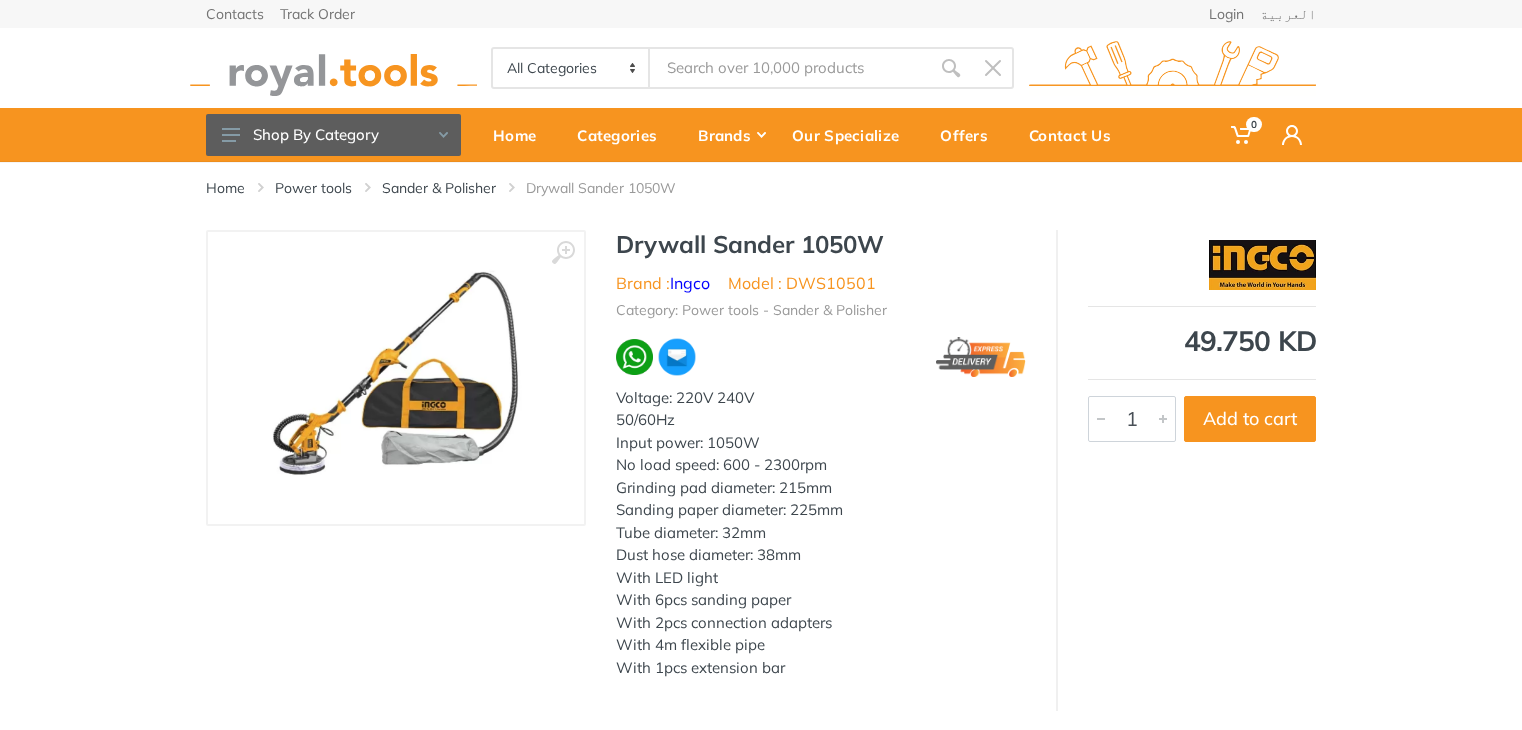 scroll, scrollTop: 0, scrollLeft: 0, axis: both 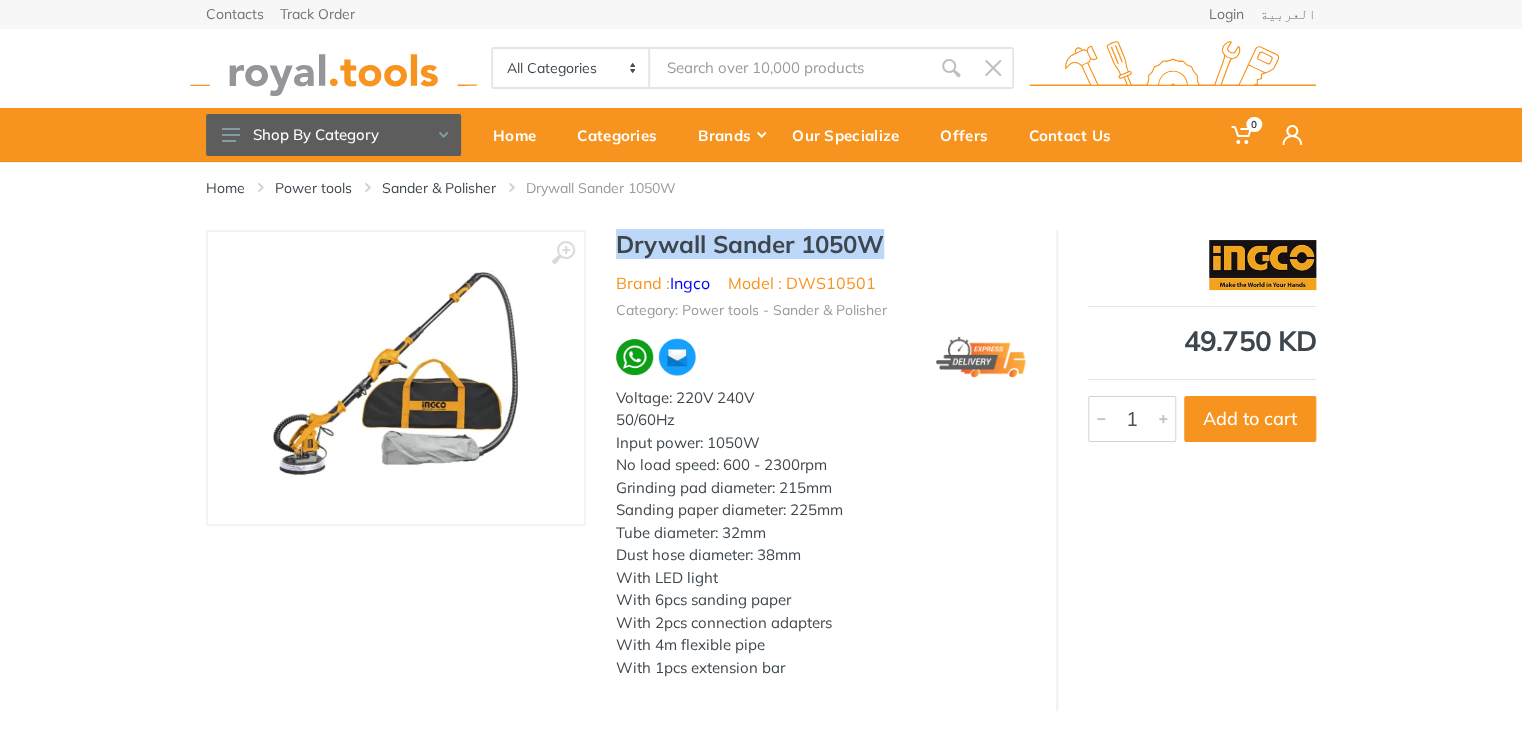 drag, startPoint x: 889, startPoint y: 243, endPoint x: 612, endPoint y: 241, distance: 277.00723 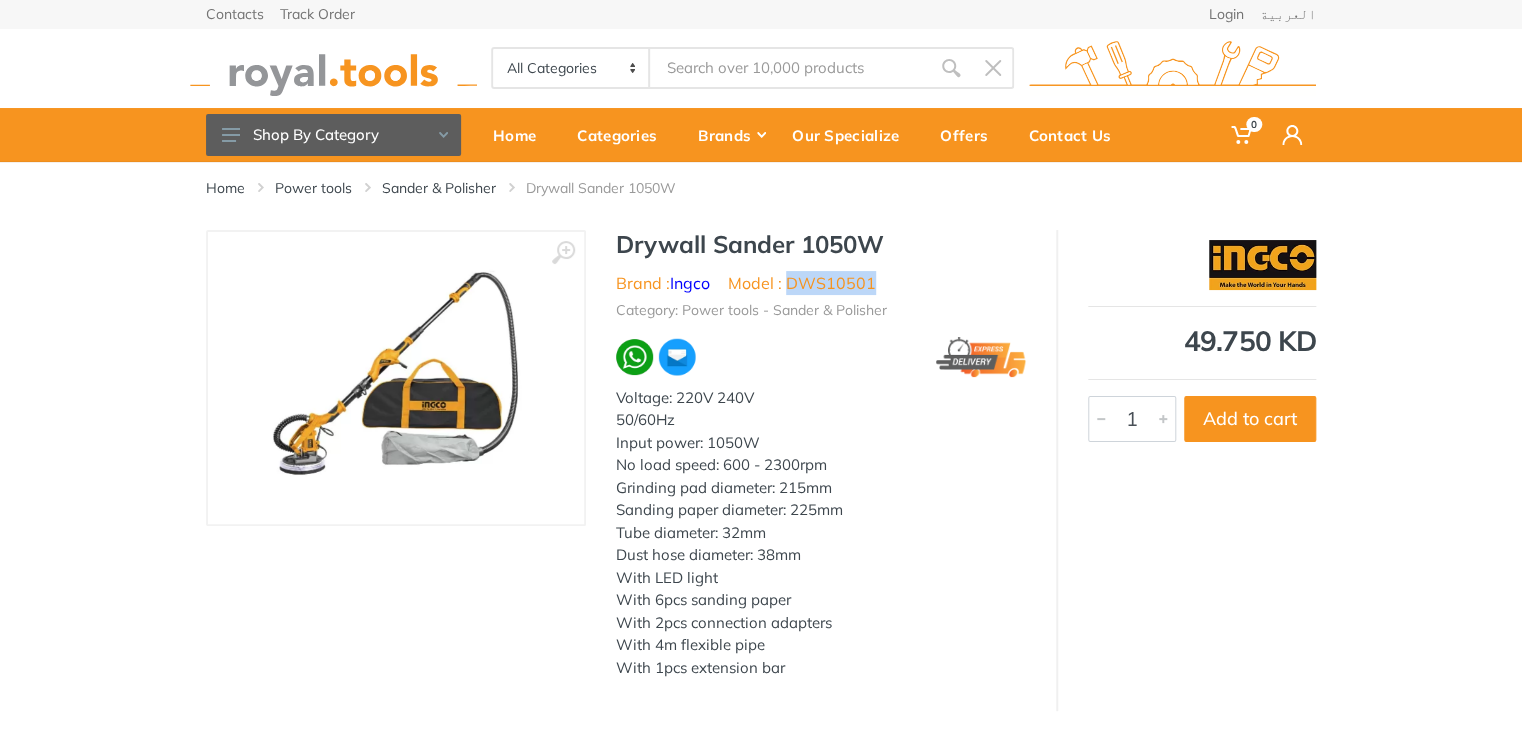 drag, startPoint x: 876, startPoint y: 274, endPoint x: 793, endPoint y: 278, distance: 83.09633 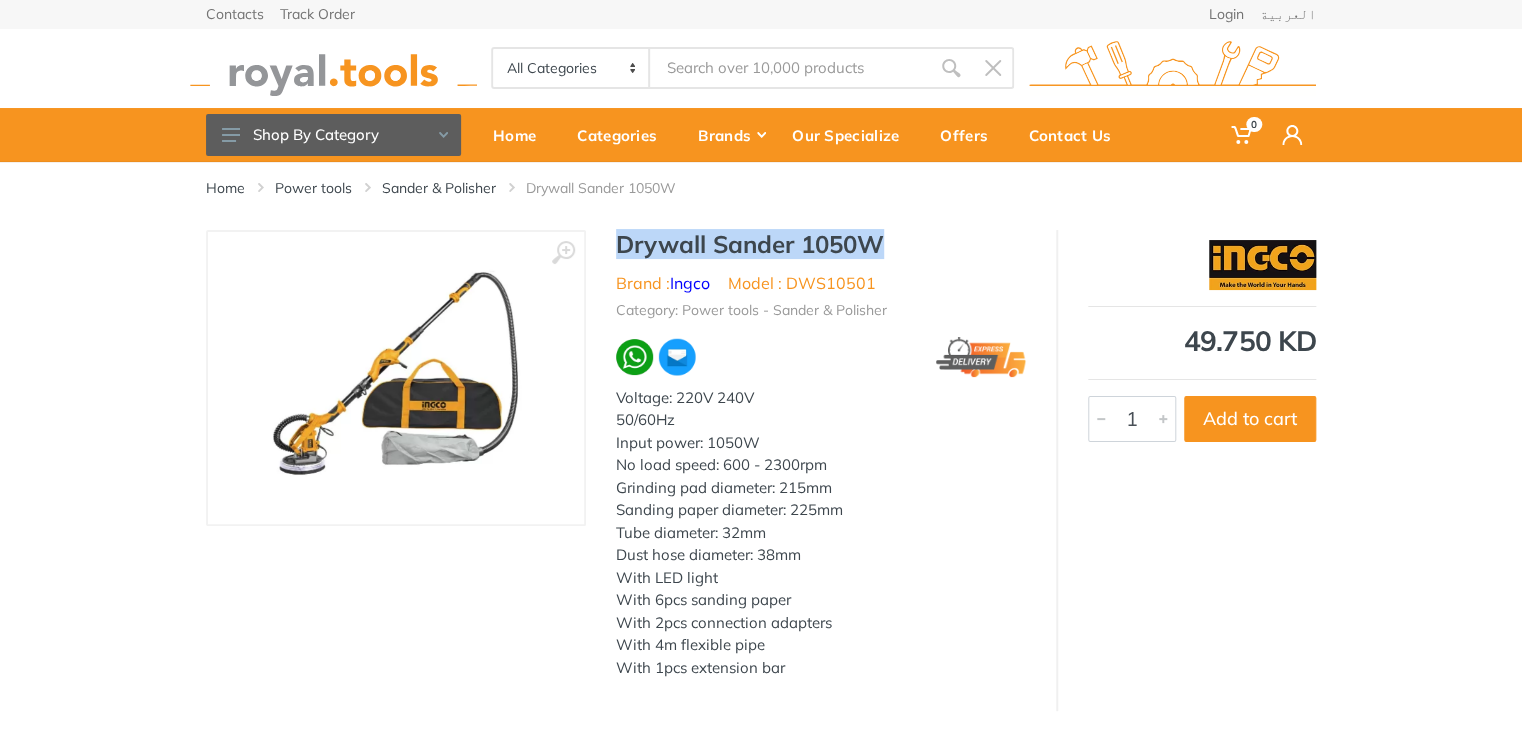 drag, startPoint x: 900, startPoint y: 240, endPoint x: 616, endPoint y: 246, distance: 284.0634 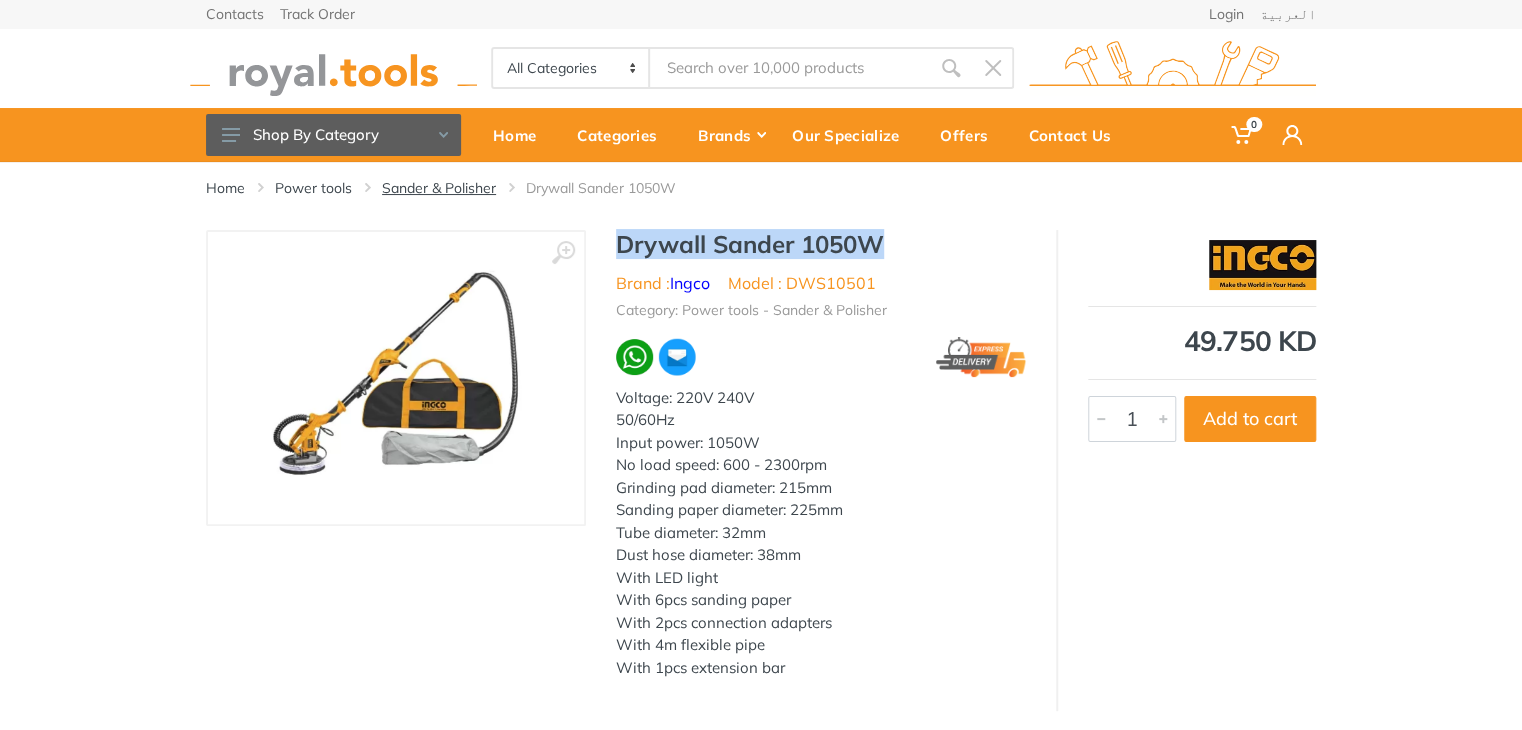 click on "Sander & Polisher" at bounding box center [439, 188] 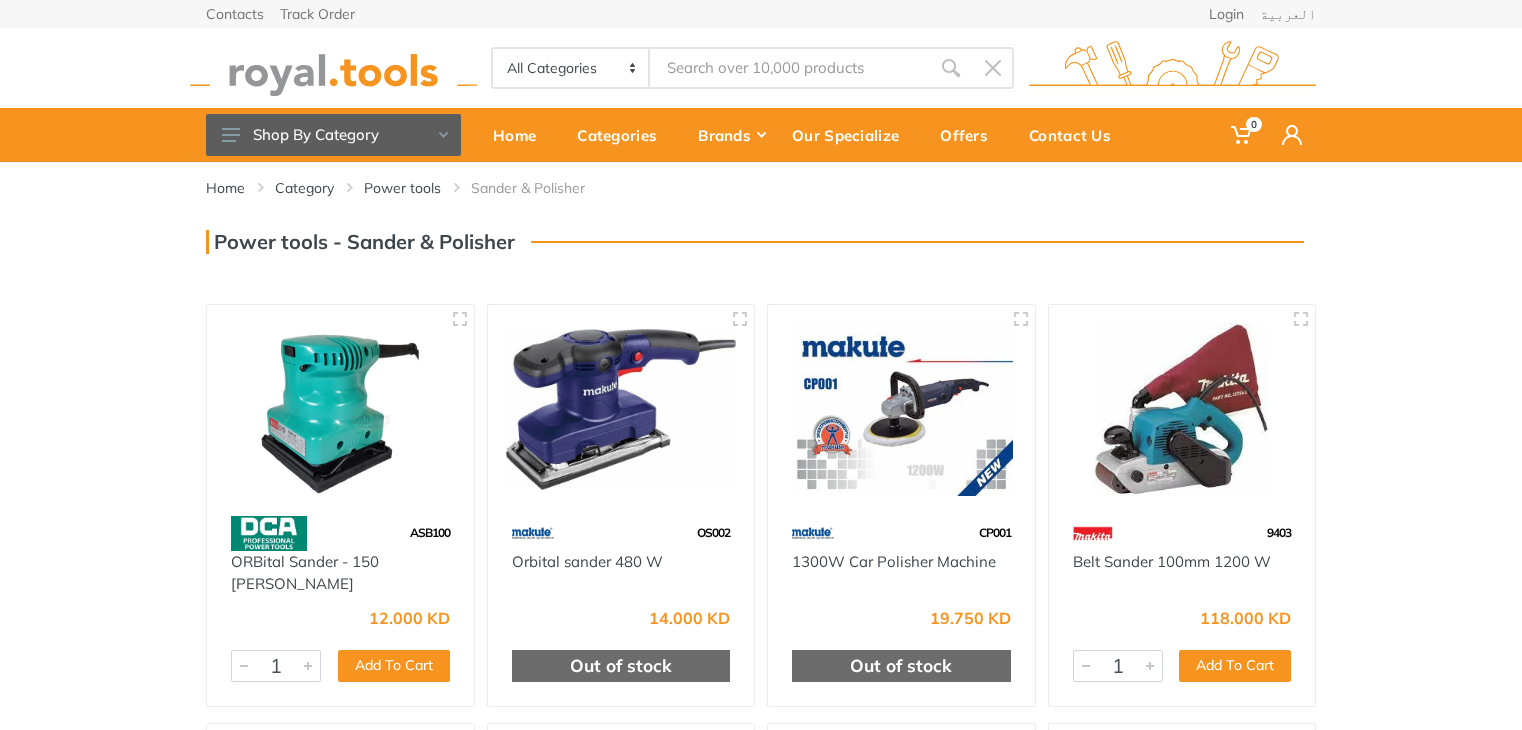 scroll, scrollTop: 0, scrollLeft: 0, axis: both 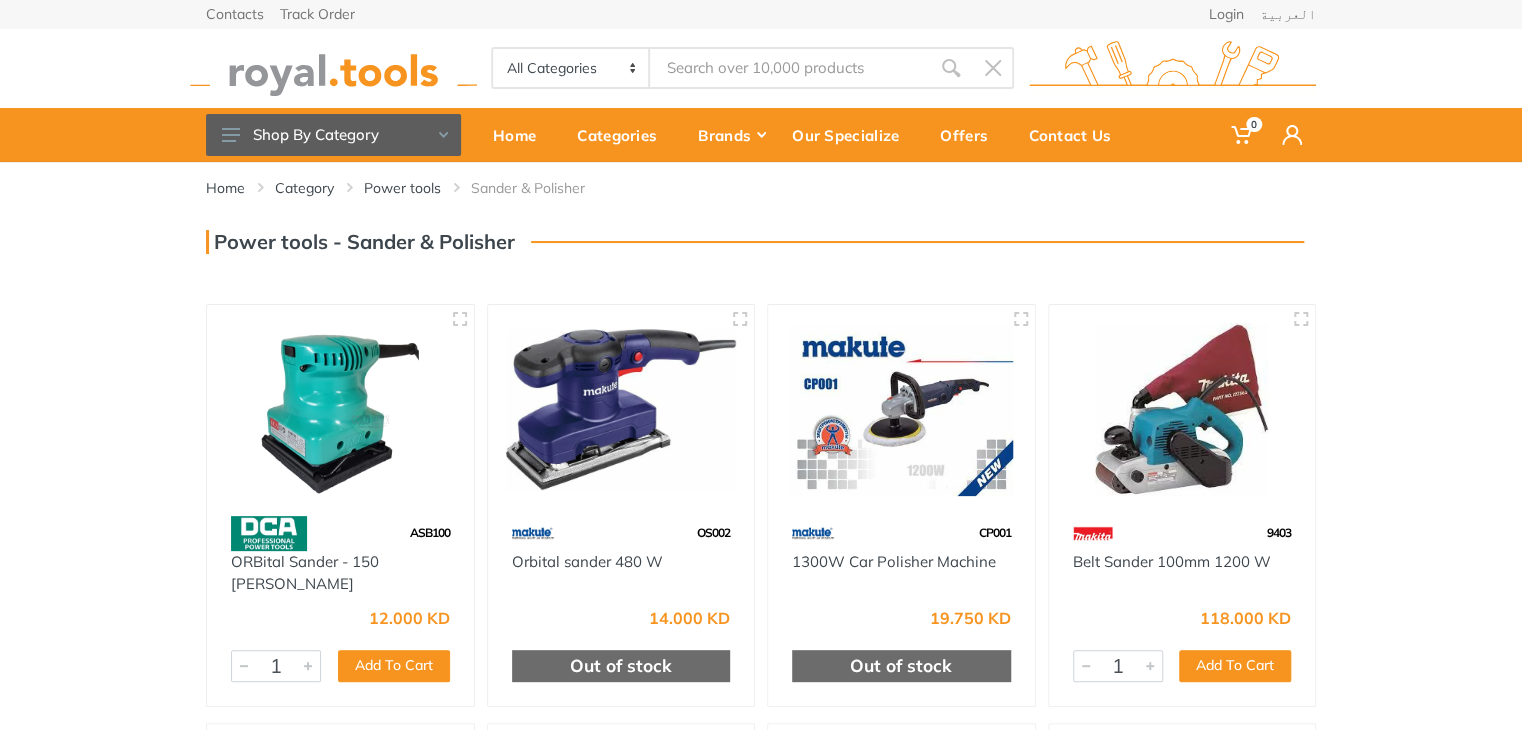 click on "Home
Category
Power tools
Sander & Polisher" at bounding box center (761, 188) 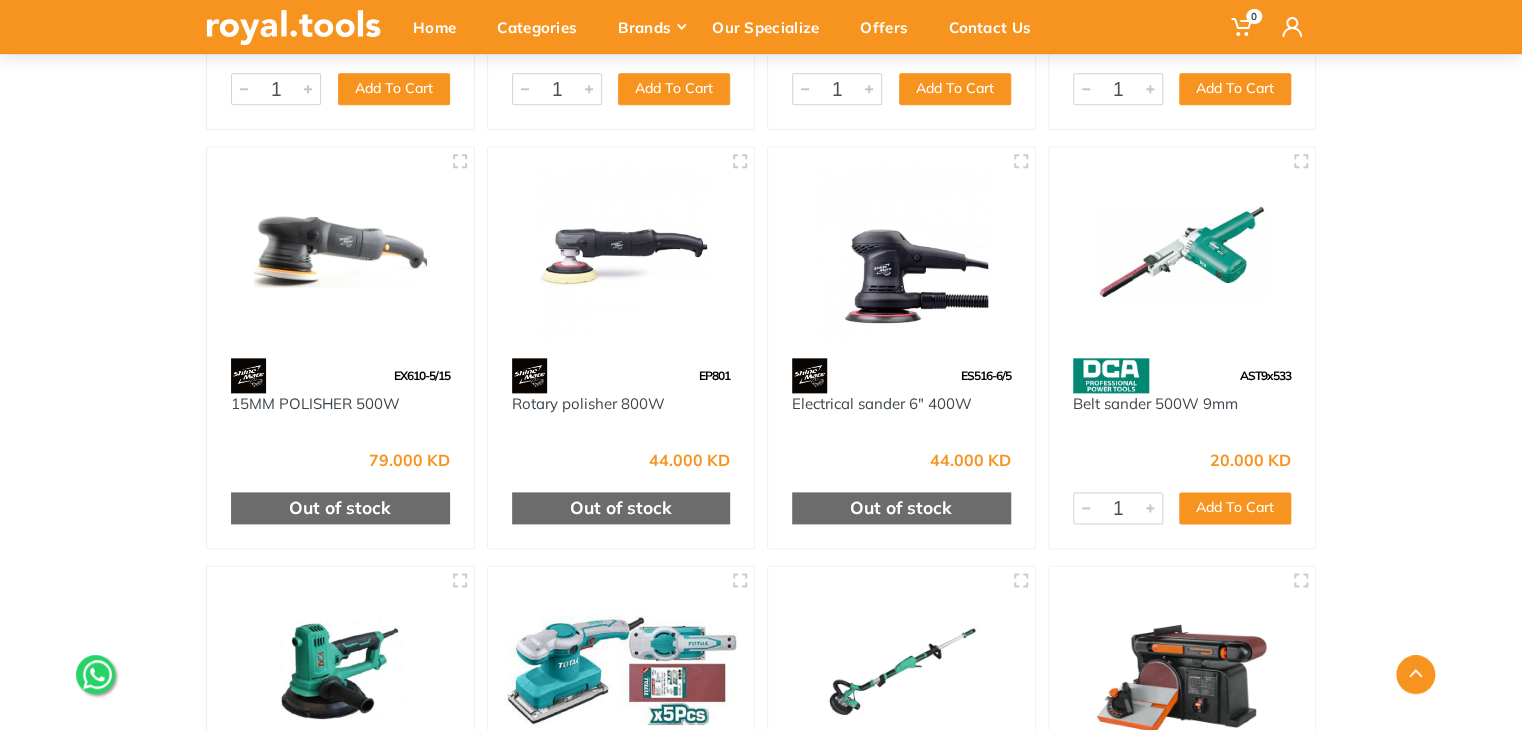 scroll, scrollTop: 4847, scrollLeft: 0, axis: vertical 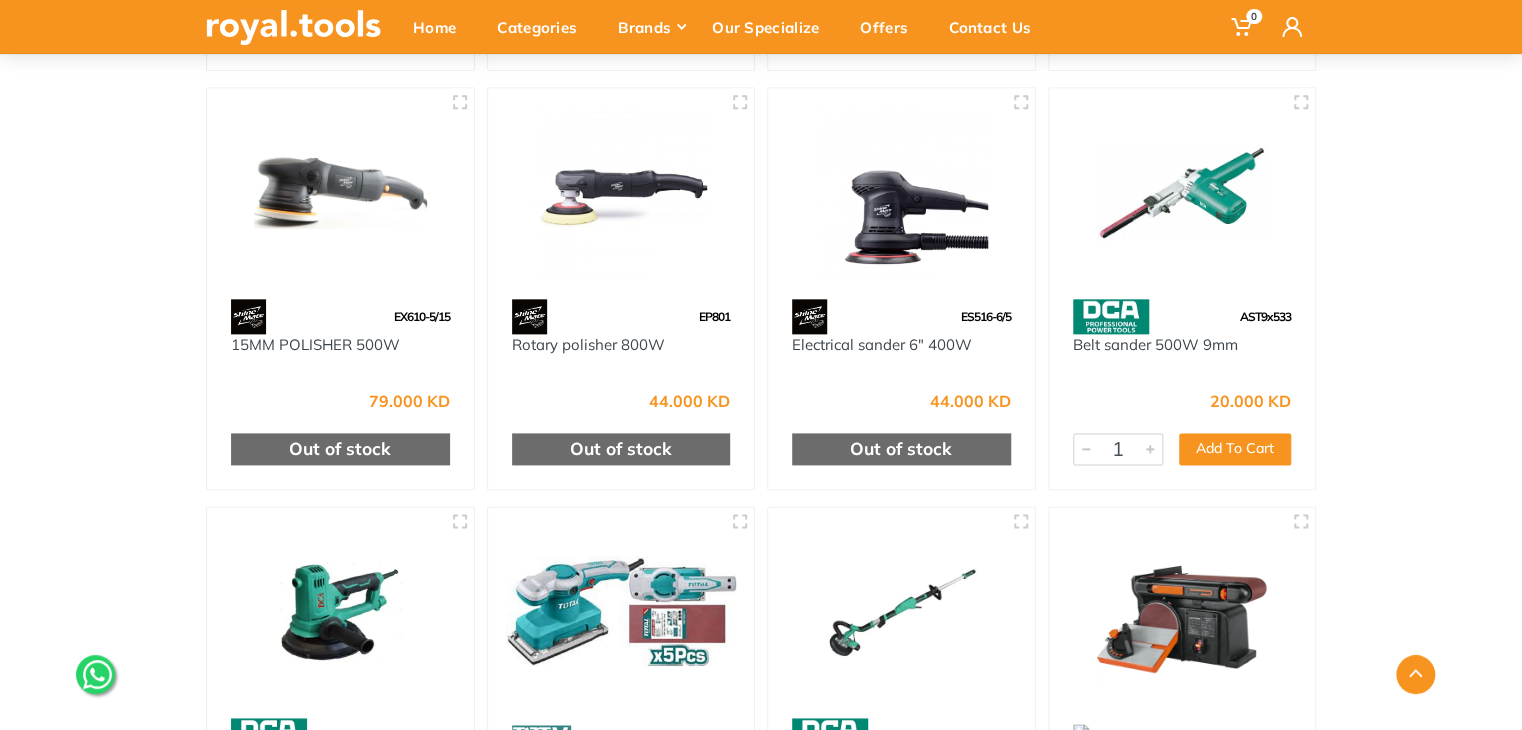 click at bounding box center [293, 27] 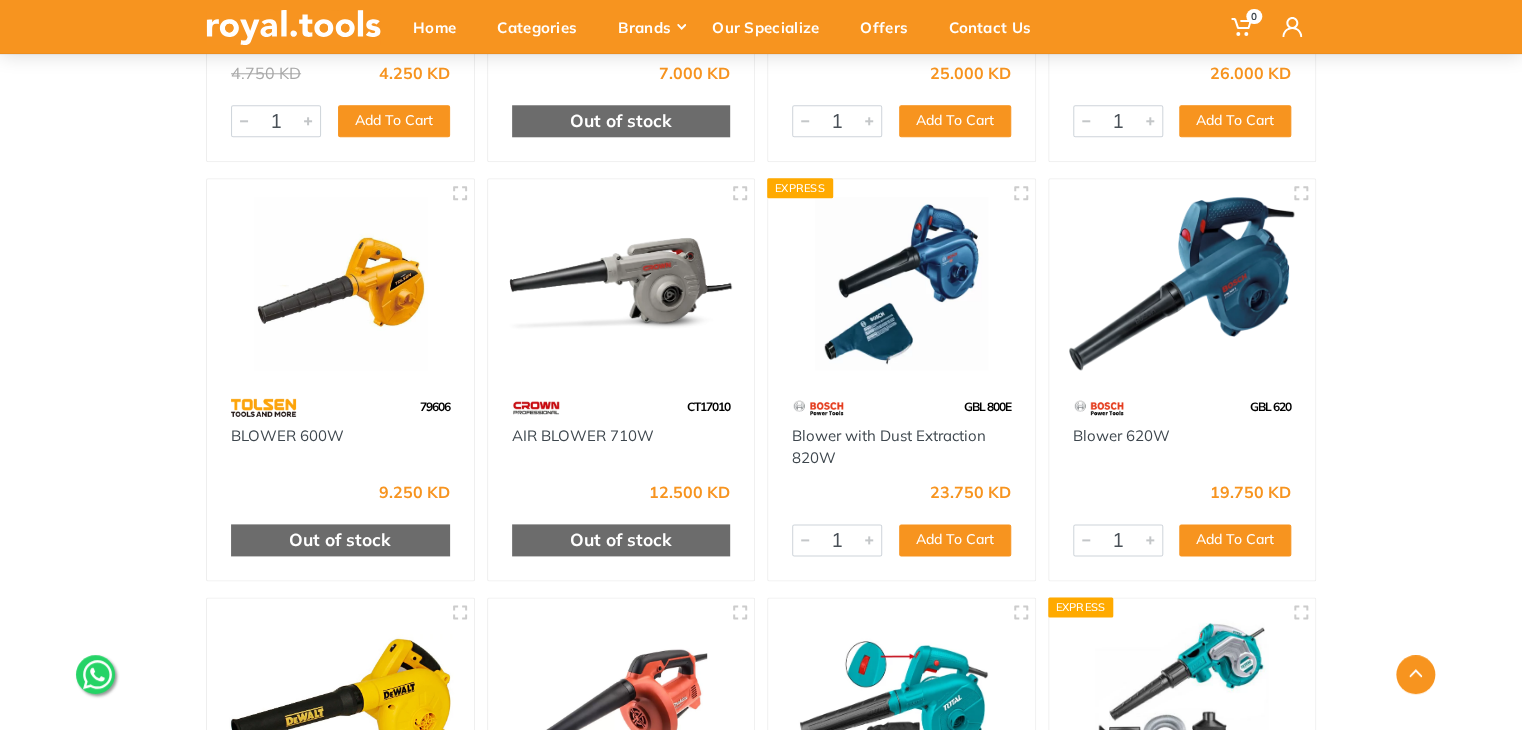 scroll, scrollTop: 964, scrollLeft: 0, axis: vertical 